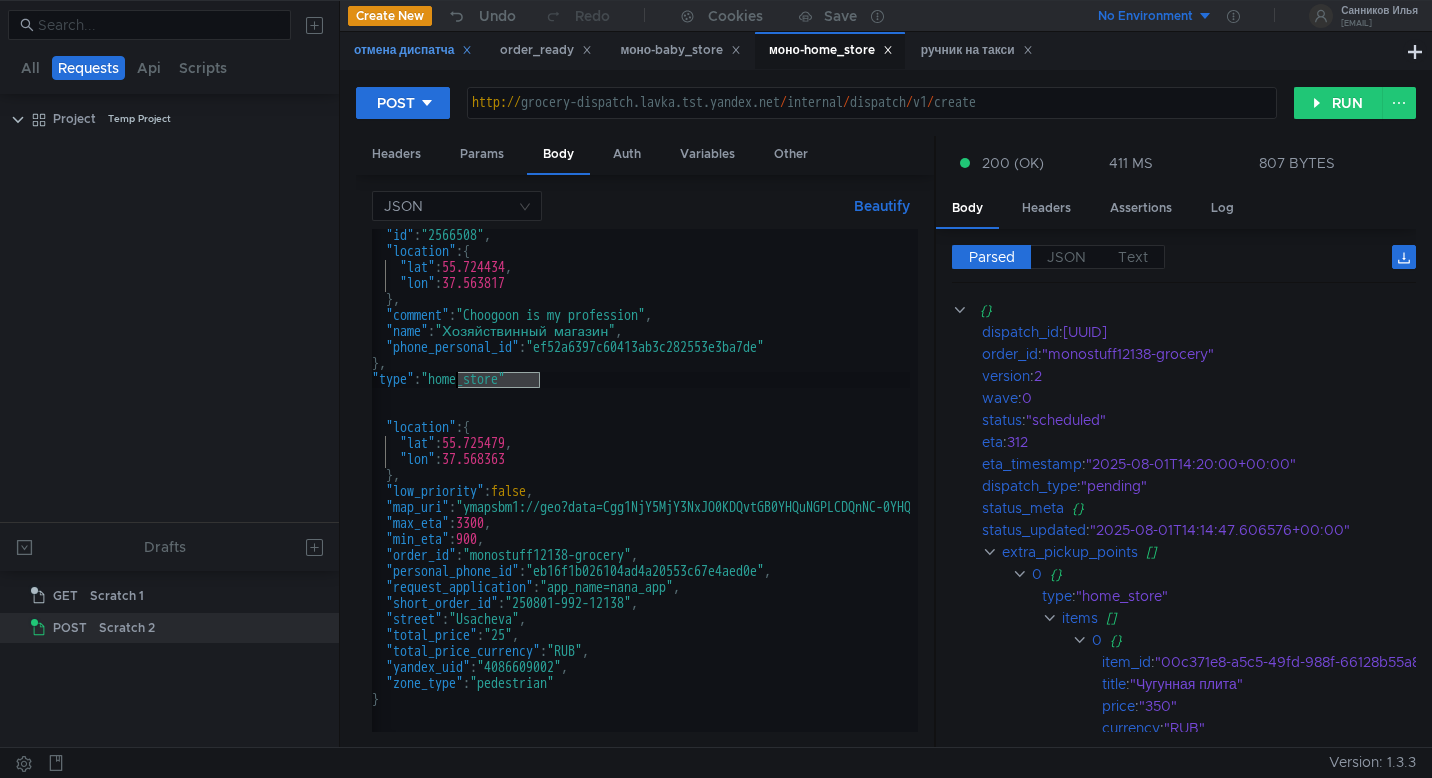 scroll, scrollTop: 0, scrollLeft: 0, axis: both 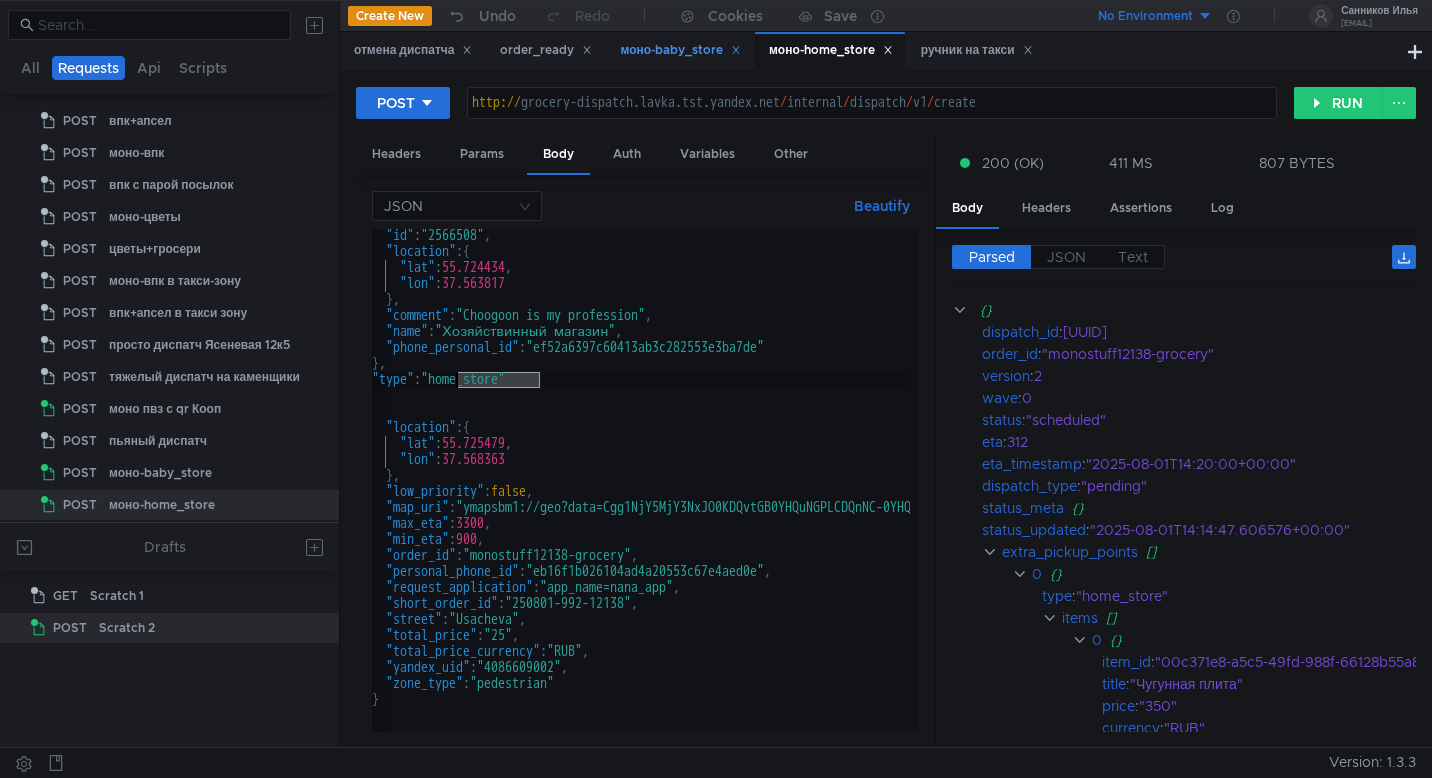 click on "моно-baby_store" at bounding box center (680, 50) 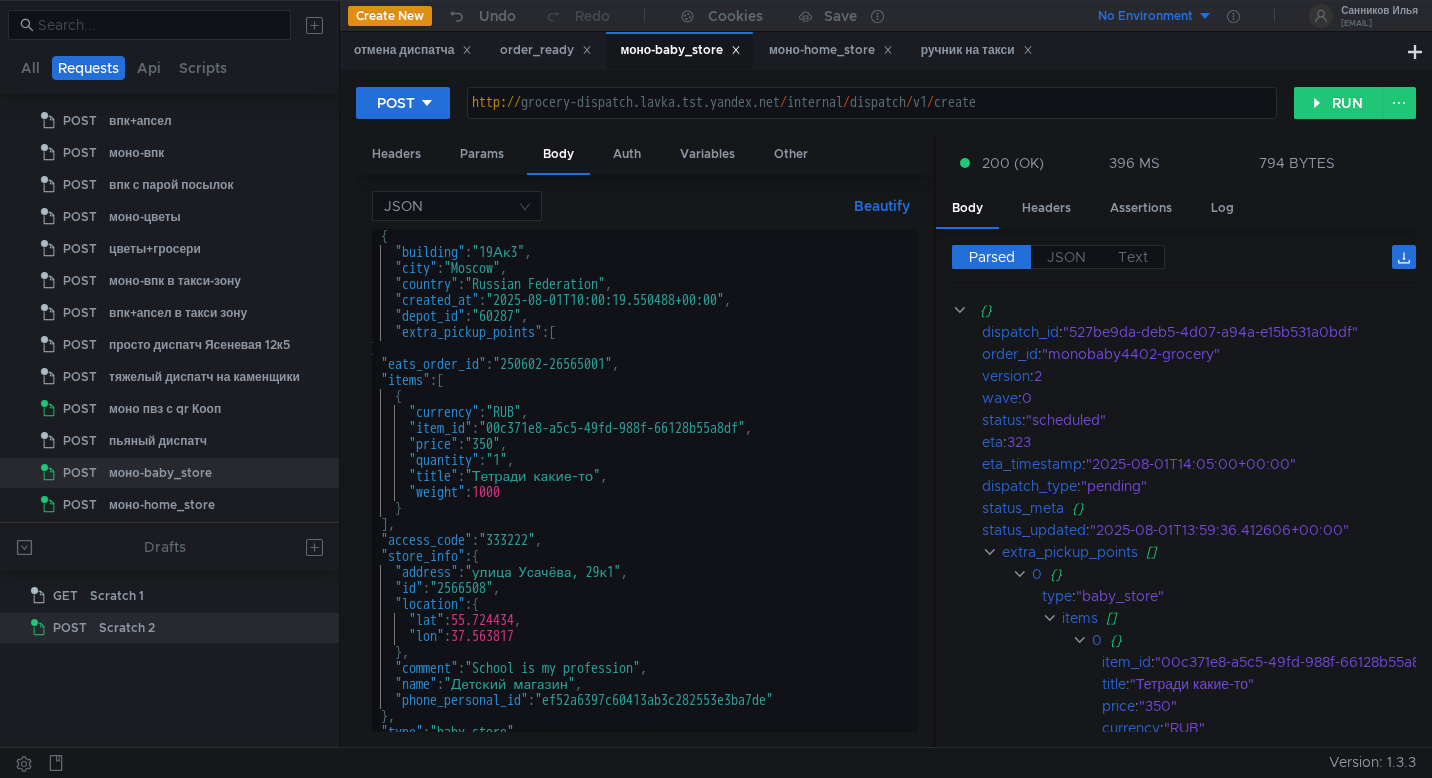 scroll, scrollTop: 1988, scrollLeft: 0, axis: vertical 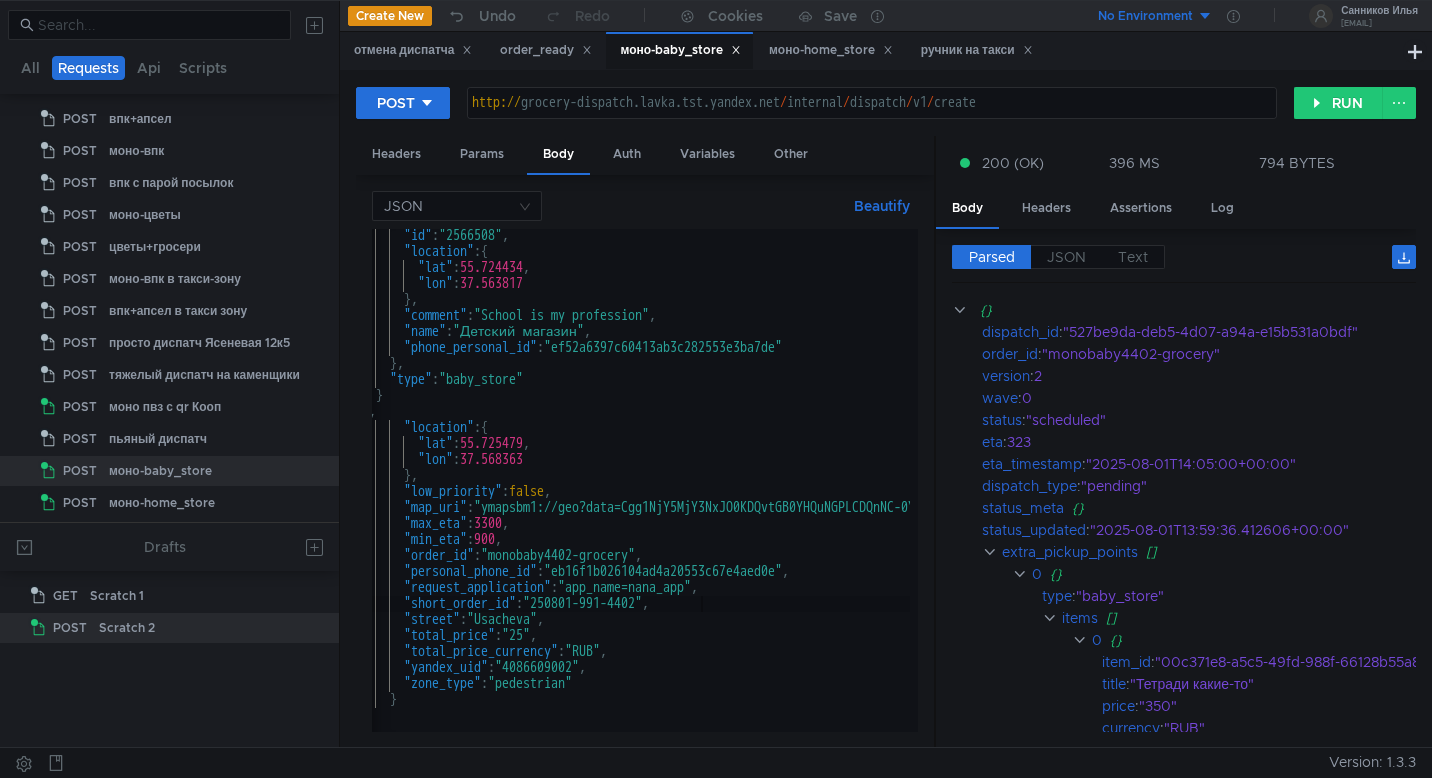 click on ""id" :  "2566508" ,             "location" :  {                "lat" :  55.724434 ,                "lon" :  37.563817             } ,             "comment" :  "School is my profession" ,             "name" :  "Детский магазин" ,             "phone_personal_id" :  "[UUID]"          } ,          "type" :  "baby_store"       }    ] ,             "location" :  {                "lat" :  55.725479 ,                "lon" :  37.568363             } ,             "low_priority" :  false ,             "map_uri" :  "ymapsbm1://geo?data=Cgg1NjY5MjY3NxJO0KDQvtGB0YHQuNGPLCDQnNC-0YHQutCy0LAsINGD0LvQuNGG0LAg0KPRgdCw0YfRkdCy0LAsIDE50LozLCDQv9C-0LTRitC10LfQtCAxIgoNWkYWQhWK515CMJD1kLAG" ,             "max_eta" :  3300 ,             "min_eta" :  900 ,             "order_id" :  "monobaby4402-grocery" ,             "personal_phone_id" :  "[UUID]" ,             "request_application" :  "app_name=nana_app" ,             "short_order_id" :  ,             :" at bounding box center (1129, 491) 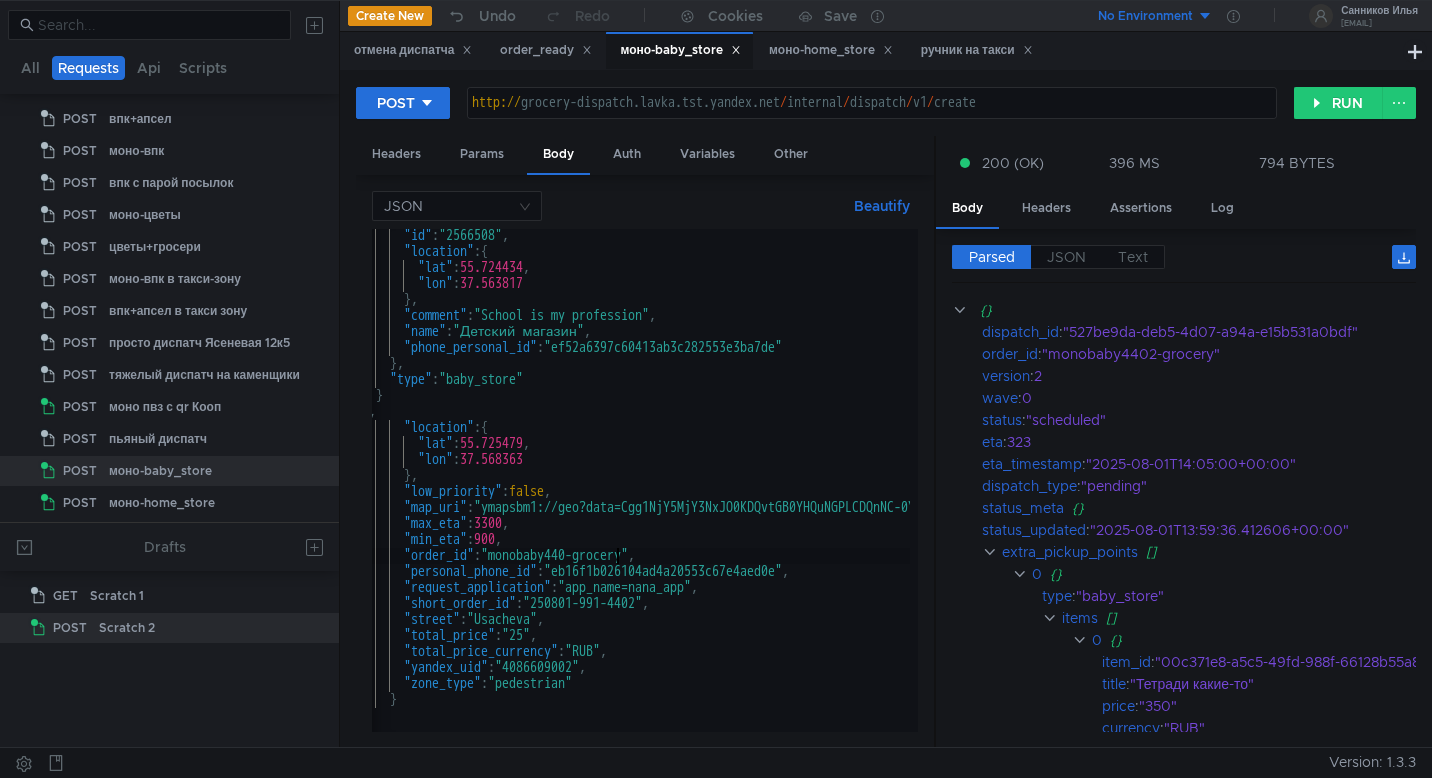 scroll, scrollTop: 0, scrollLeft: 20, axis: horizontal 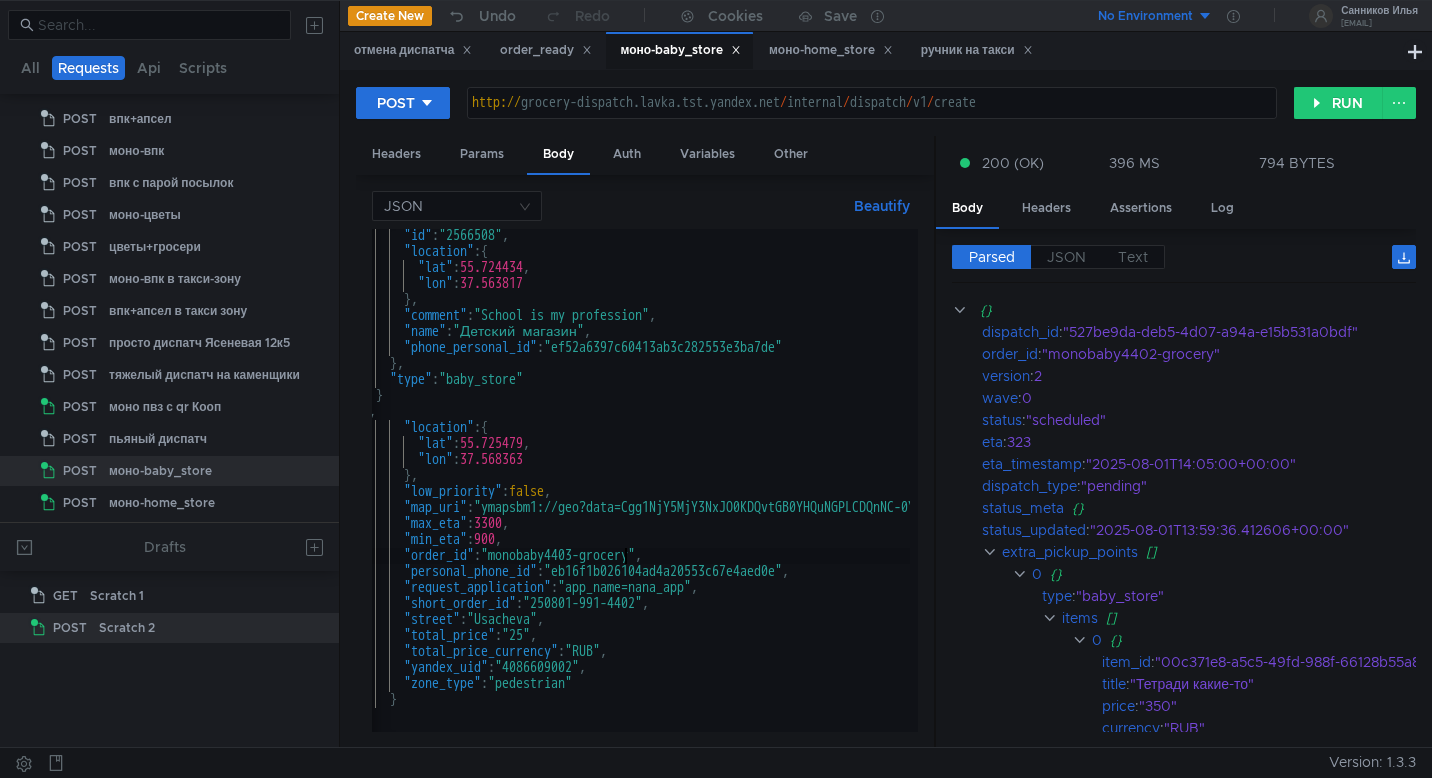 click on ""id" :  "2566508" ,             "location" :  {                "lat" :  55.724434 ,                "lon" :  37.563817             } ,             "comment" :  "School is my profession" ,             "name" :  "Детский магазин" ,             "phone_personal_id" :  "[UUID]"          } ,          "type" :  "baby_store"       }    ] ,             "location" :  {                "lat" :  55.725479 ,                "lon" :  37.568363             } ,             "low_priority" :  false ,             "map_uri" :  "ymapsbm1://geo?data=Cgg1NjY5MjY3NxJO0KDQvtGB0YHQuNGPLCDQnNC-0YHQutCy0LAsINGD0LvQuNGG0LAg0KPRgdCw0YfRkdCy0LAsIDE50LozLCDQv9C-0LTRitC10LfQtCAxIgoNWkYWQhWK515CMJD1kLAG" ,             "max_eta" :  3300 ,             "min_eta" :  900 ,             "order_id" :  "monobaby4403-grocery" ,             "personal_phone_id" :  "[UUID]" ,             "request_application" :  "app_name=nana_app" ,             "short_order_id" :  ,             :" at bounding box center (1129, 491) 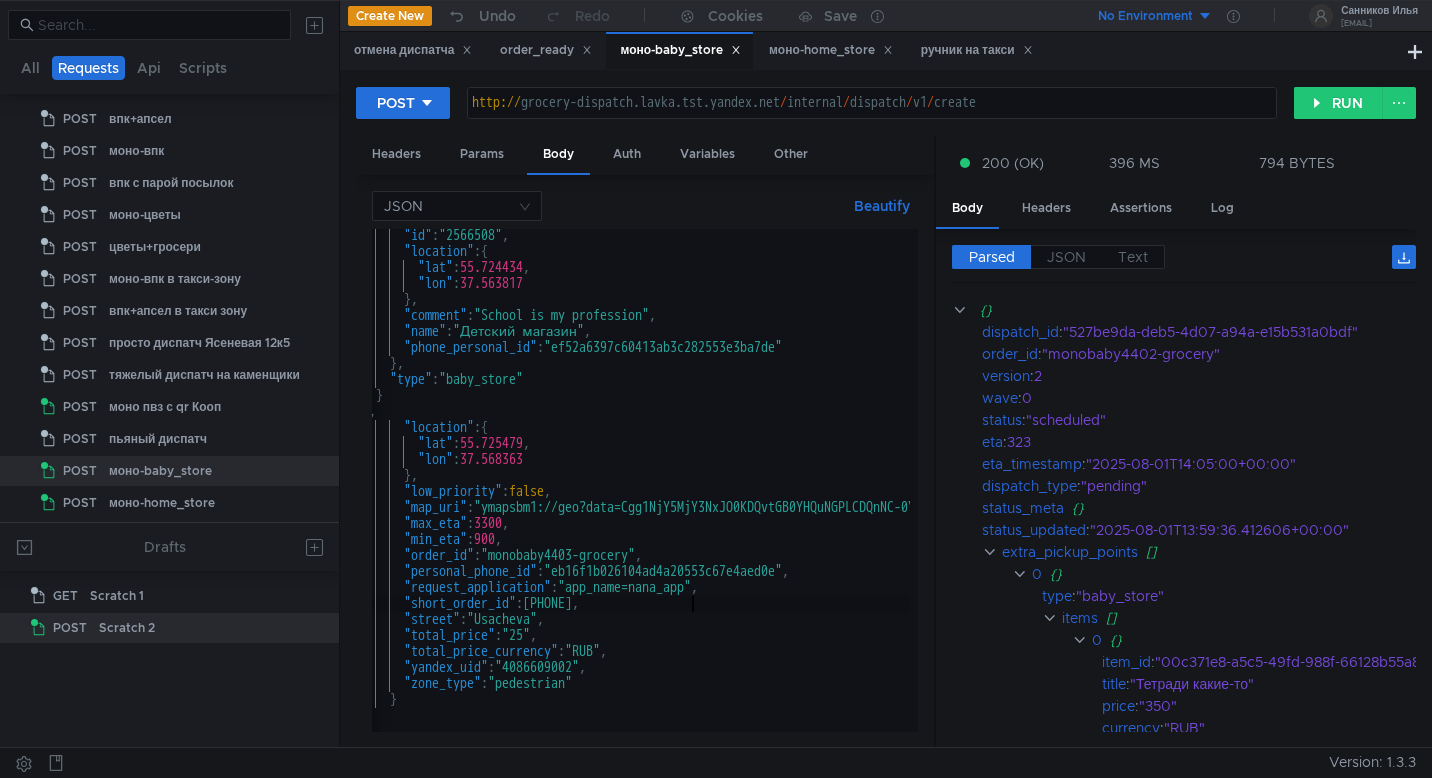 scroll, scrollTop: 0, scrollLeft: 25, axis: horizontal 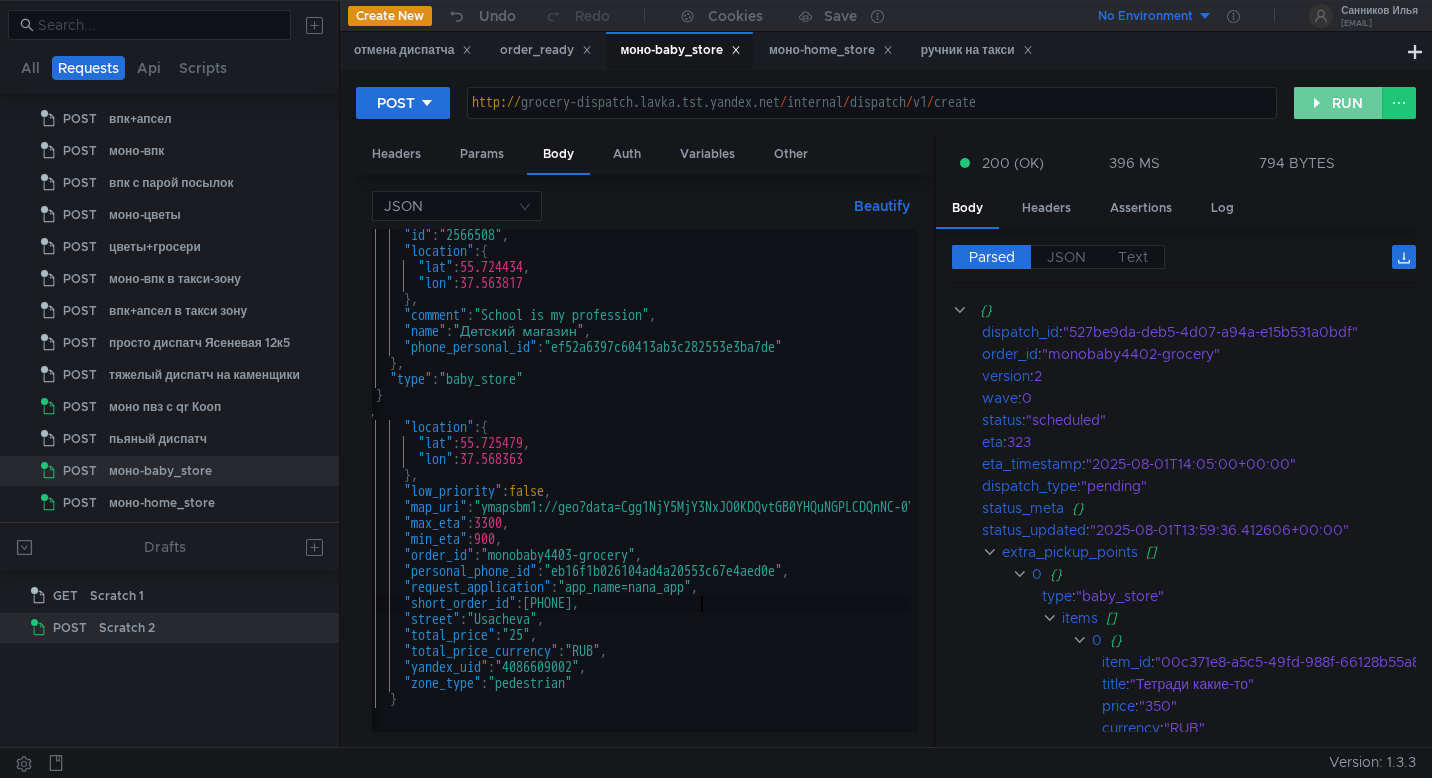 type on ""short_order_id": "[PHONE]"" 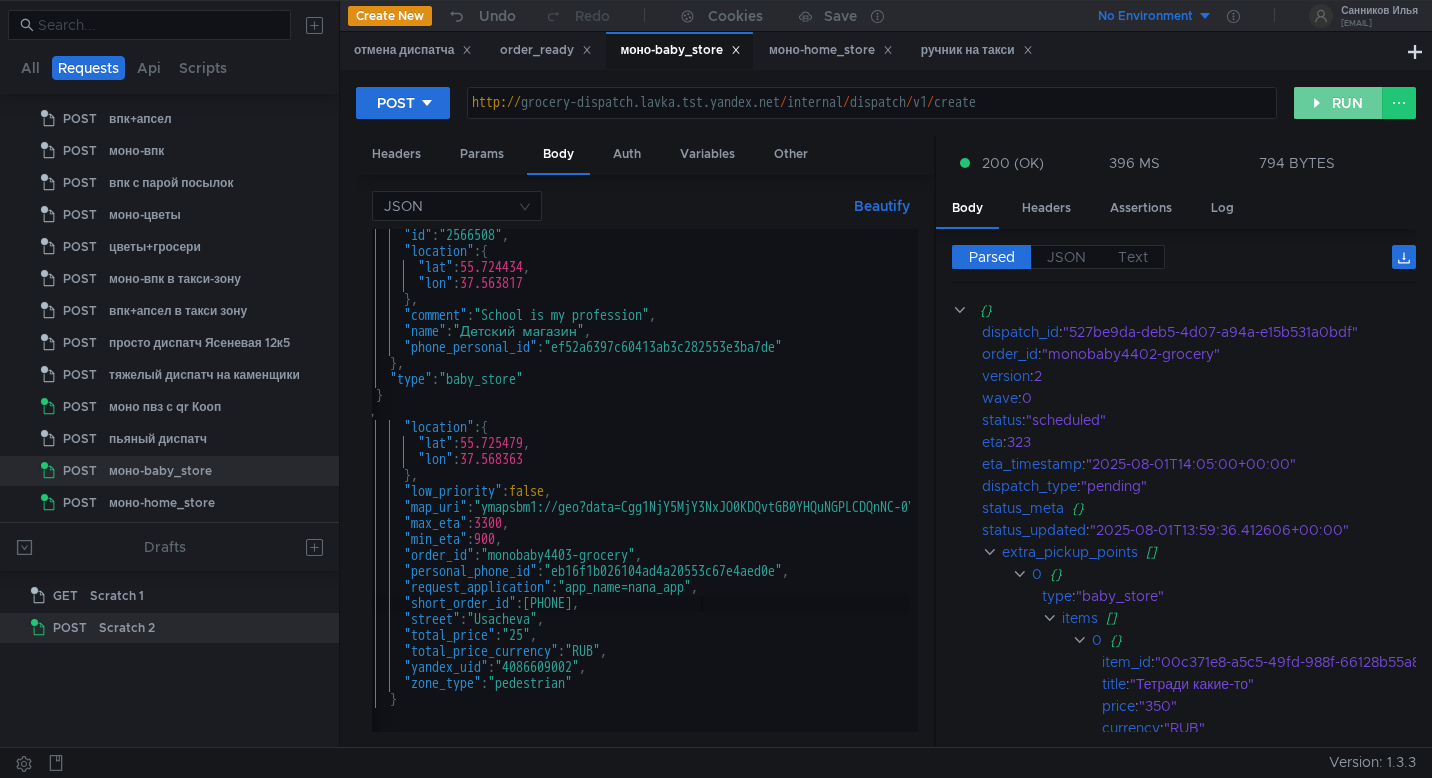 click on "RUN" 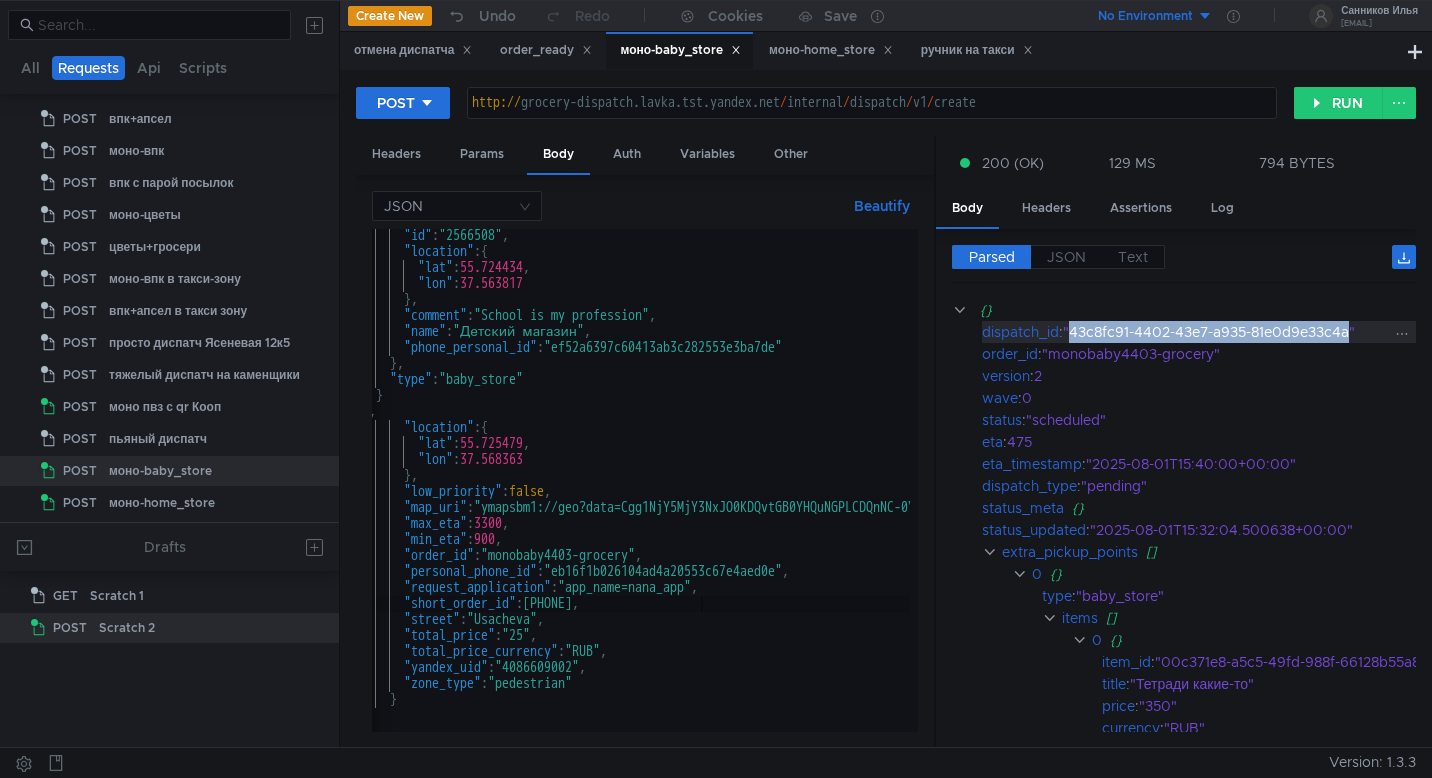 drag, startPoint x: 1353, startPoint y: 335, endPoint x: 1072, endPoint y: 337, distance: 281.0071 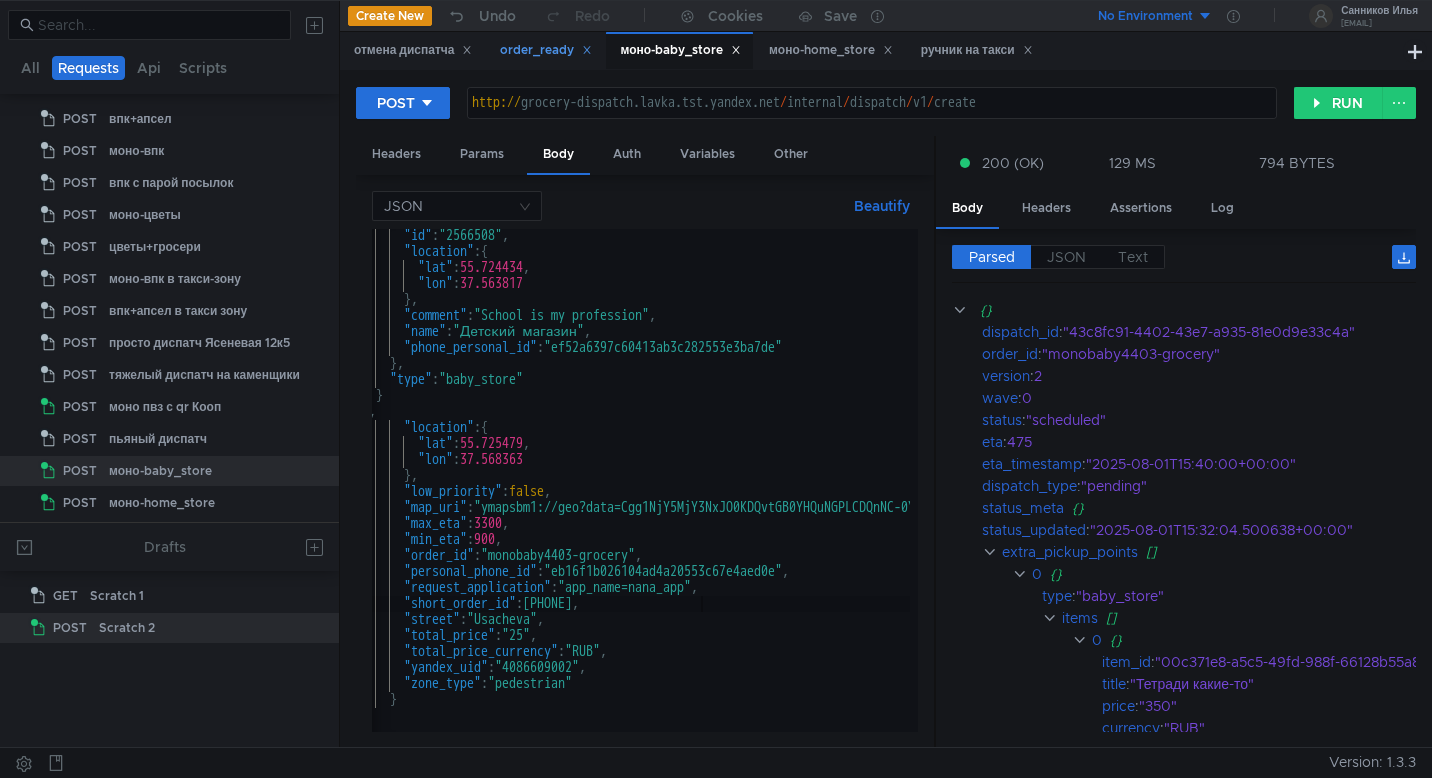 click on "order_ready" at bounding box center (546, 50) 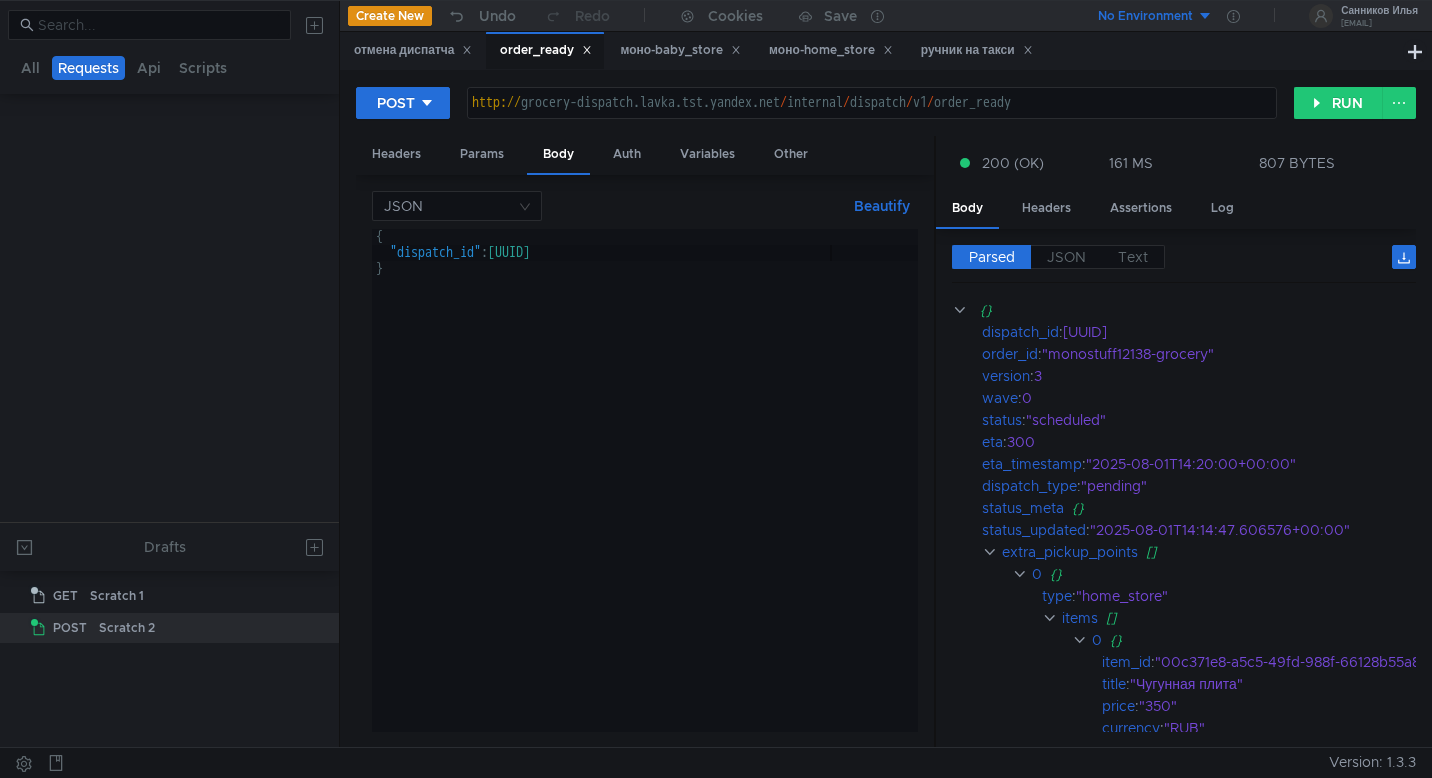 scroll, scrollTop: 531, scrollLeft: 0, axis: vertical 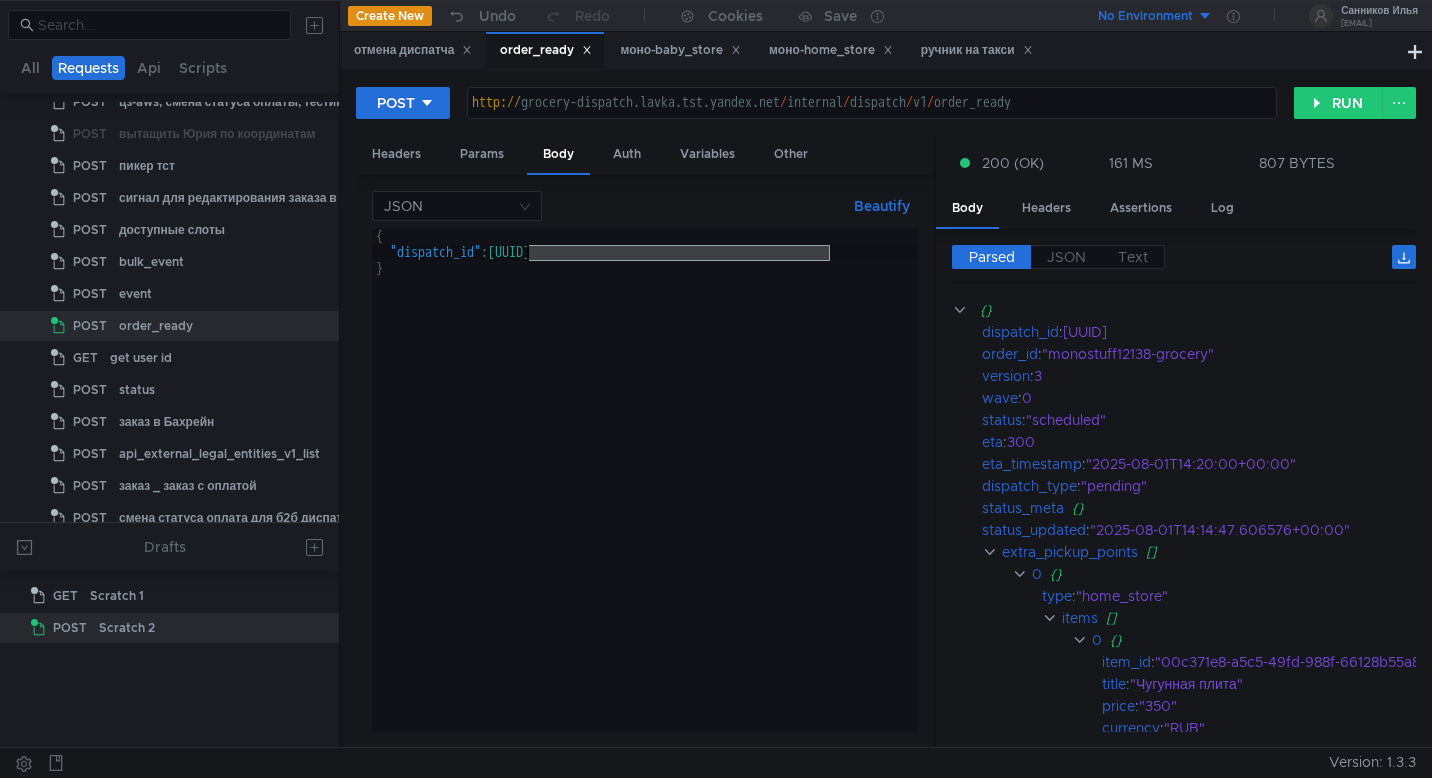 drag, startPoint x: 830, startPoint y: 256, endPoint x: 524, endPoint y: 257, distance: 306.00165 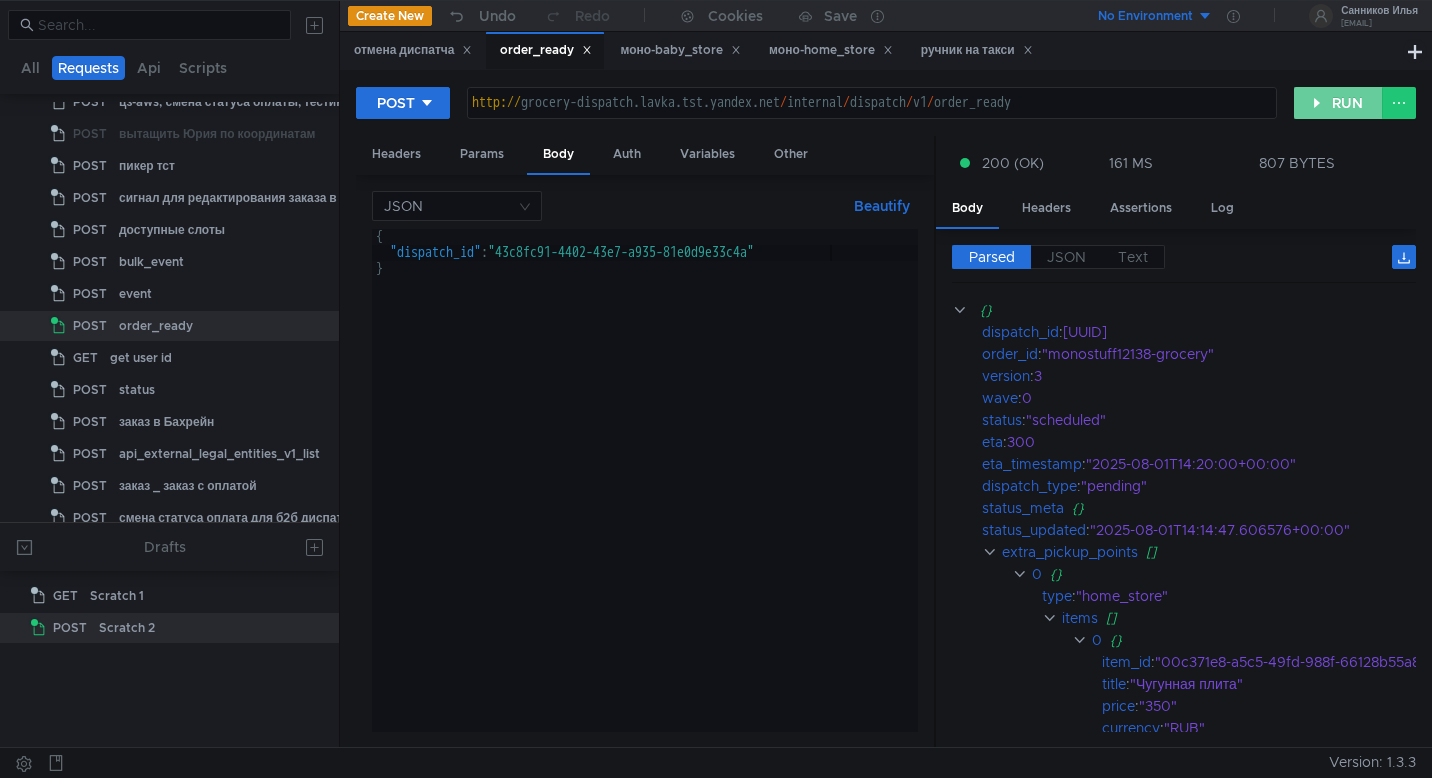 click on "RUN" 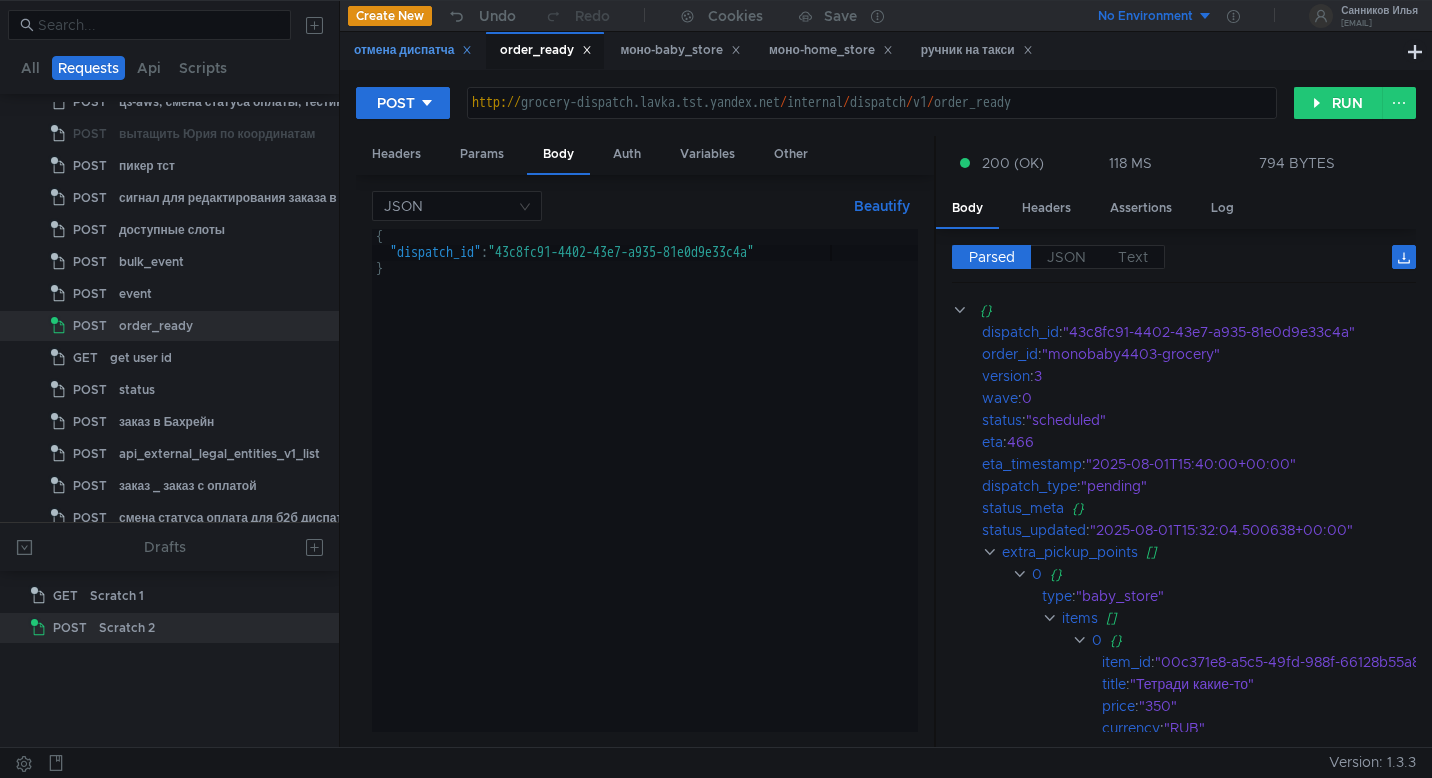 click on "отмена диспатча" at bounding box center (413, 50) 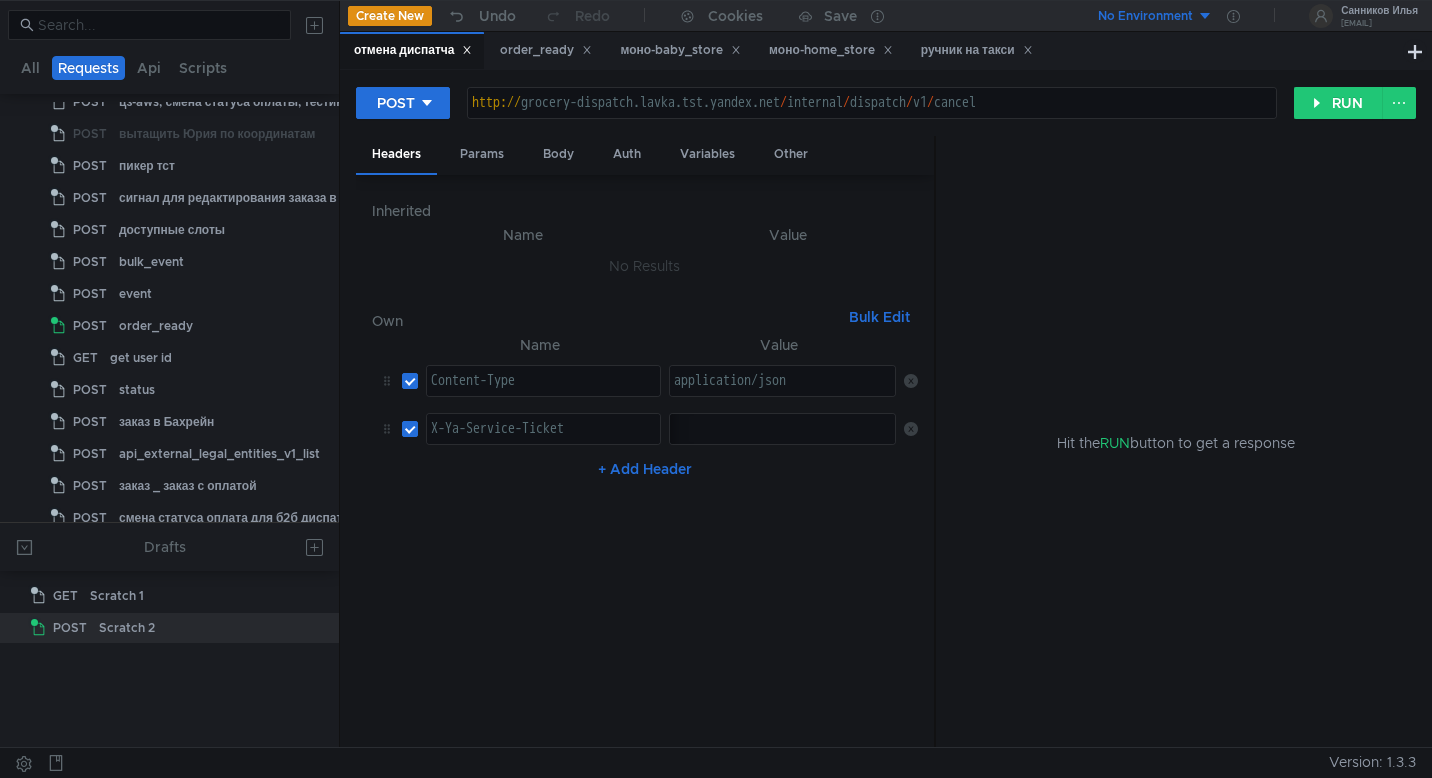 scroll, scrollTop: 947, scrollLeft: 0, axis: vertical 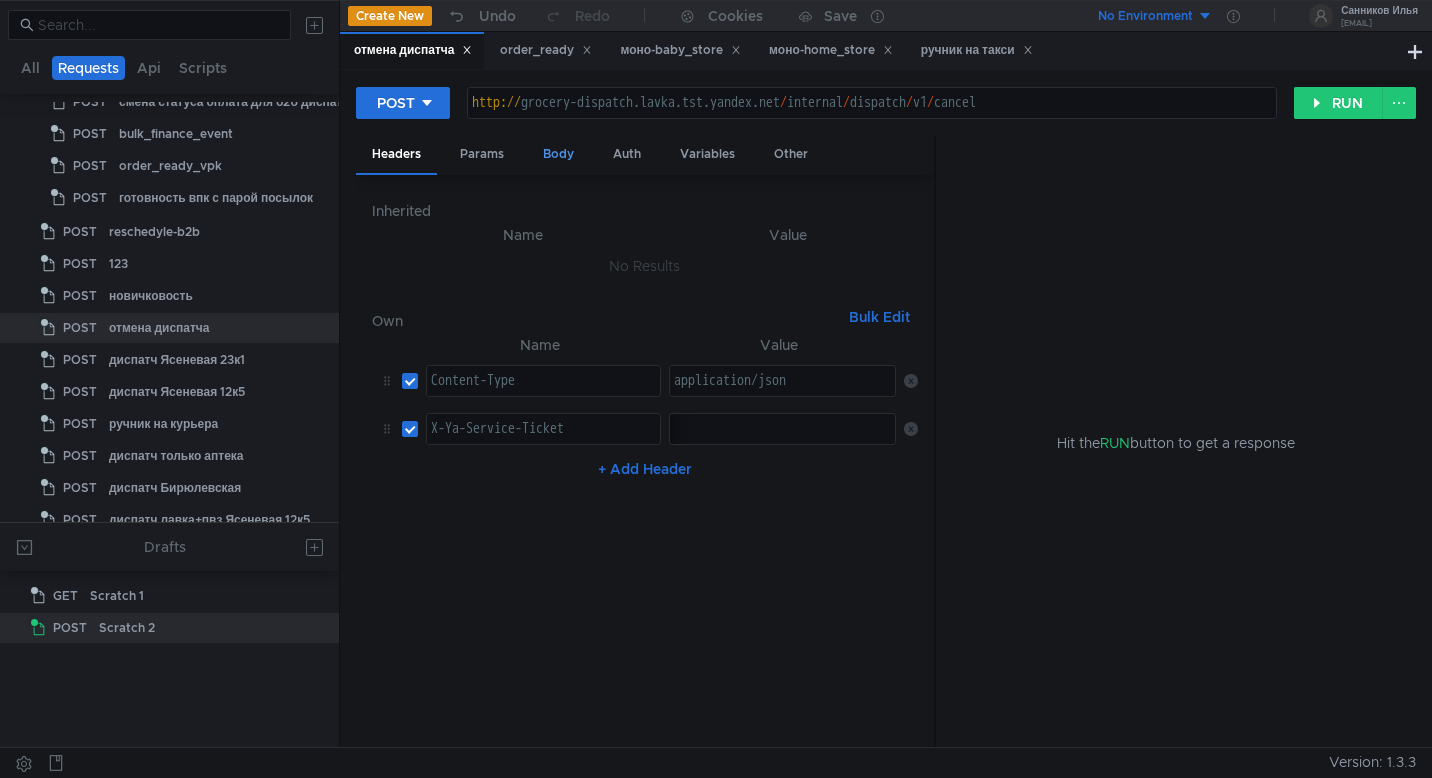 click on "Body" at bounding box center [558, 154] 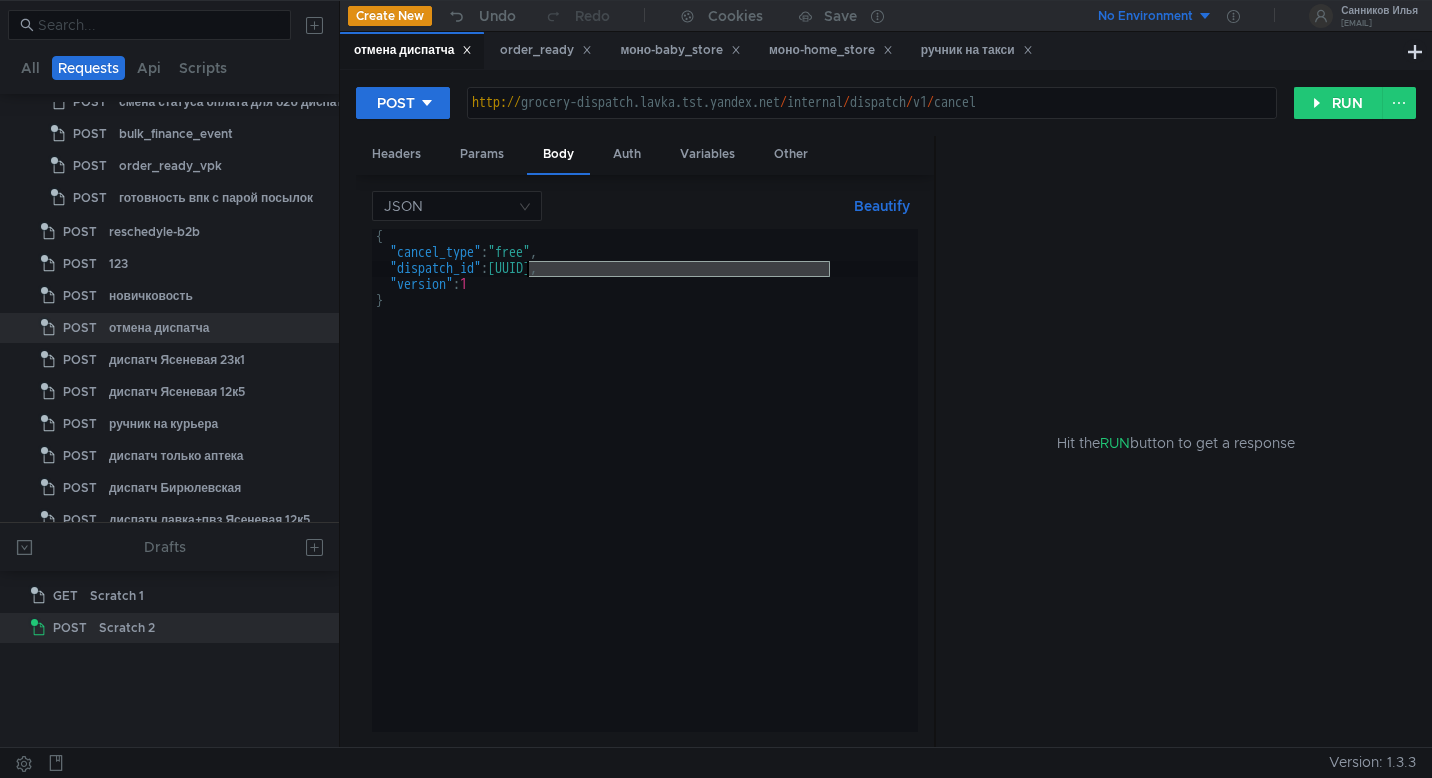 drag, startPoint x: 827, startPoint y: 274, endPoint x: 528, endPoint y: 275, distance: 299.00168 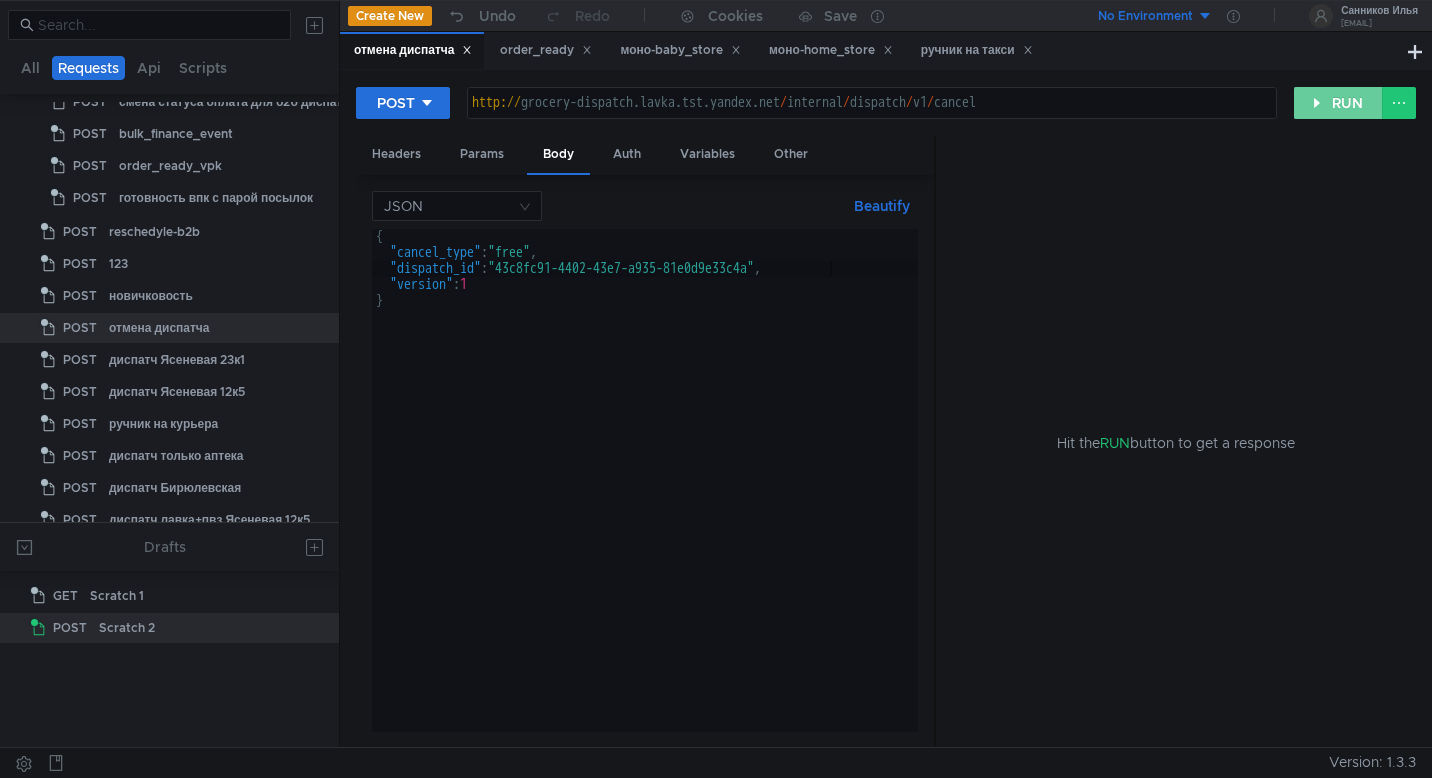 click on "RUN" 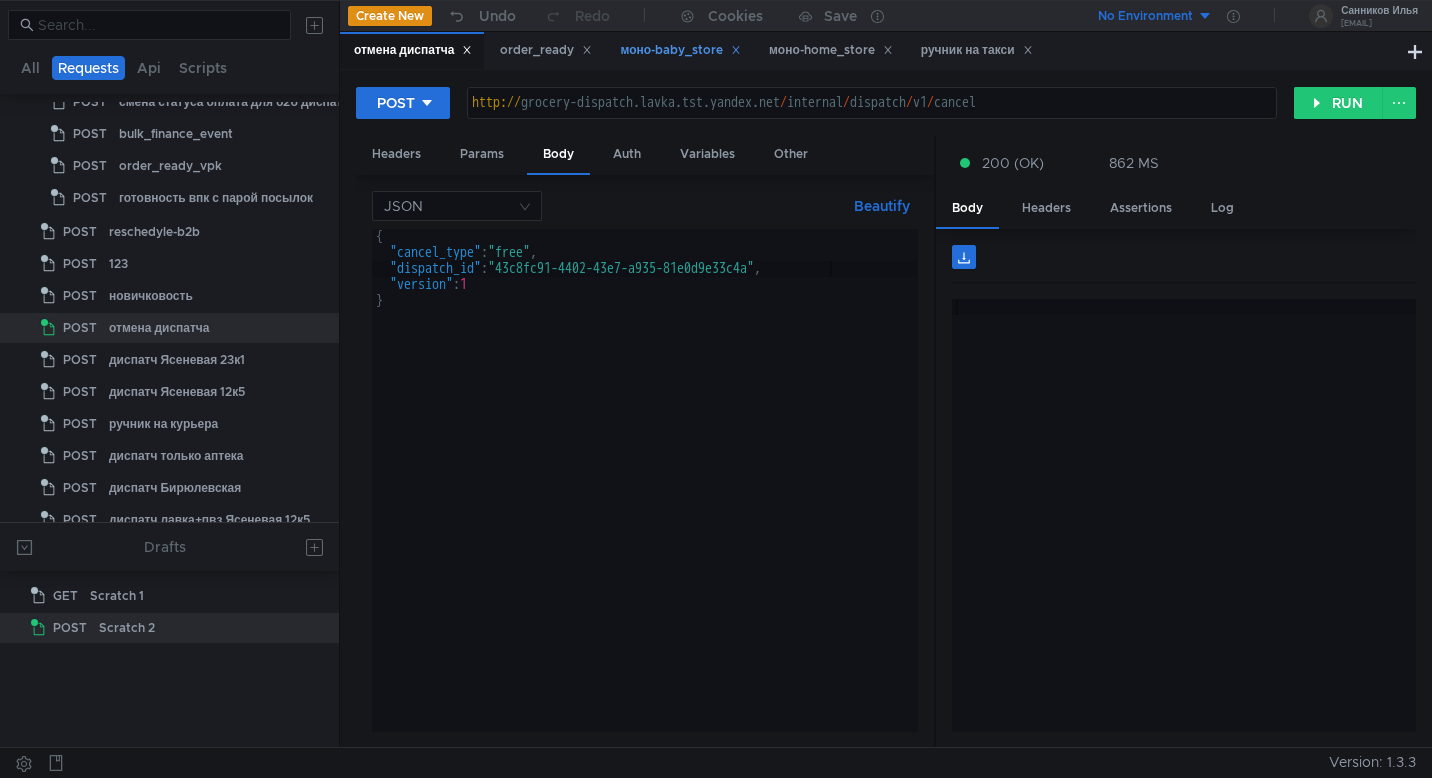 click on "моно-baby_store" at bounding box center (680, 50) 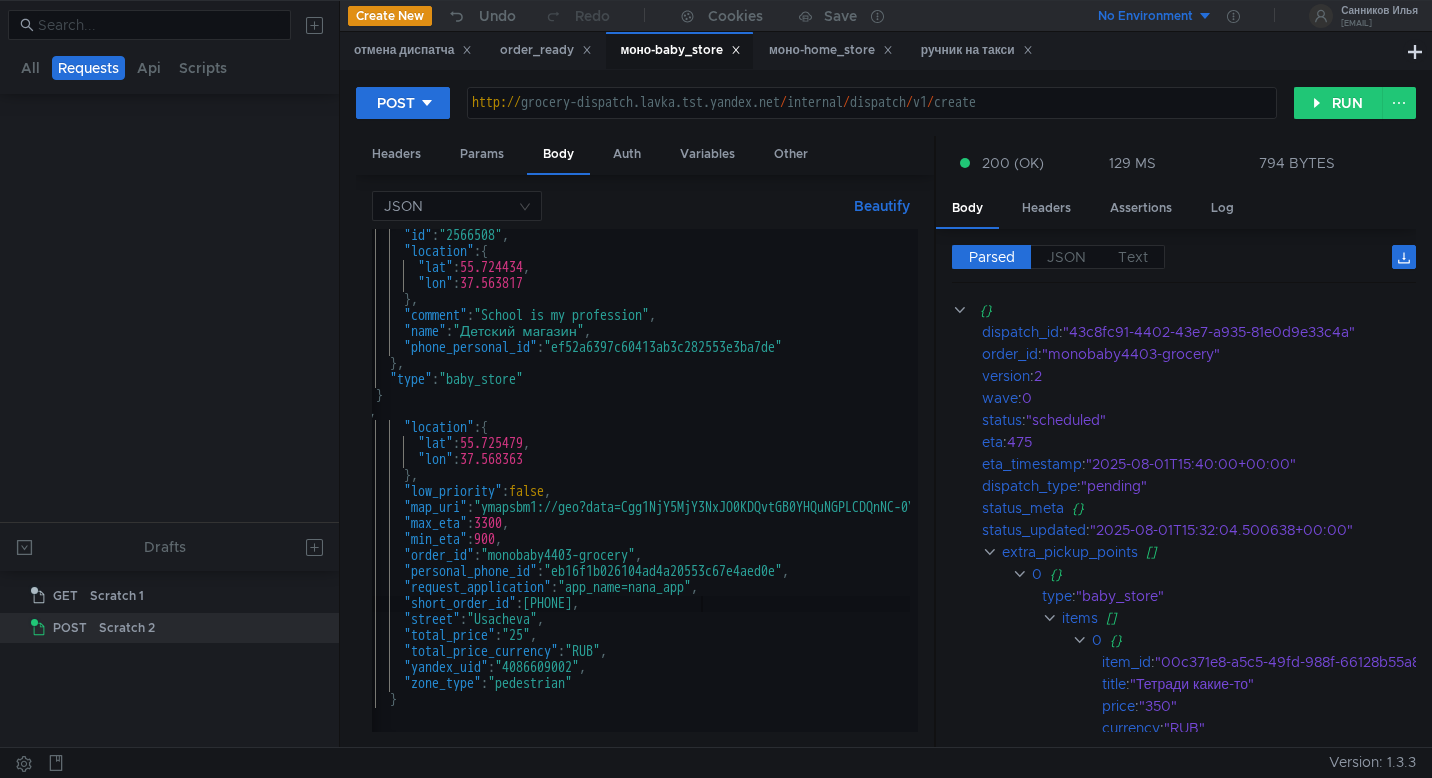scroll, scrollTop: 1986, scrollLeft: 0, axis: vertical 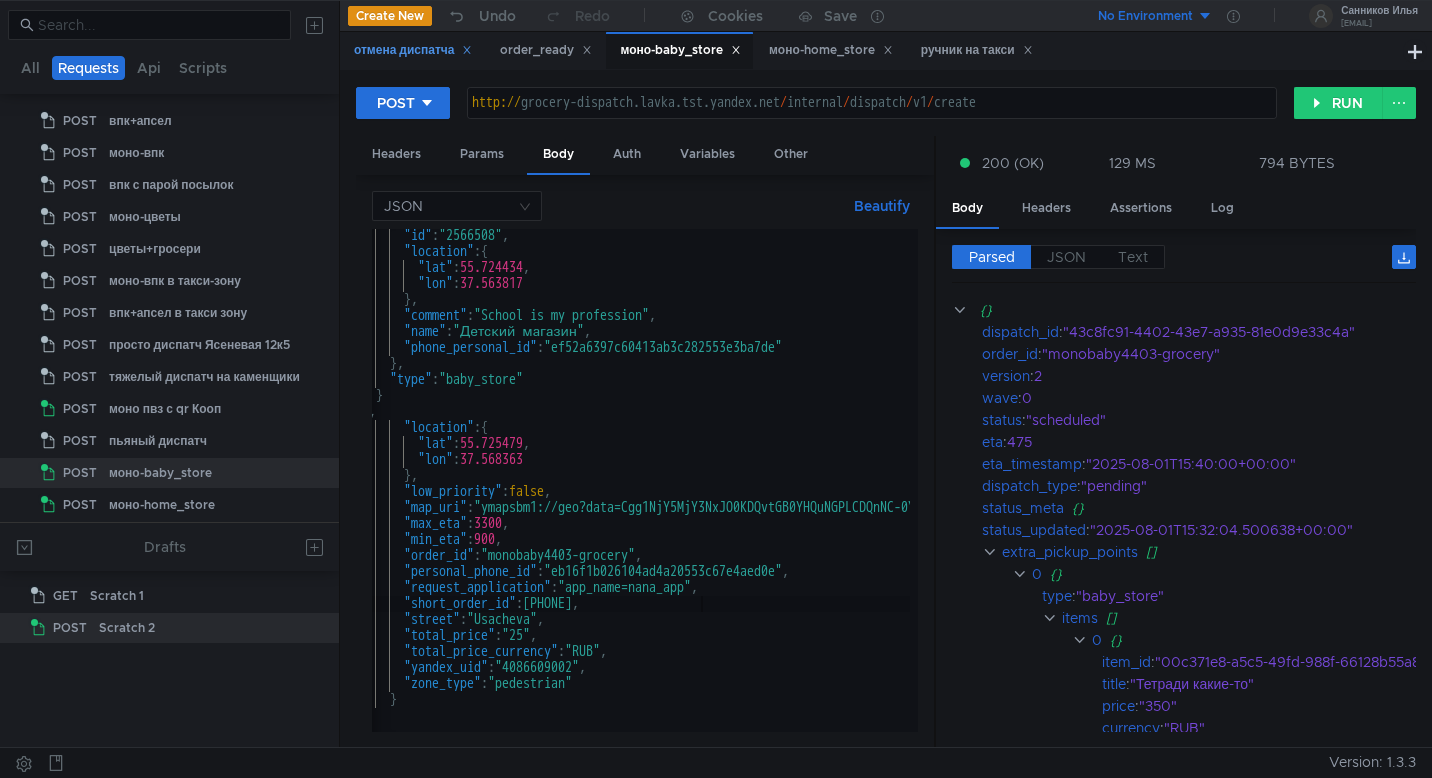 click on "отмена диспатча" at bounding box center (413, 50) 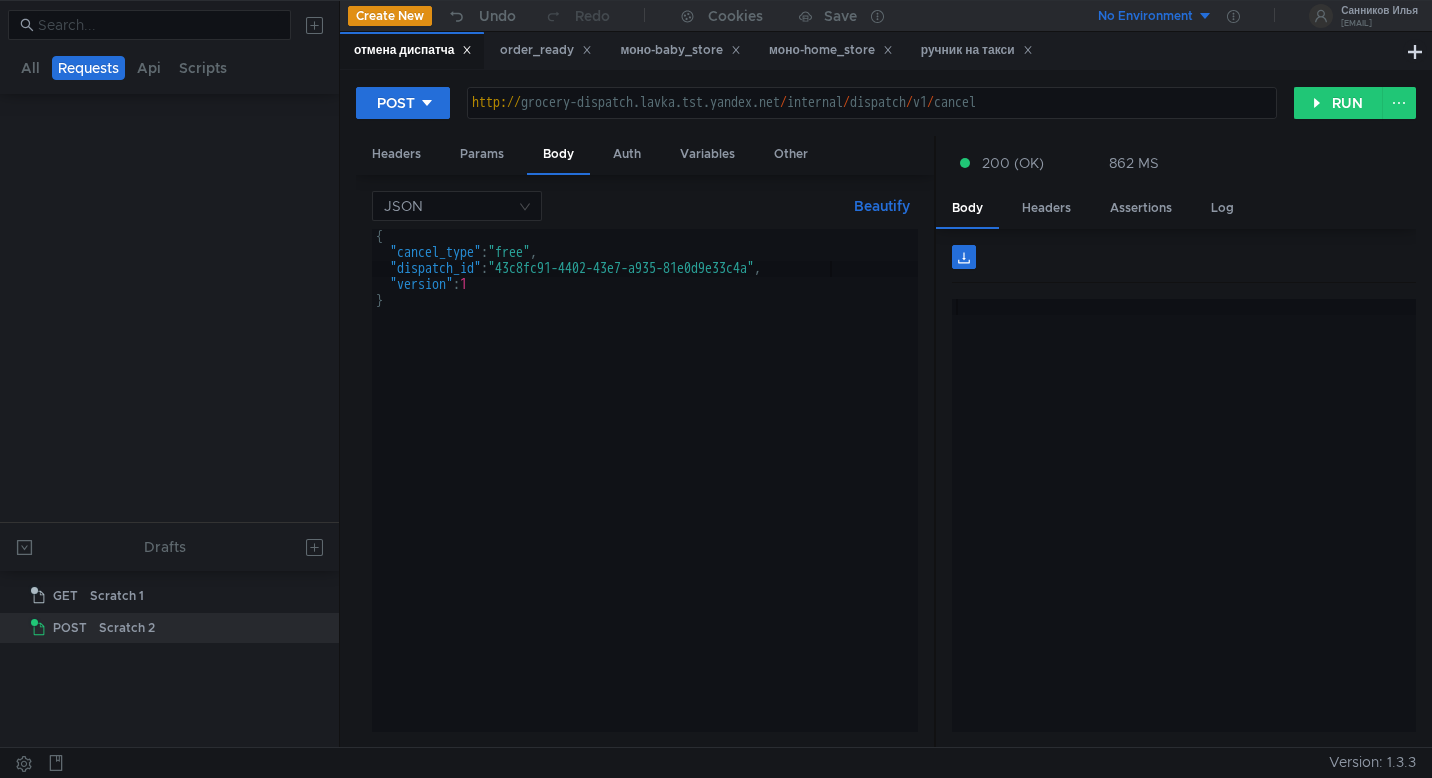 scroll, scrollTop: 947, scrollLeft: 0, axis: vertical 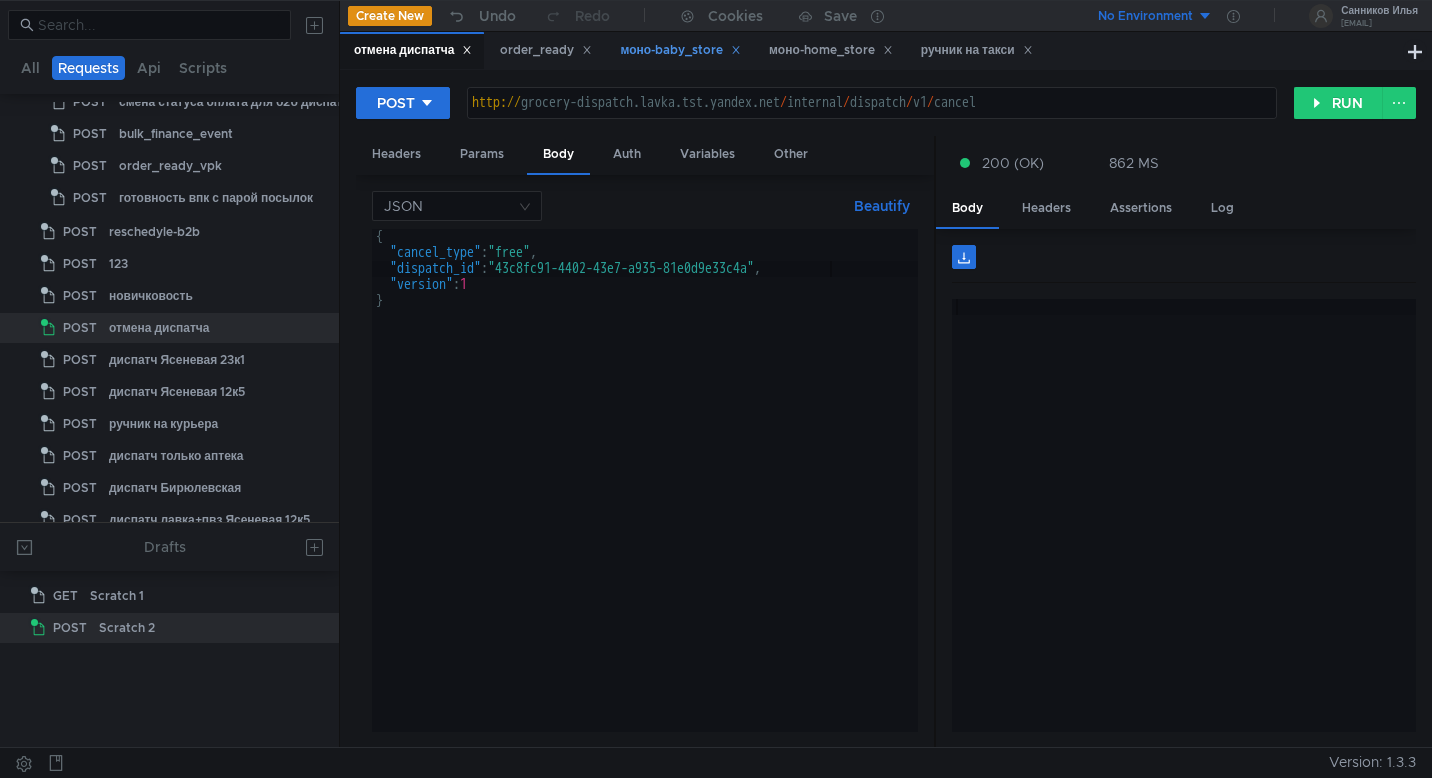 click on "моно-baby_store" at bounding box center [680, 50] 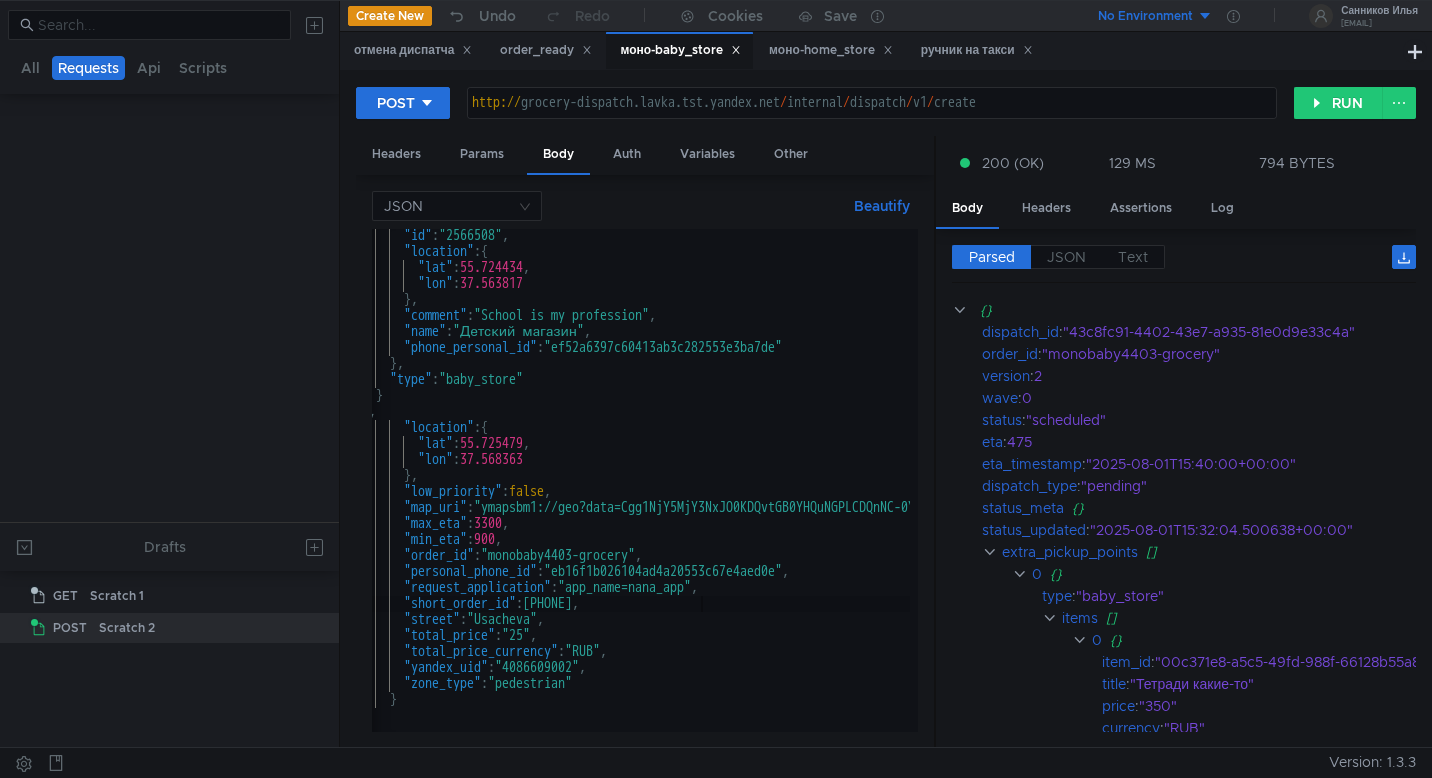 scroll, scrollTop: 1986, scrollLeft: 0, axis: vertical 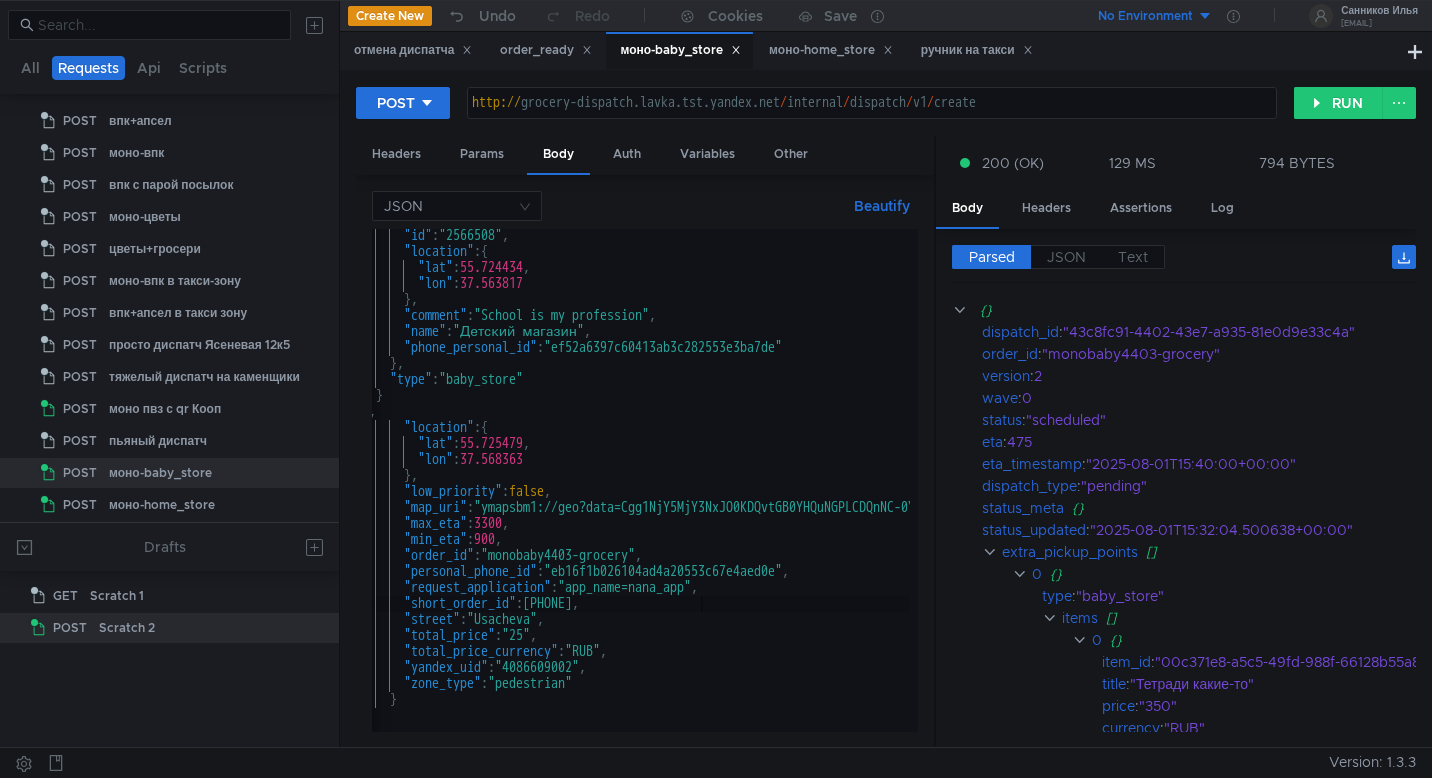 click on ""id" :  "2566508" ,             "location" :  {                "lat" :  55.724434 ,                "lon" :  37.563817             } ,             "comment" :  "School is my profession" ,             "name" :  "Детский магазин" ,             "phone_personal_id" :  "[UUID]"          } ,          "type" :  "baby_store"       }    ] ,             "location" :  {                "lat" :  55.725479 ,                "lon" :  37.568363             } ,             "low_priority" :  false ,             "map_uri" :  "ymapsbm1://geo?data=Cgg1NjY5MjY3NxJO0KDQvtGB0YHQuNGPLCDQnNC-0YHQutCy0LAsINGD0LvQuNGG0LAg0KPRgdCw0YfRkdCy0LAsIDE50LozLCDQv9C-0LTRitC10LfQtCAxIgoNWkYWQhWK515CMJD1kLAG" ,             "max_eta" :  3300 ,             "min_eta" :  900 ,             "order_id" :  "monobaby4403-grocery" ,             "personal_phone_id" :  "[UUID]" ,             "request_application" :  "app_name=nana_app" ,             "short_order_id" :  ,             :" at bounding box center (1129, 491) 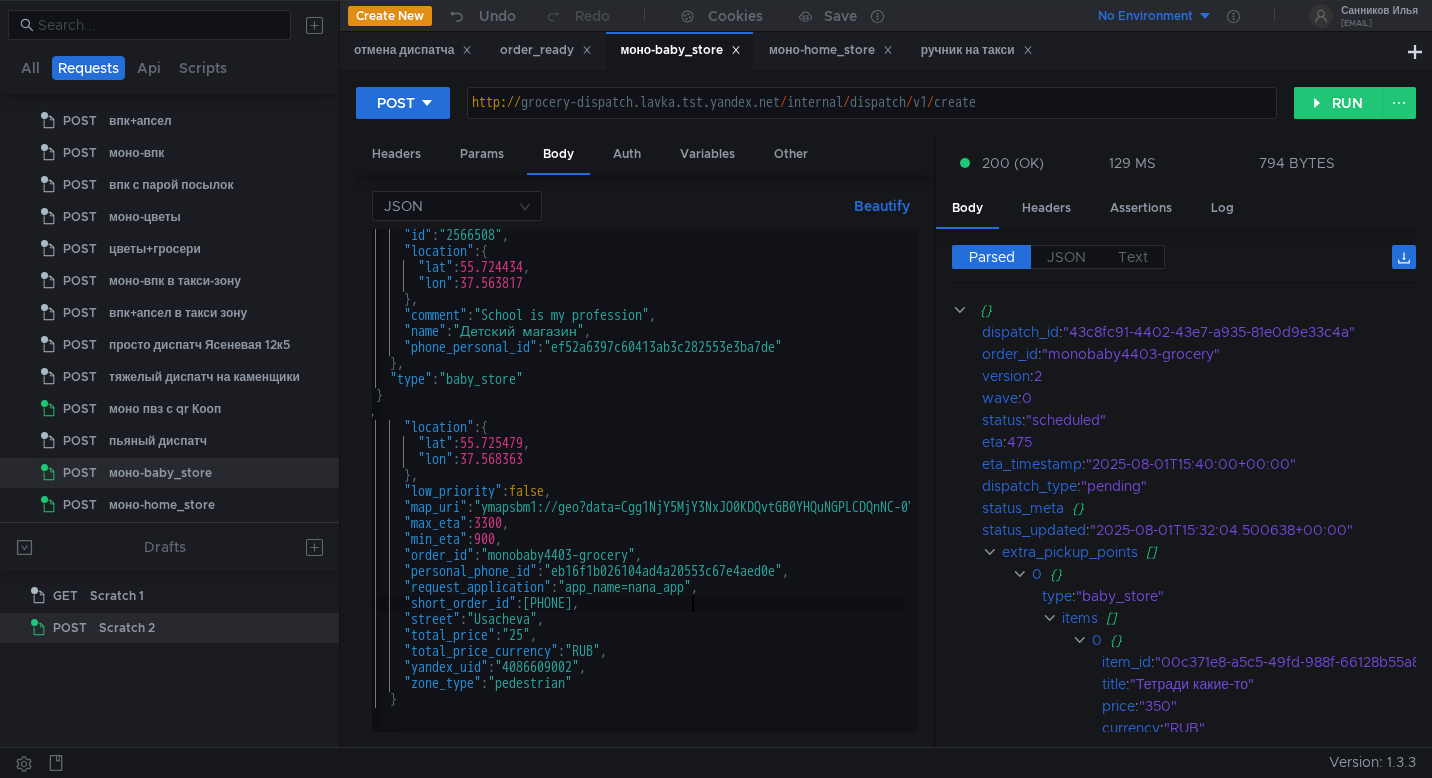 scroll, scrollTop: 353, scrollLeft: 0, axis: vertical 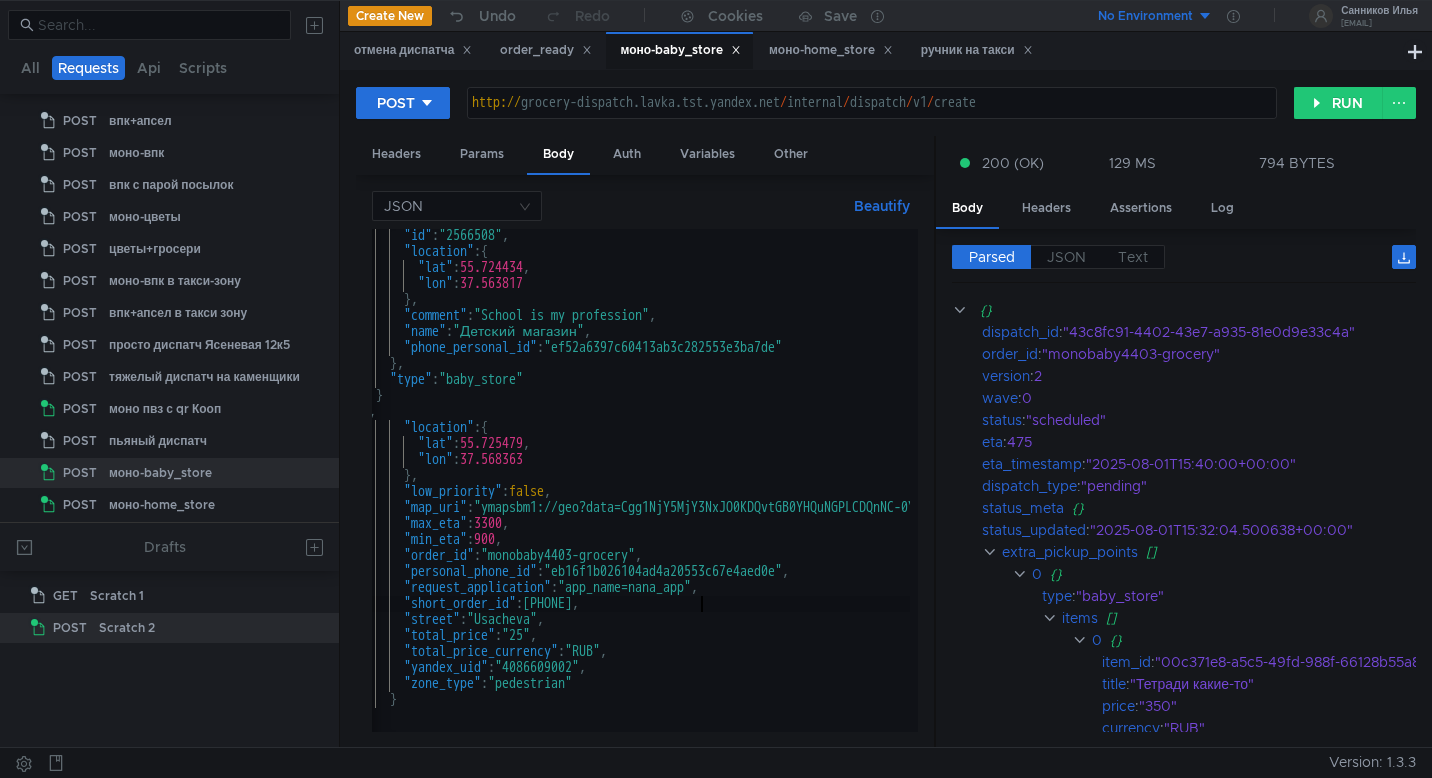 click on ""id" :  "2566508" ,             "location" :  {                "lat" :  55.724434 ,                "lon" :  37.563817             } ,             "comment" :  "School is my profession" ,             "name" :  "Детский магазин" ,             "phone_personal_id" :  "[UUID]"          } ,          "type" :  "baby_store"       }    ] ,             "location" :  {                "lat" :  55.725479 ,                "lon" :  37.568363             } ,             "low_priority" :  false ,             "map_uri" :  "ymapsbm1://geo?data=Cgg1NjY5MjY3NxJO0KDQvtGB0YHQuNGPLCDQnNC-0YHQutCy0LAsINGD0LvQuNGG0LAg0KPRgdCw0YfRkdCy0LAsIDE50LozLCDQv9C-0LTRitC10LfQtCAxIgoNWkYWQhWK515CMJD1kLAG" ,             "max_eta" :  3300 ,             "min_eta" :  900 ,             "order_id" :  "monobaby4403-grocery" ,             "personal_phone_id" :  "[UUID]" ,             "request_application" :  "app_name=nana_app" ,             "short_order_id" :  ,             :" at bounding box center (1129, 491) 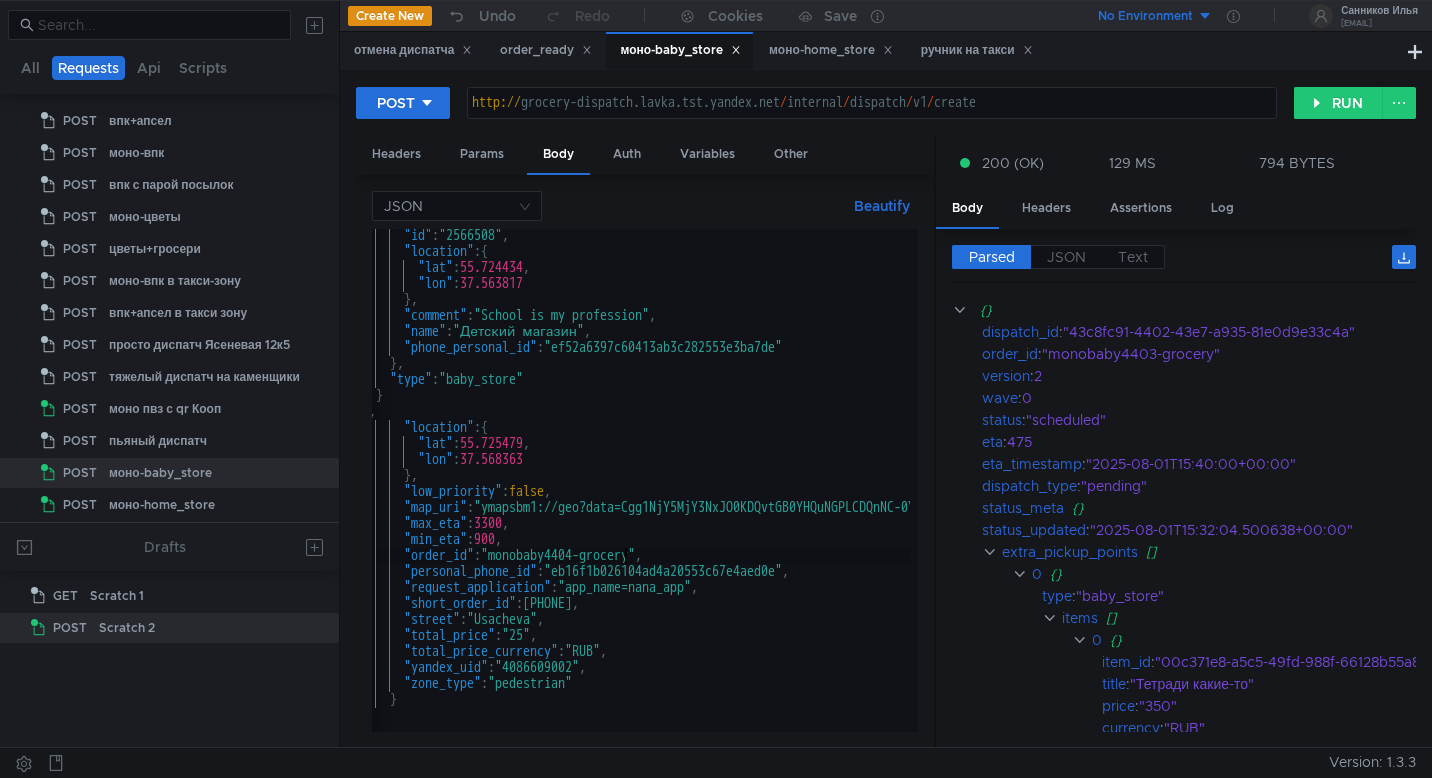 scroll, scrollTop: 0, scrollLeft: 20, axis: horizontal 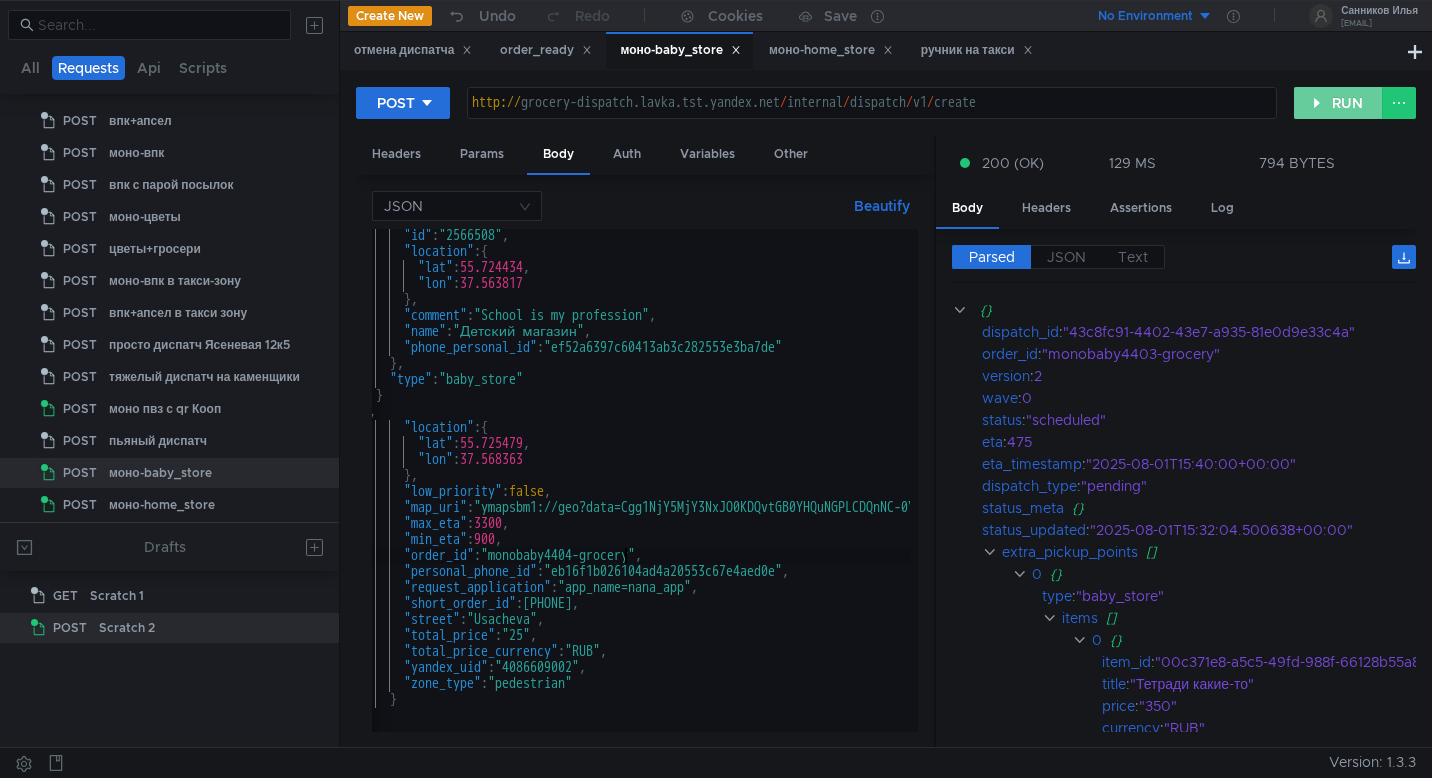 type on ""order_id": "monobaby4404-grocery"," 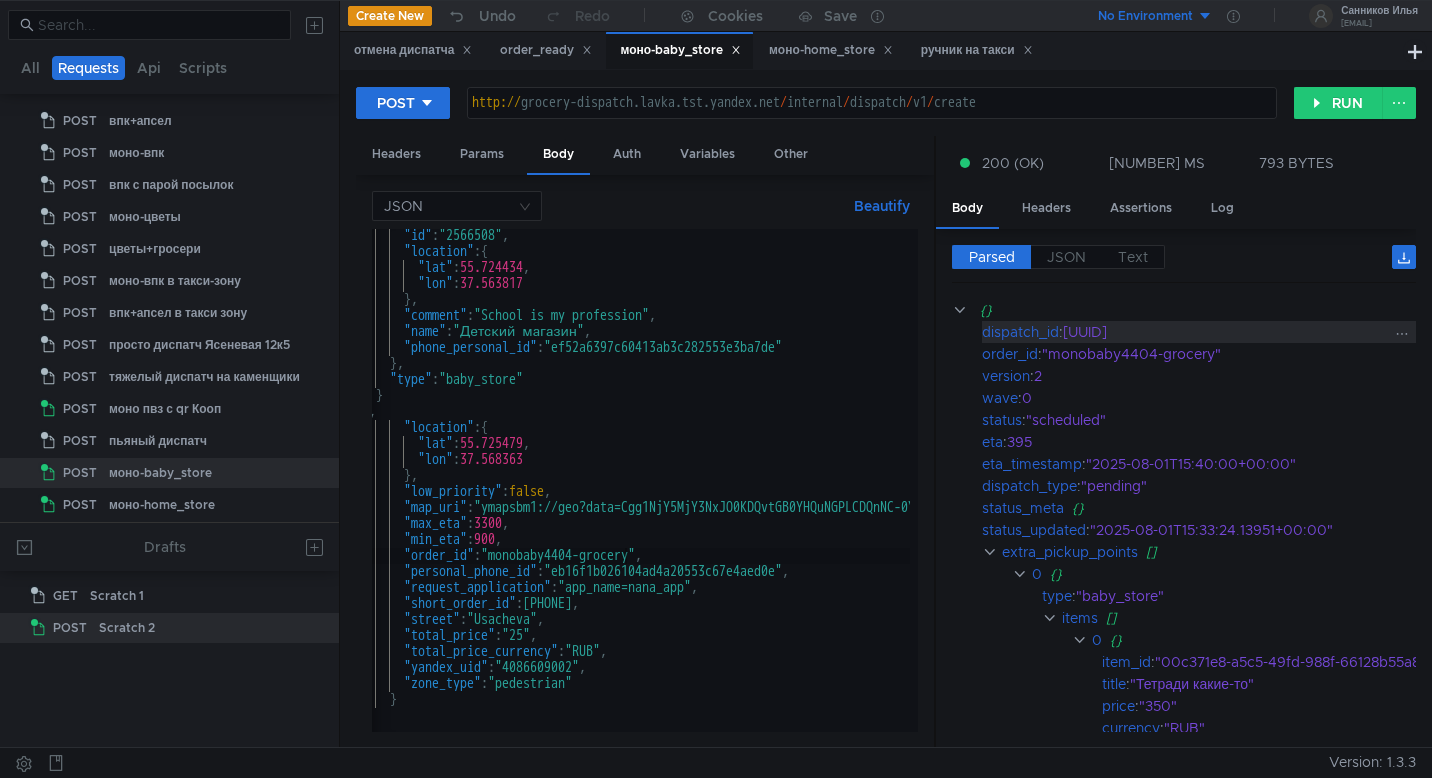drag, startPoint x: 1359, startPoint y: 334, endPoint x: 1071, endPoint y: 330, distance: 288.02777 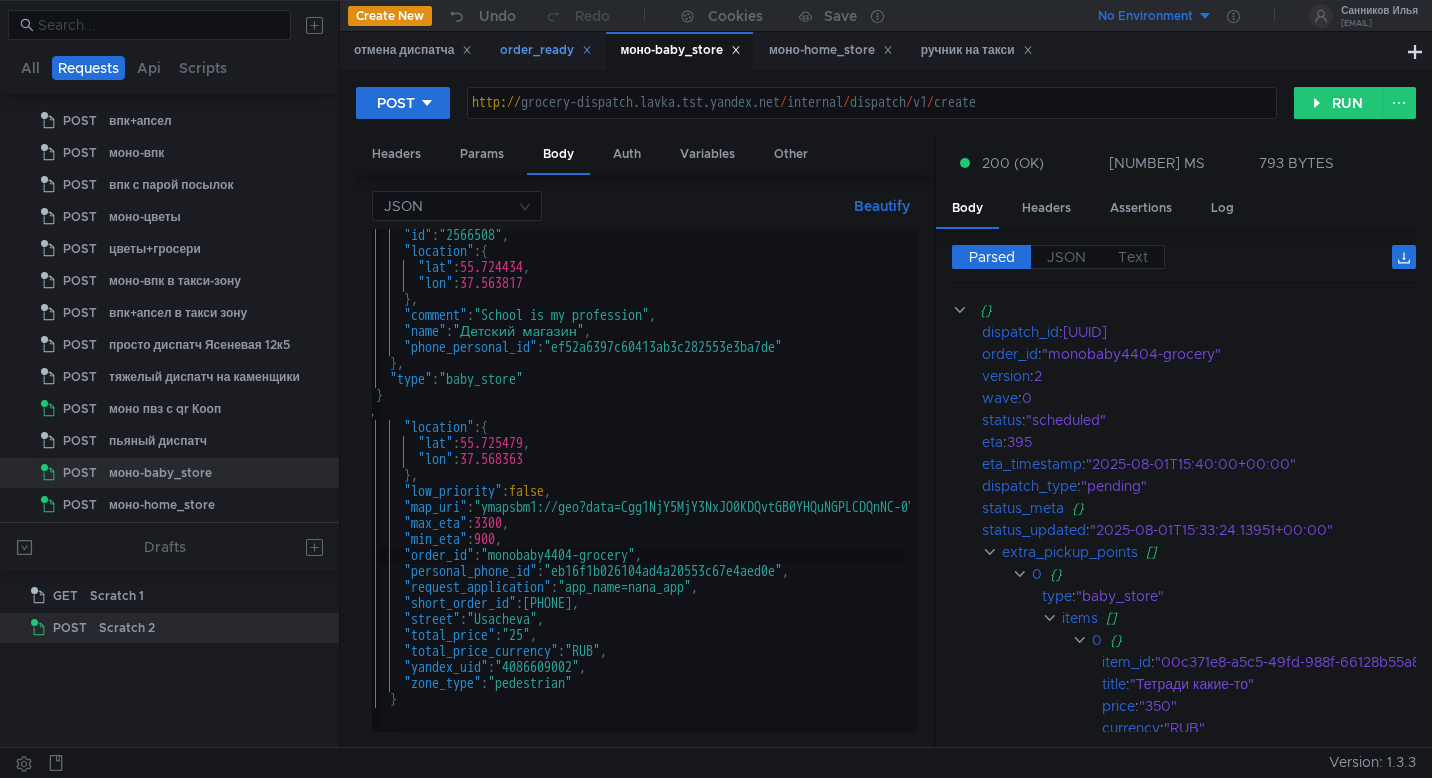 click on "order_ready" at bounding box center (546, 50) 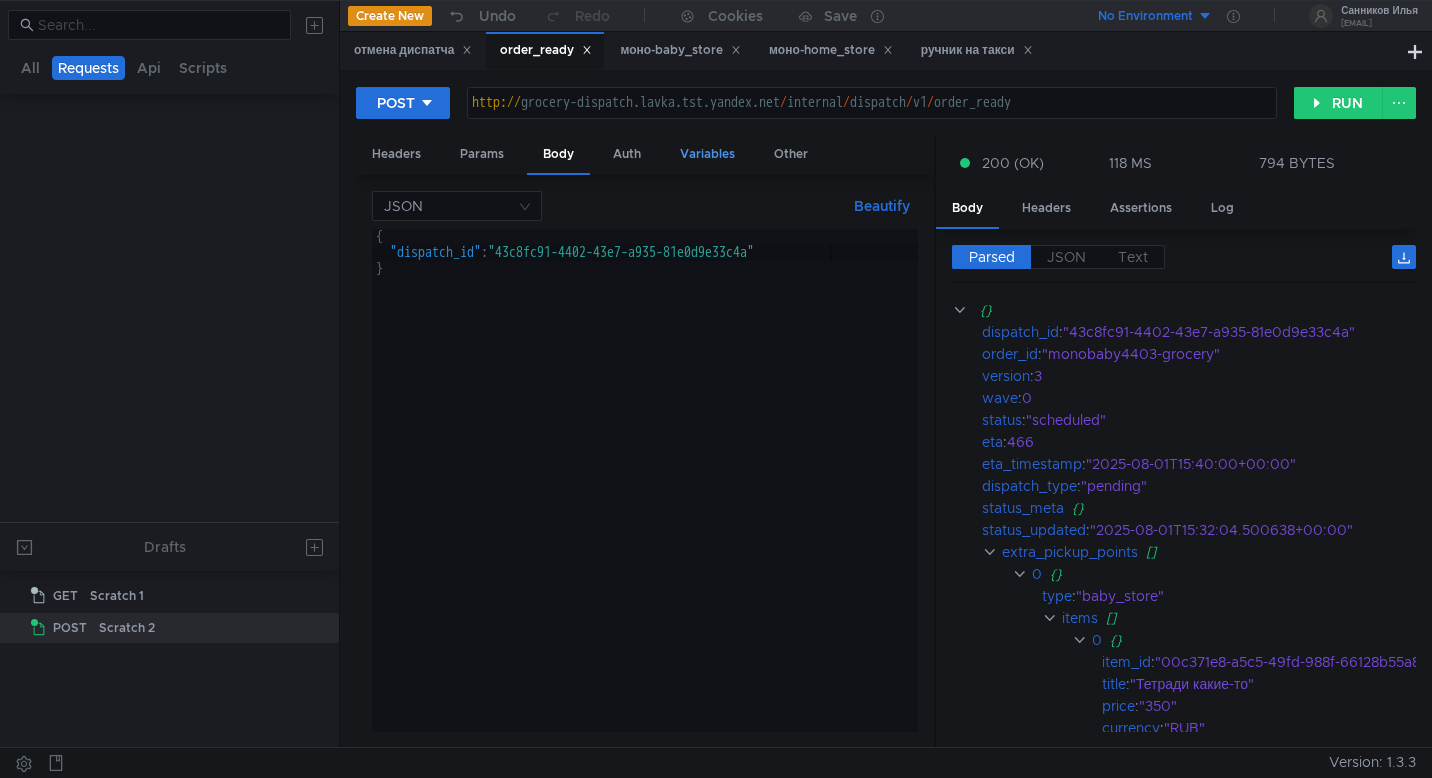 scroll, scrollTop: 531, scrollLeft: 0, axis: vertical 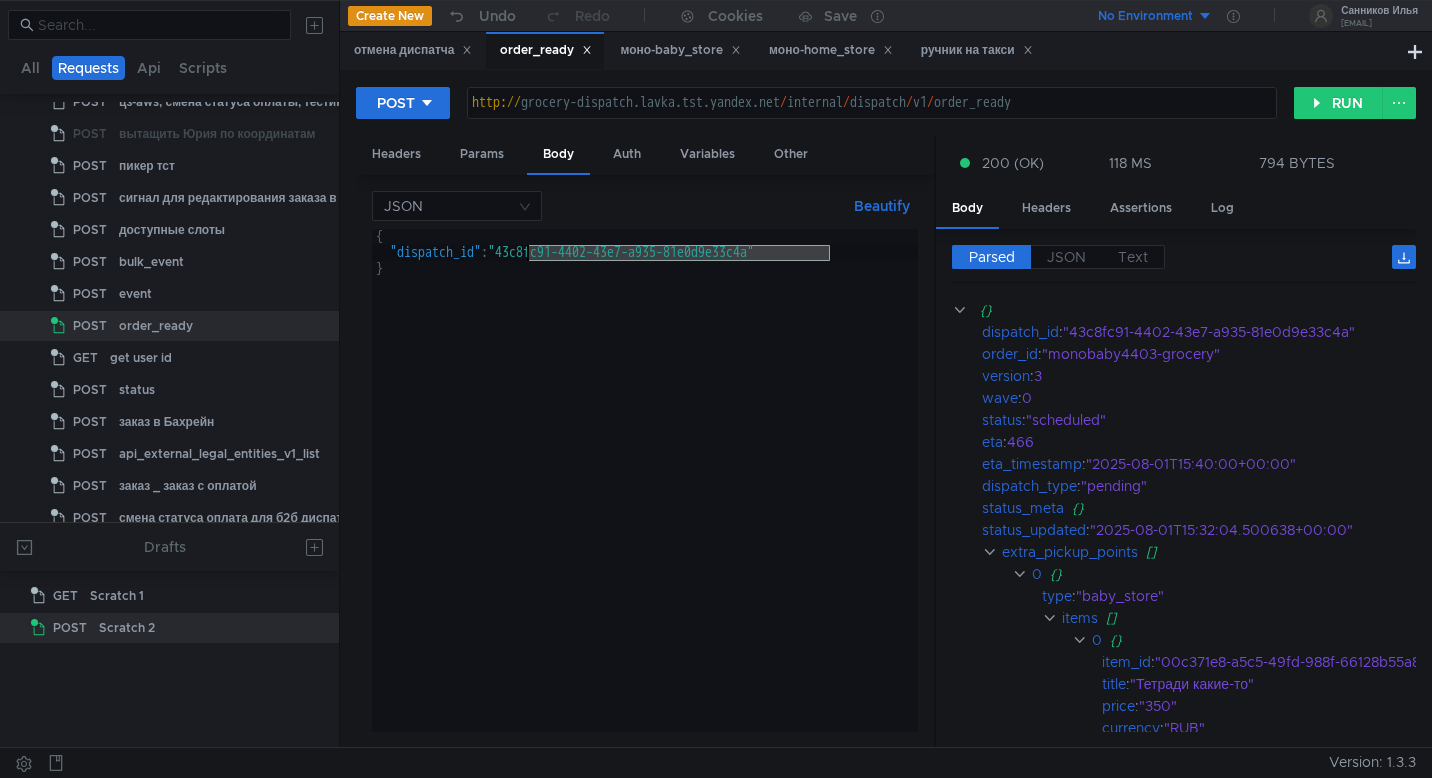 drag, startPoint x: 829, startPoint y: 254, endPoint x: 530, endPoint y: 257, distance: 299.01505 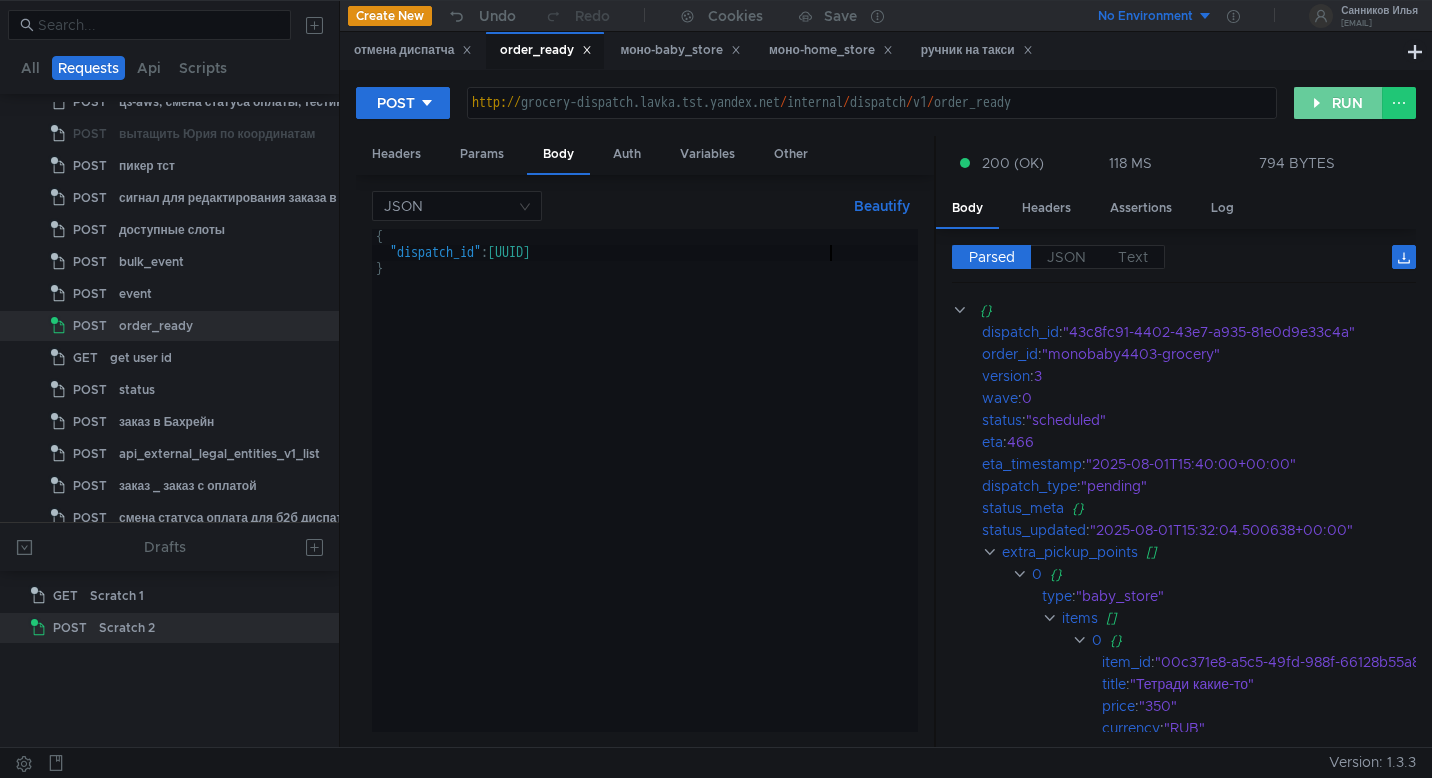 click on "RUN" 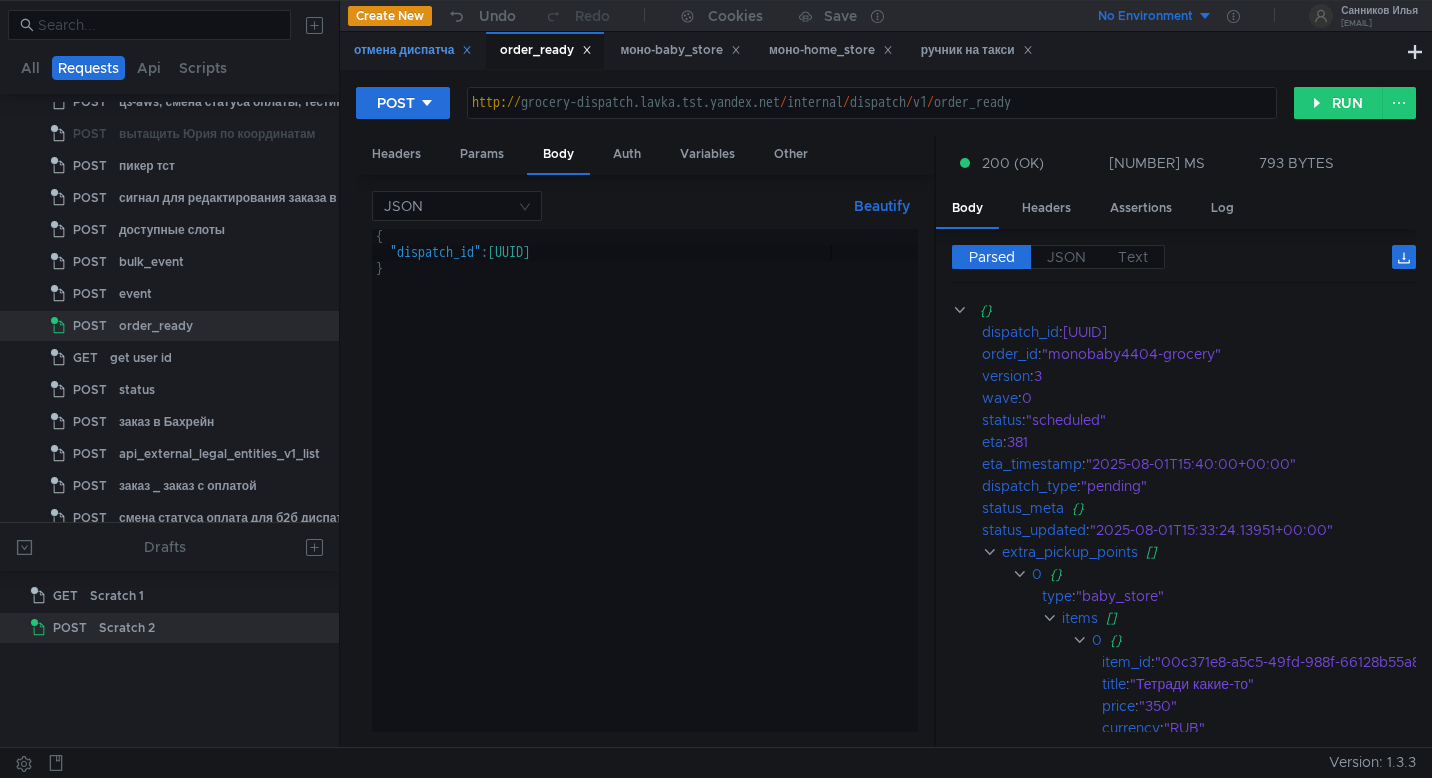 click on "отмена диспатча" at bounding box center [413, 50] 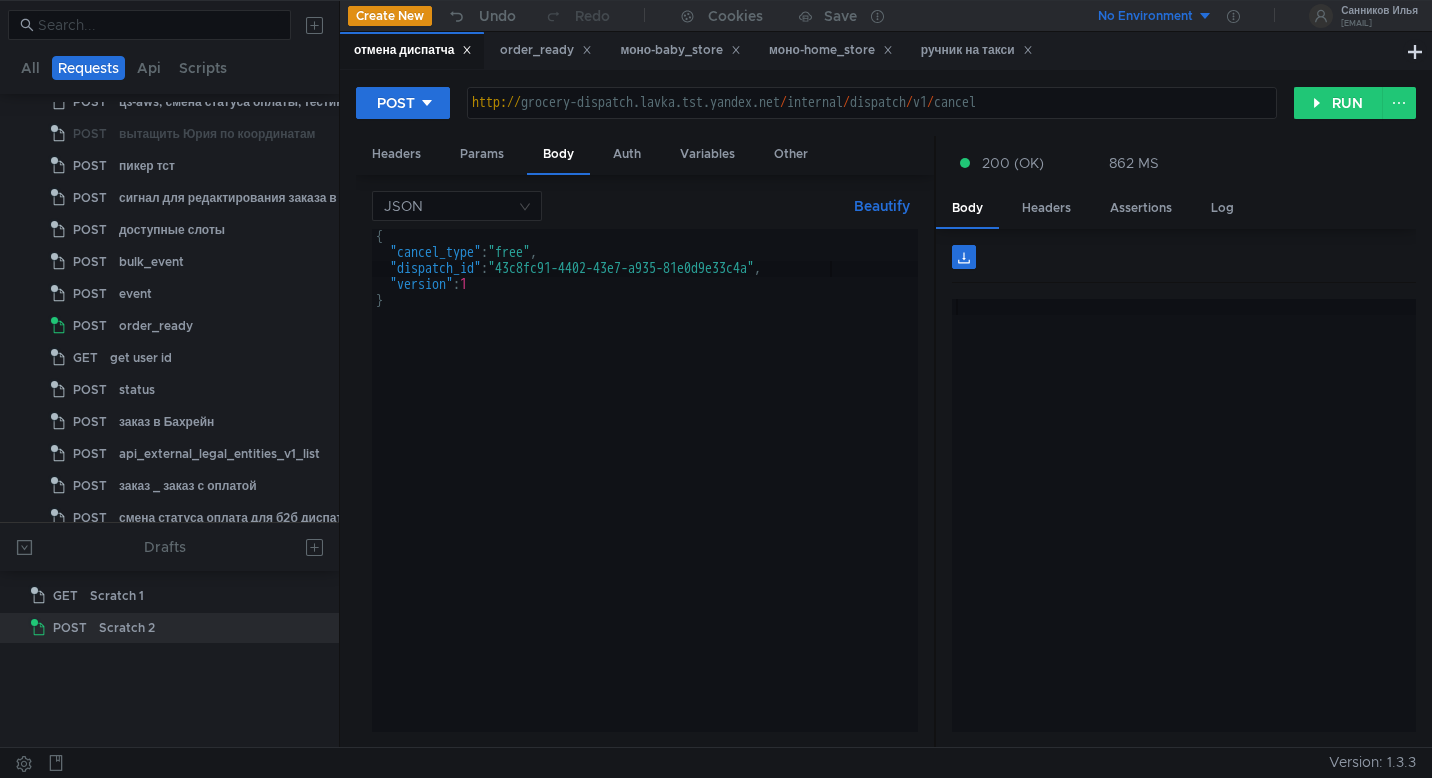 scroll, scrollTop: 947, scrollLeft: 0, axis: vertical 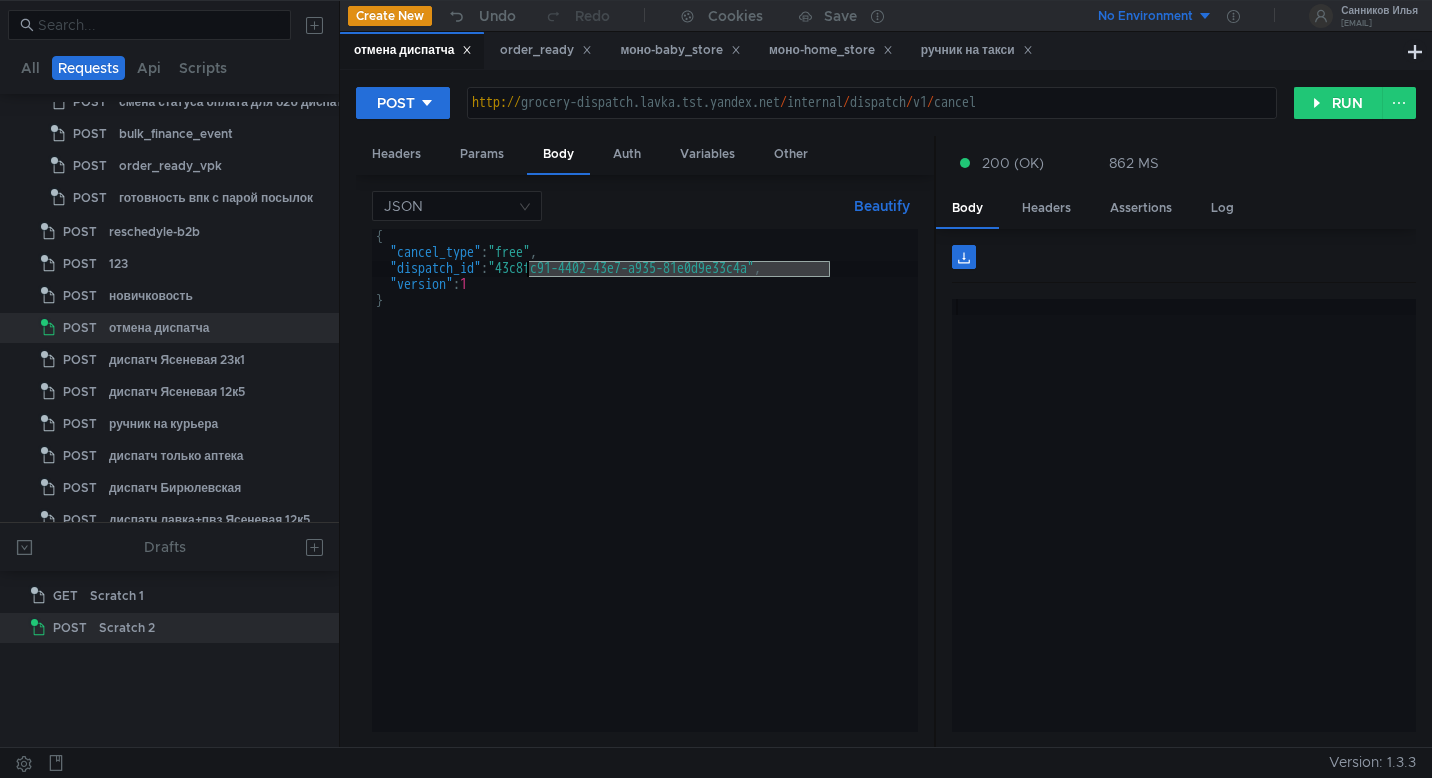 drag, startPoint x: 832, startPoint y: 271, endPoint x: 528, endPoint y: 271, distance: 304 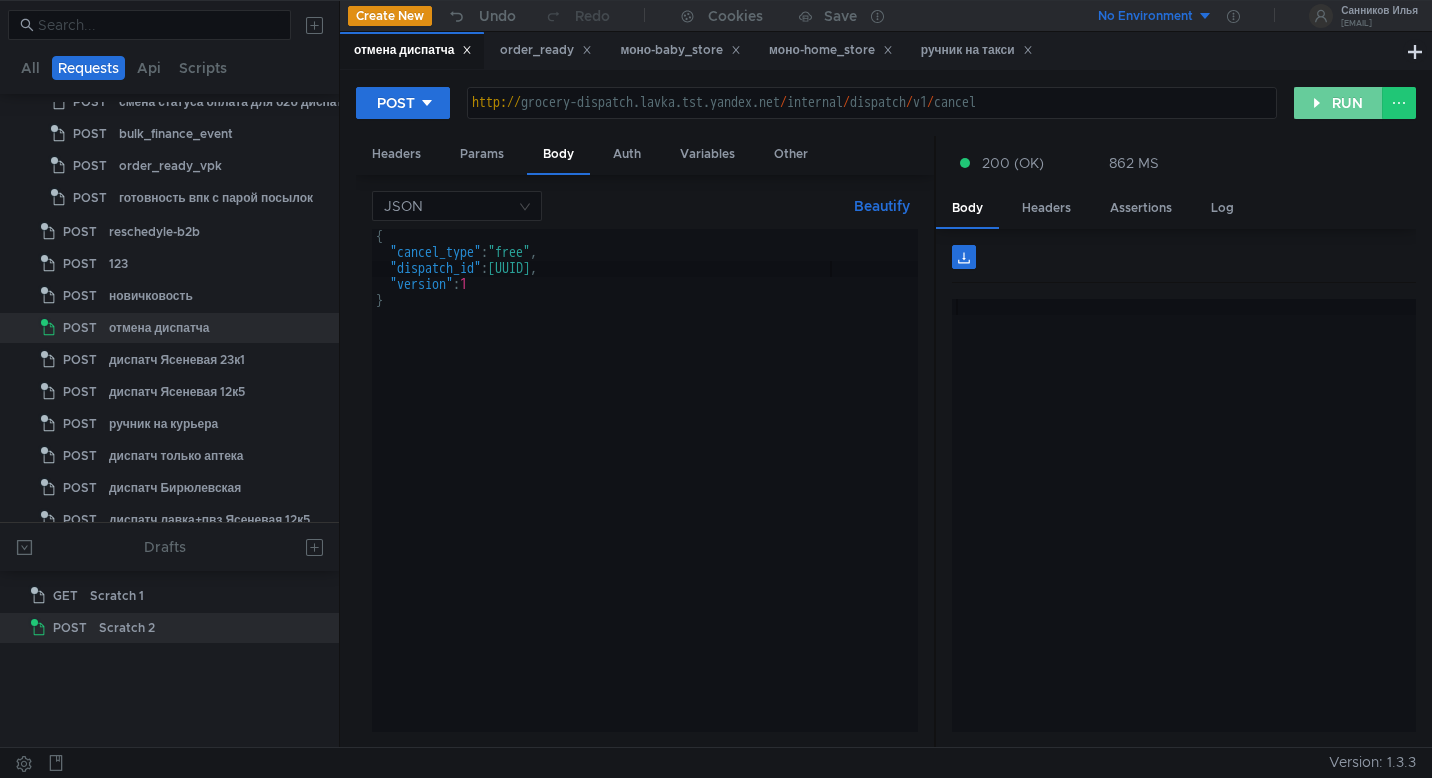click on "RUN" 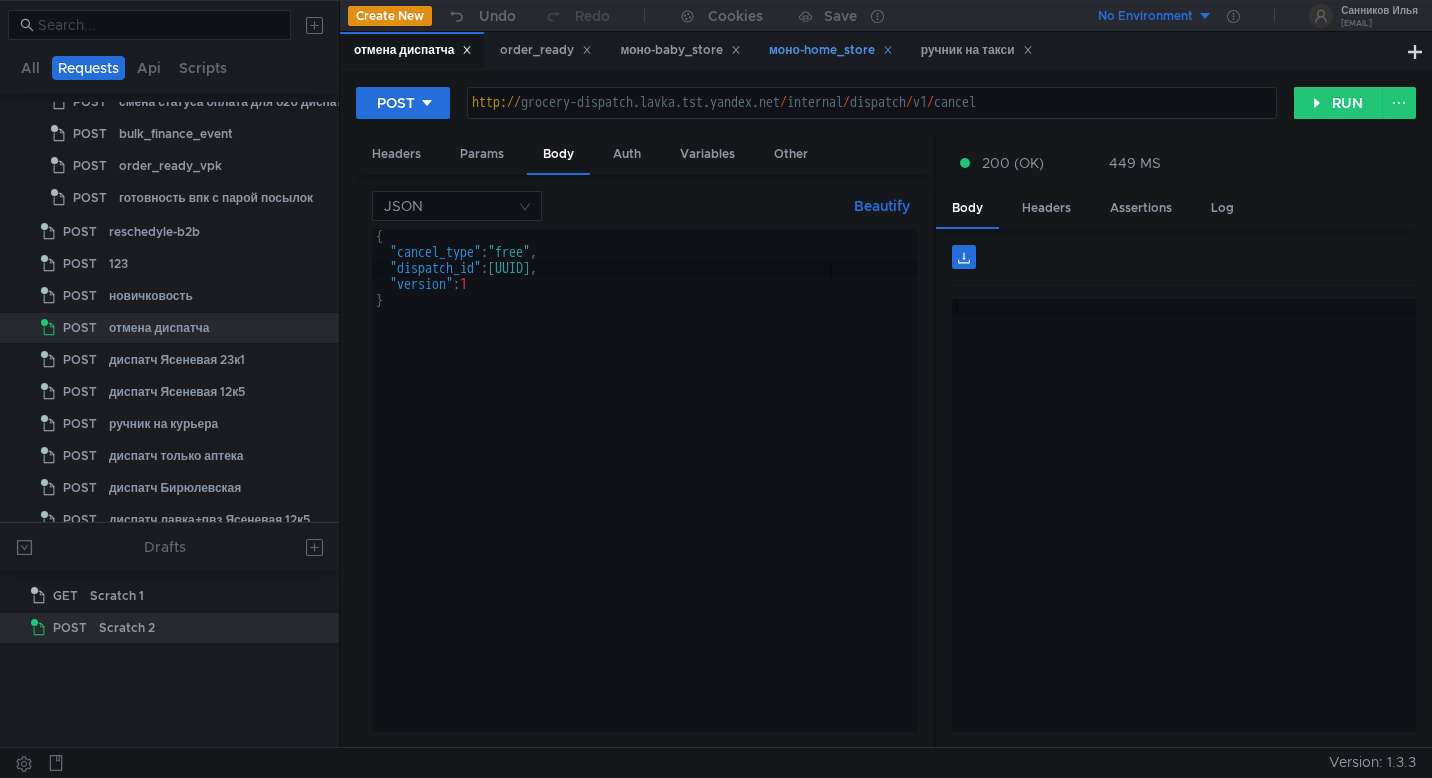 click on "моно-home_store" at bounding box center (831, 50) 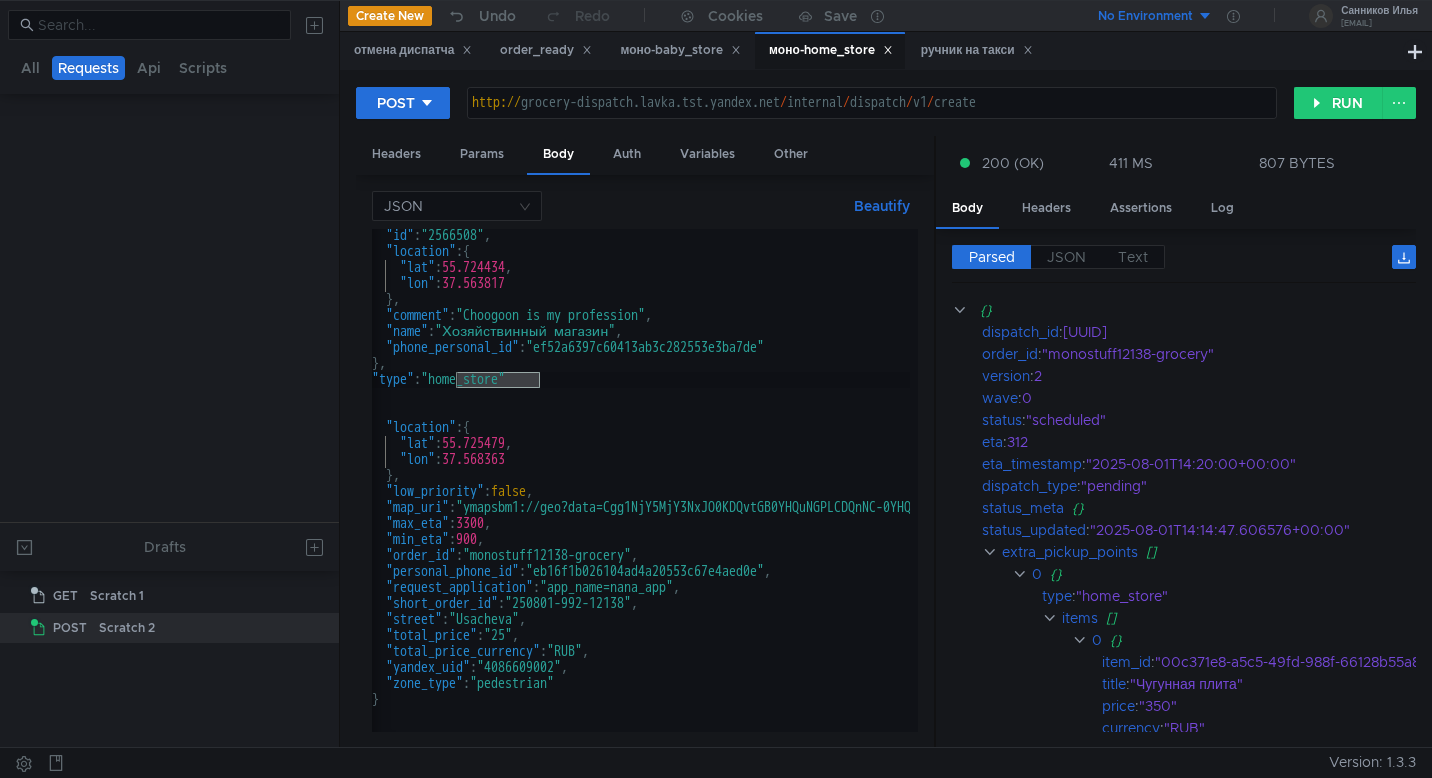 scroll, scrollTop: 1986, scrollLeft: 0, axis: vertical 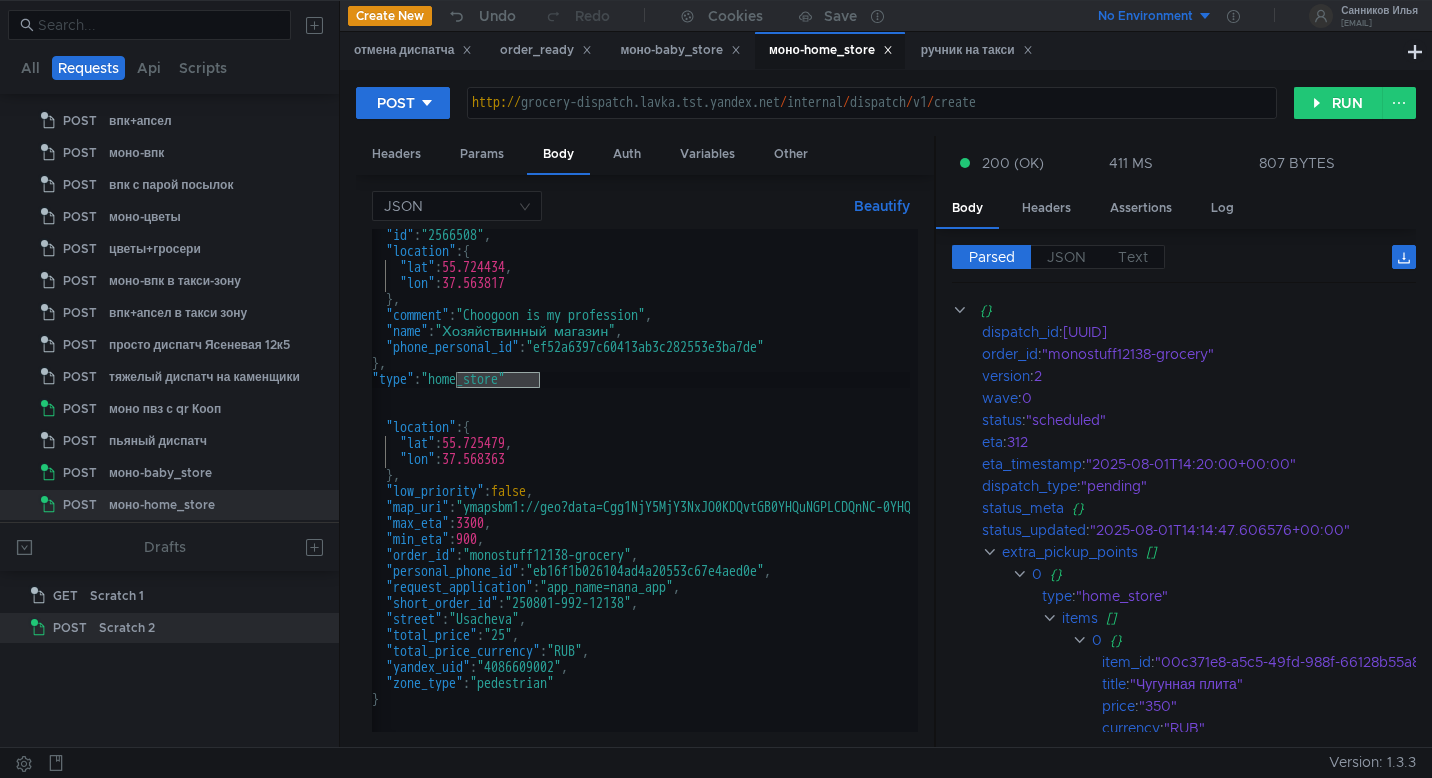 click on ""id" :  "2566508" ,             "location" :  {                "lat" :  55.724434 ,                "lon" :  37.563817             } ,             "comment" :  "Choogoon is my profession" ,             "name" :  "Хозяйствинный магазин" ,             "phone_personal_id" :  "[UUID]"          } ,          "type" :  "home_store"       }    ] ,             "location" :  {                "lat" :  55.725479 ,                "lon" :  37.568363             } ,             "low_priority" :  false ,             "map_uri" :  "ymapsbm1://geo?data=Cgg1NjY5MjY3NxJO0KDQvtGB0YHQuNGPLCDQnNC-0YHQutCy0LAsINGD0LvQuNGG0LAg0KPRgdCw0YfRkdCy0LAsIDE50LozLCDQv9C-0LTRitC10LfQtCAxIgoNWkYWQhWK515CMJD1kLAG" ,             "max_eta" :  3300 ,             "min_eta" :  900 ,             "order_id" :  "monostuff12138-grocery" ,             "personal_phone_id" :  "[UUID]" ,             "request_application" :  "app_name=nana_app" ,             "short_order_id" :" at bounding box center (1111, 491) 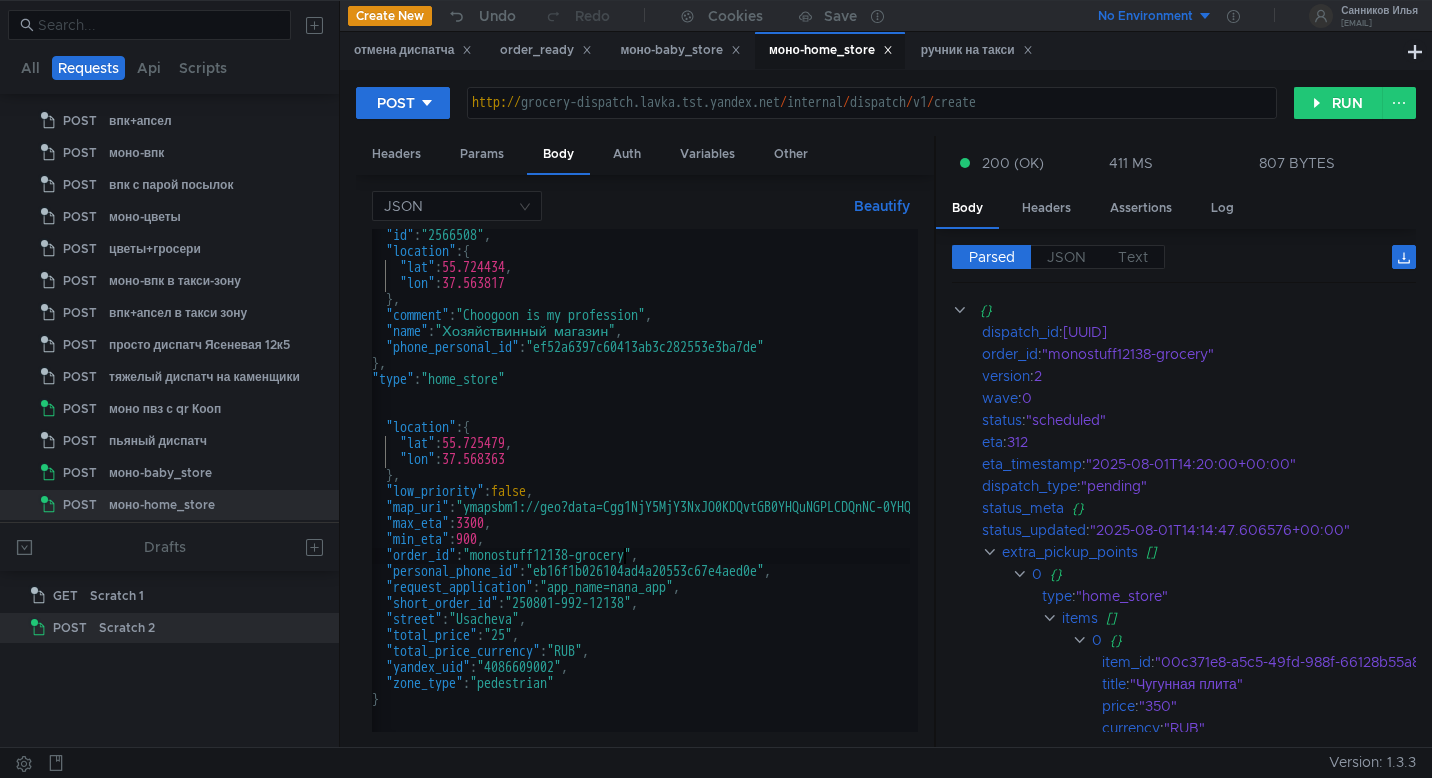 scroll, scrollTop: 353, scrollLeft: 0, axis: vertical 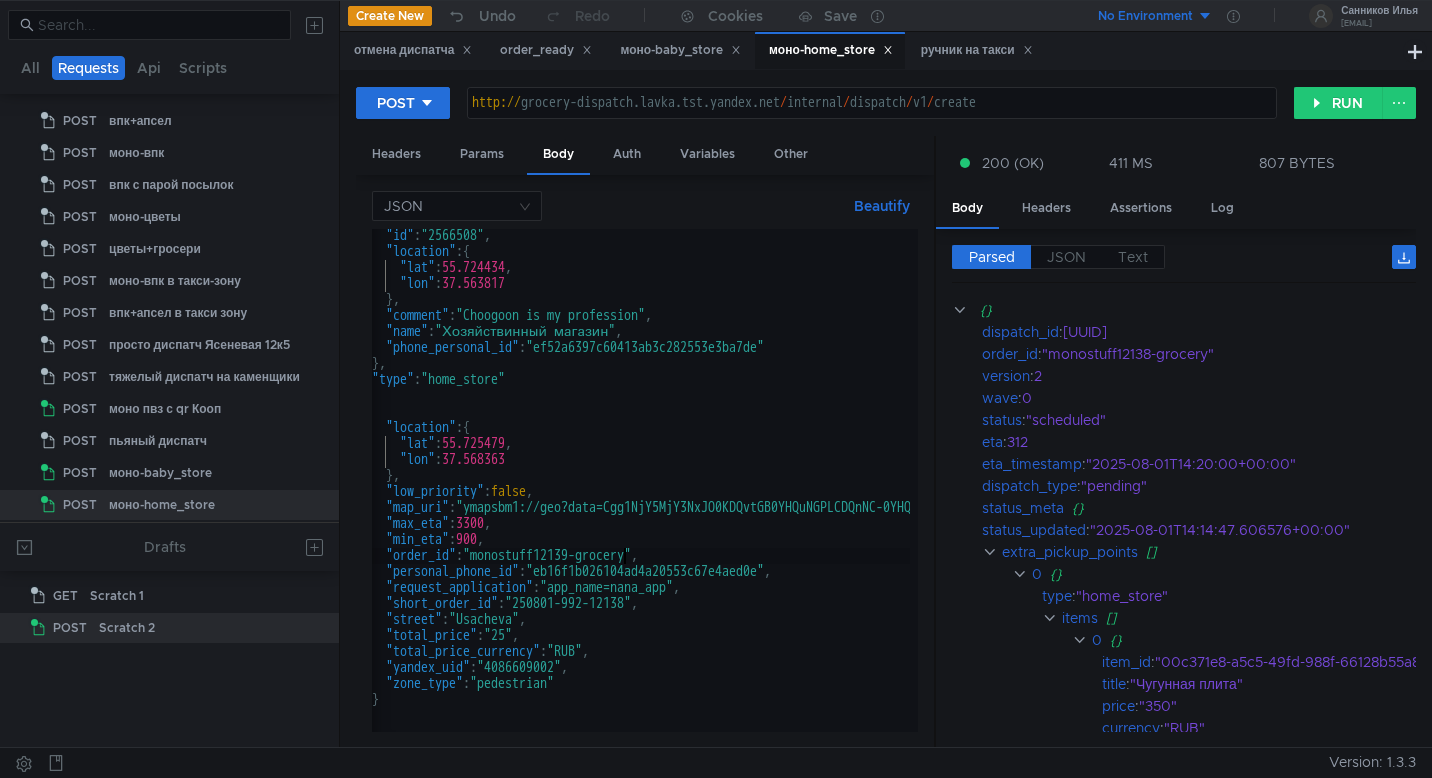 click on ""id" :  "2566508" ,             "location" :  {                "lat" :  55.724434 ,                "lon" :  37.563817             } ,             "comment" :  "Choogoon is my profession" ,             "name" :  "Хозяйствинный магазин" ,             "phone_personal_id" :  "[UUID]"          } ,          "type" :  "home_store"       }    ] ,             "location" :  {                "lat" :  55.725479 ,                "lon" :  37.568363             } ,             "low_priority" :  false ,             "map_uri" :  "ymapsbm1://geo?data=Cgg1NjY5MjY3NxJO0KDQvtGB0YHQuNGPLCDQnNC-0YHQutCy0LAsINGD0LvQuNGG0LAg0KPRgdCw0YfRkdCy0LAsIDE50LozLCDQv9C-0LTRitC10LfQtCAxIgoNWkYWQhWK515CMJD1kLAG" ,             "max_eta" :  3300 ,             "min_eta" :  900 ,             "order_id" :  "monostuff12139-grocery" ,             "personal_phone_id" :  "[UUID]" ,             "request_application" :  "app_name=nana_app" ,             "short_order_id" :" at bounding box center (1111, 491) 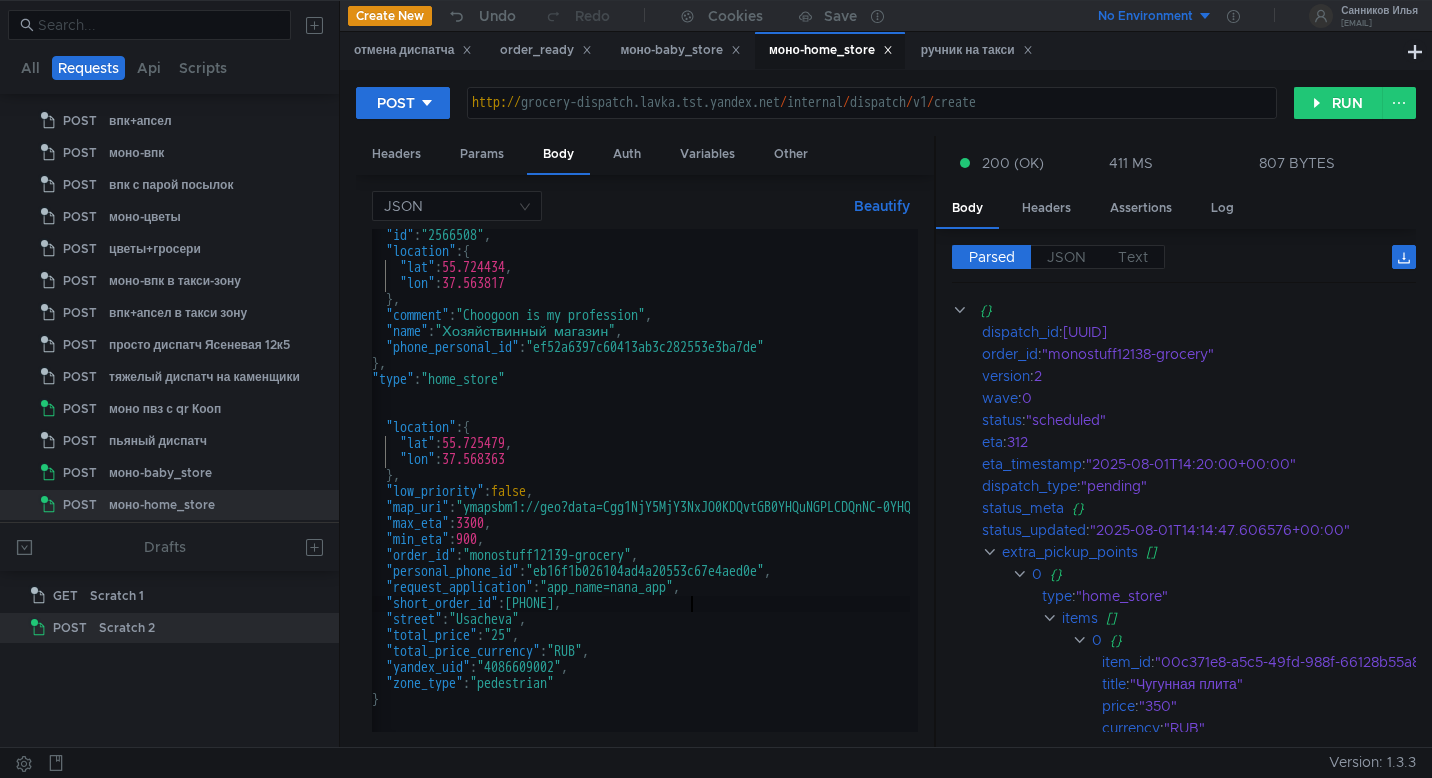 scroll, scrollTop: 0, scrollLeft: 26, axis: horizontal 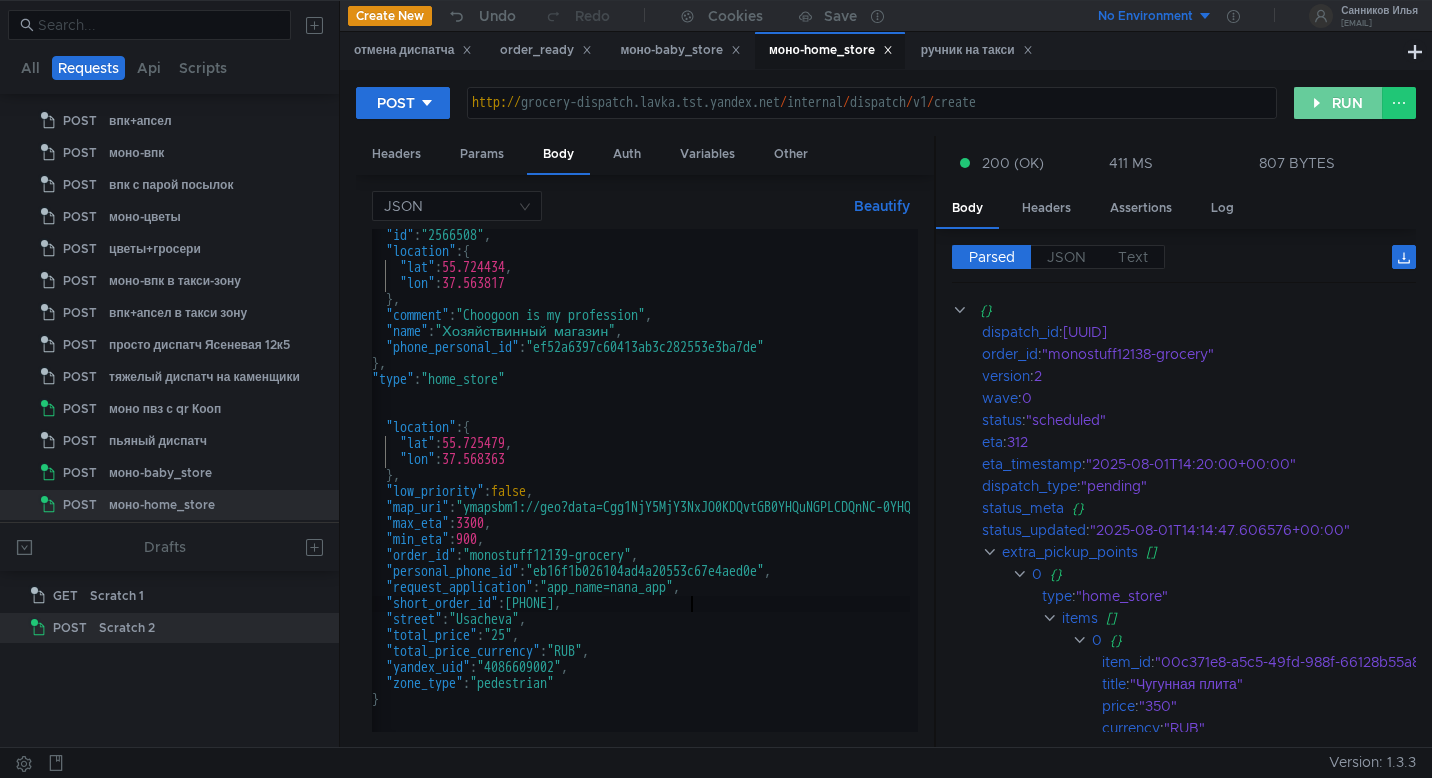type on ""short_order_id": "250801-992-12139"" 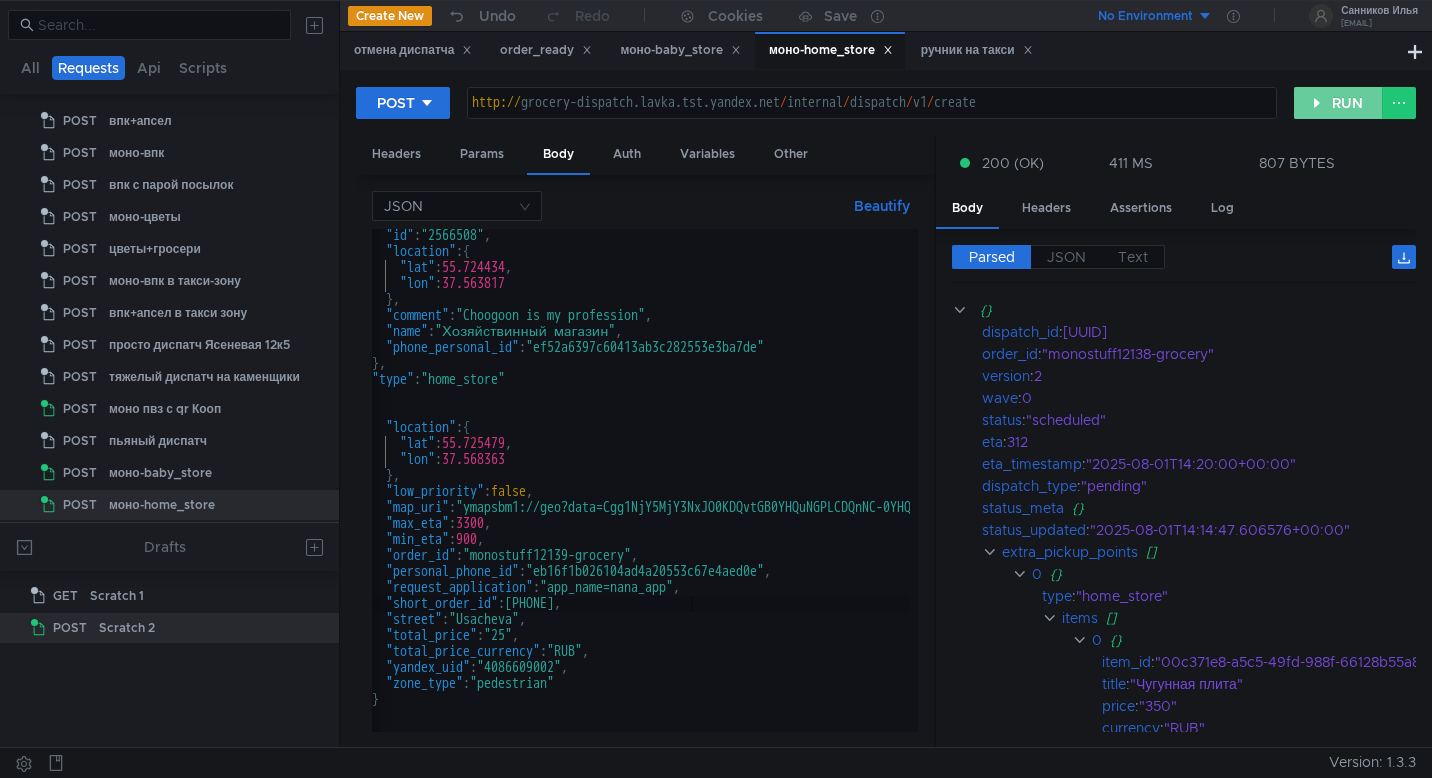 click on "RUN" 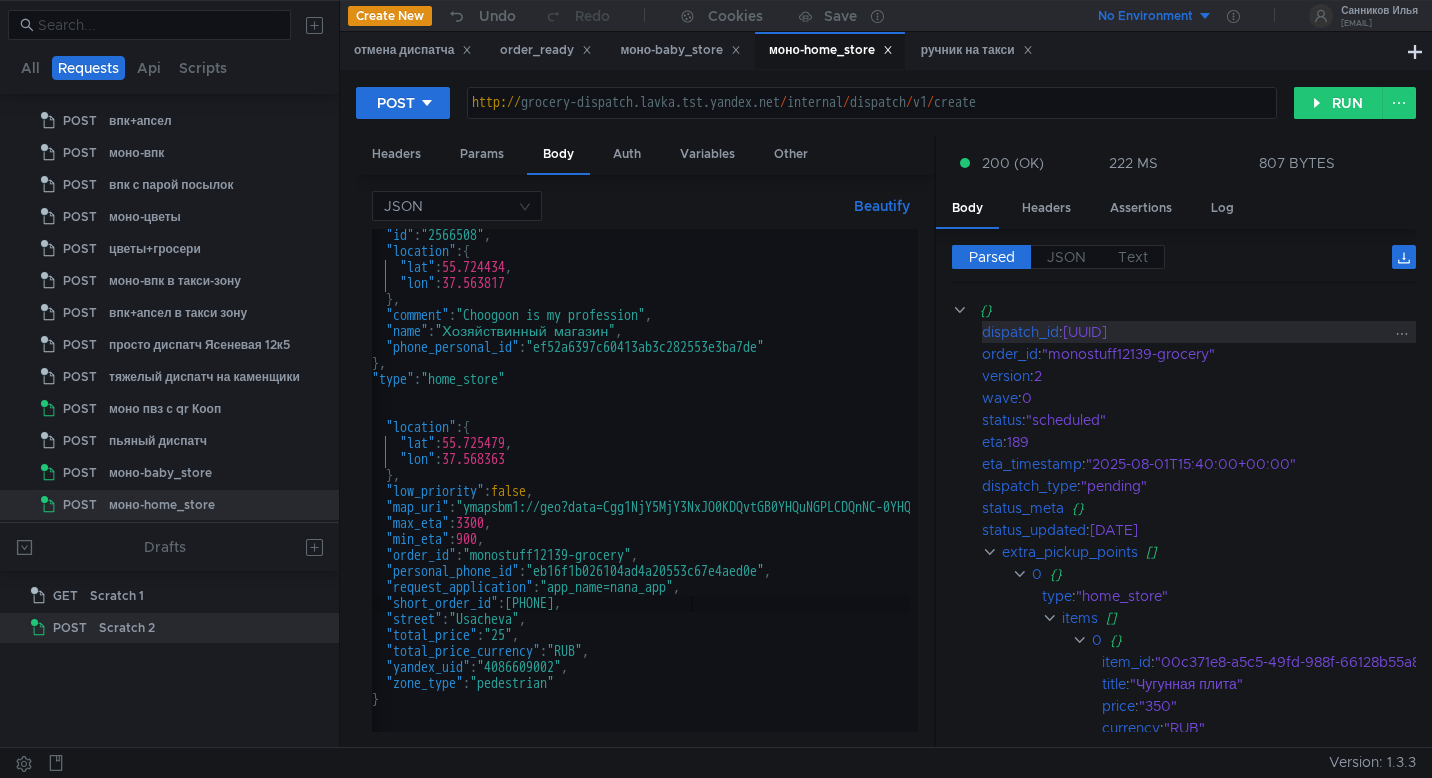drag, startPoint x: 1350, startPoint y: 337, endPoint x: 1075, endPoint y: 341, distance: 275.02908 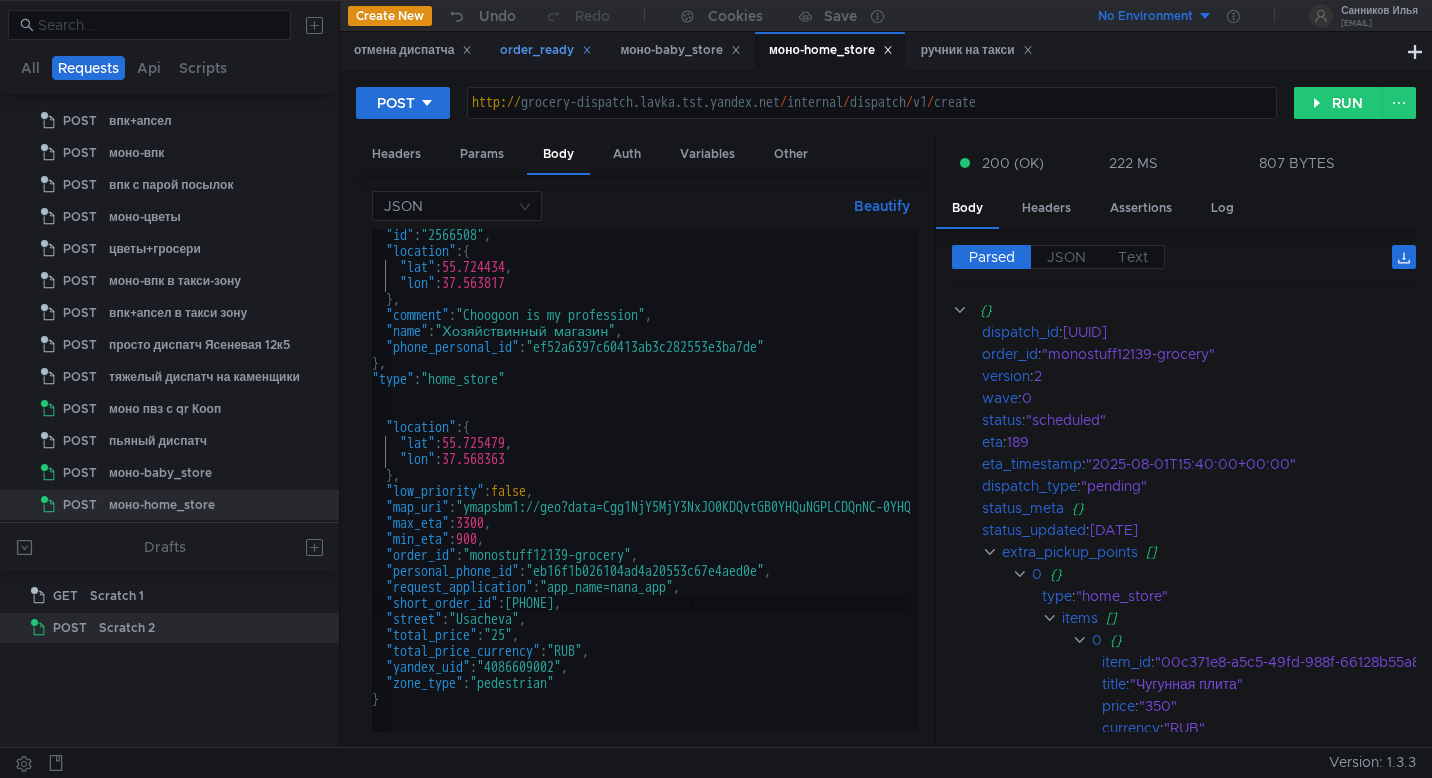 click on "order_ready" at bounding box center (546, 50) 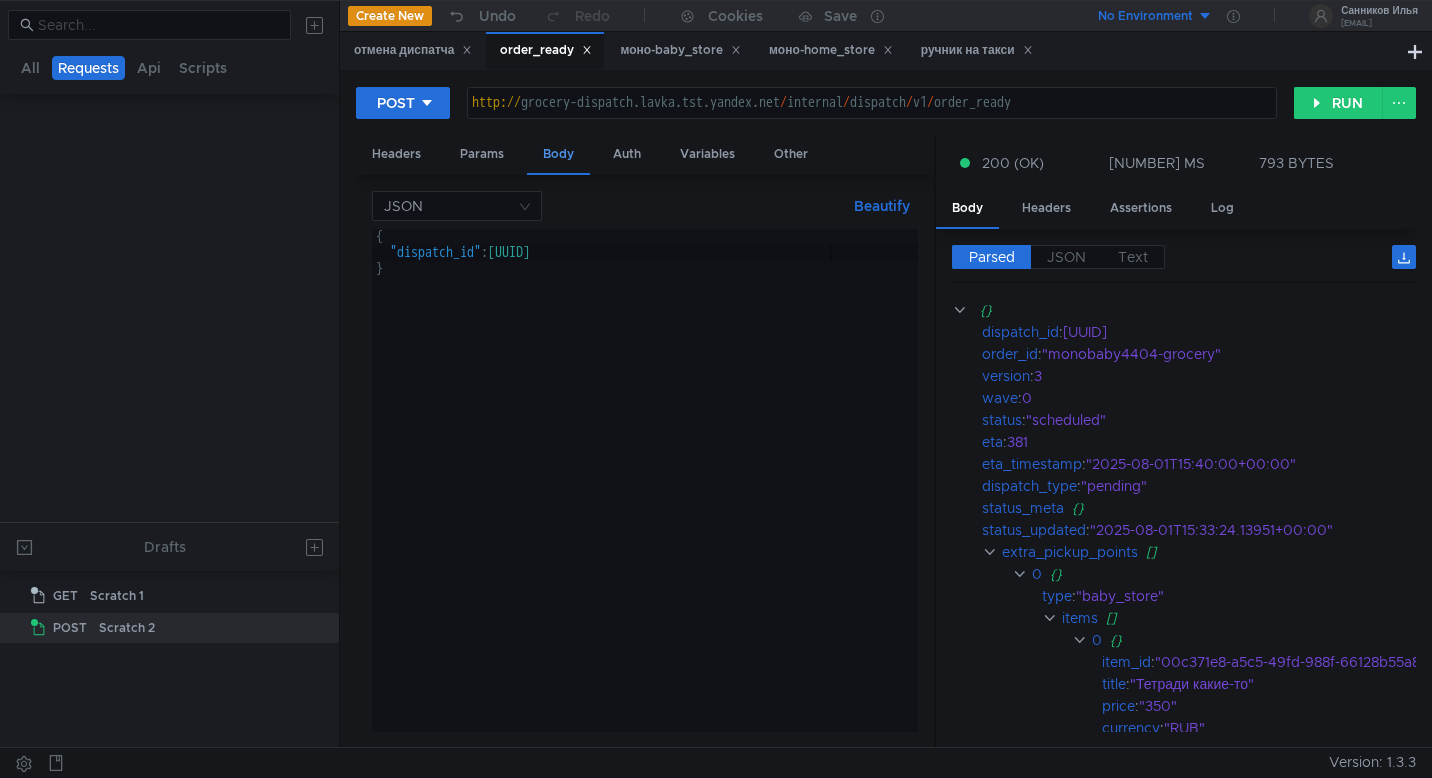scroll, scrollTop: 531, scrollLeft: 0, axis: vertical 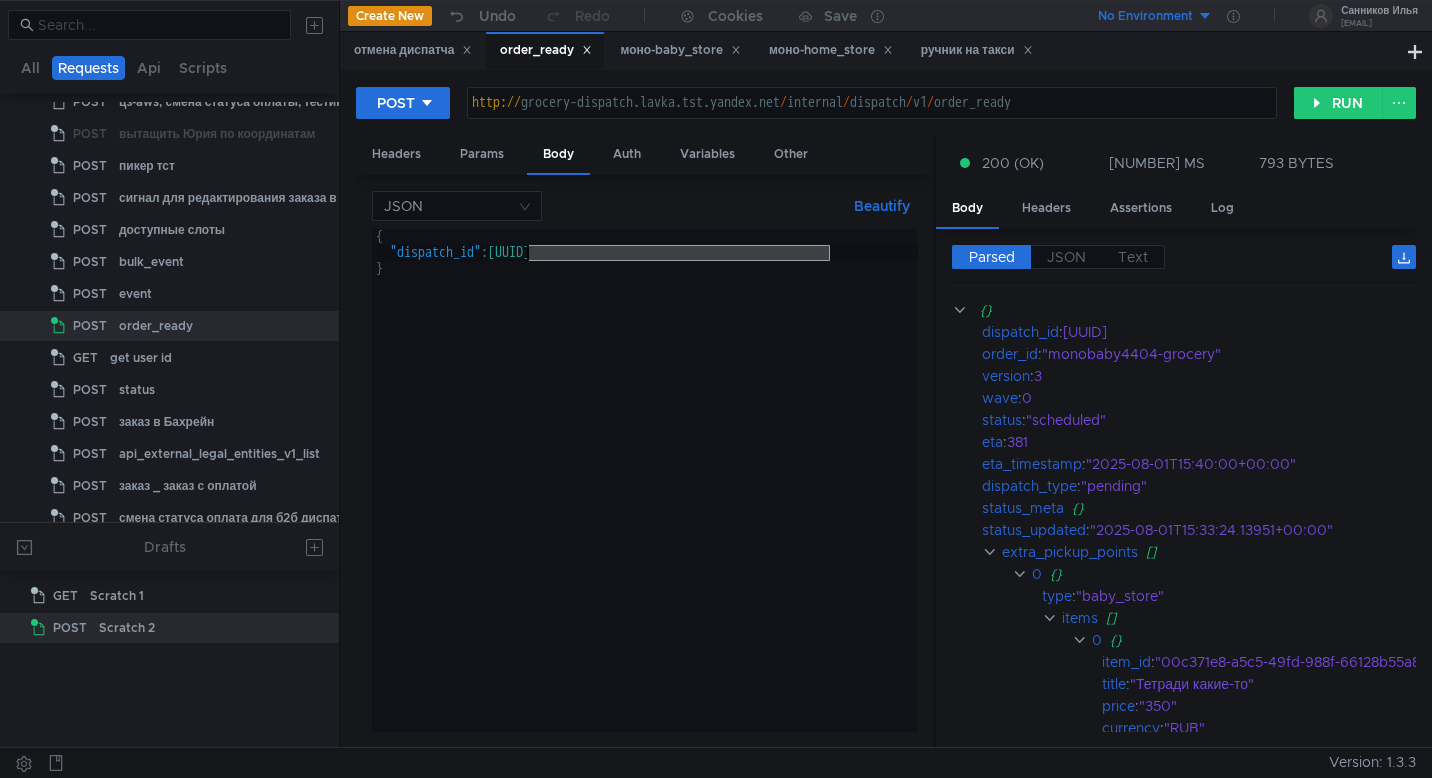 drag, startPoint x: 829, startPoint y: 254, endPoint x: 527, endPoint y: 256, distance: 302.00662 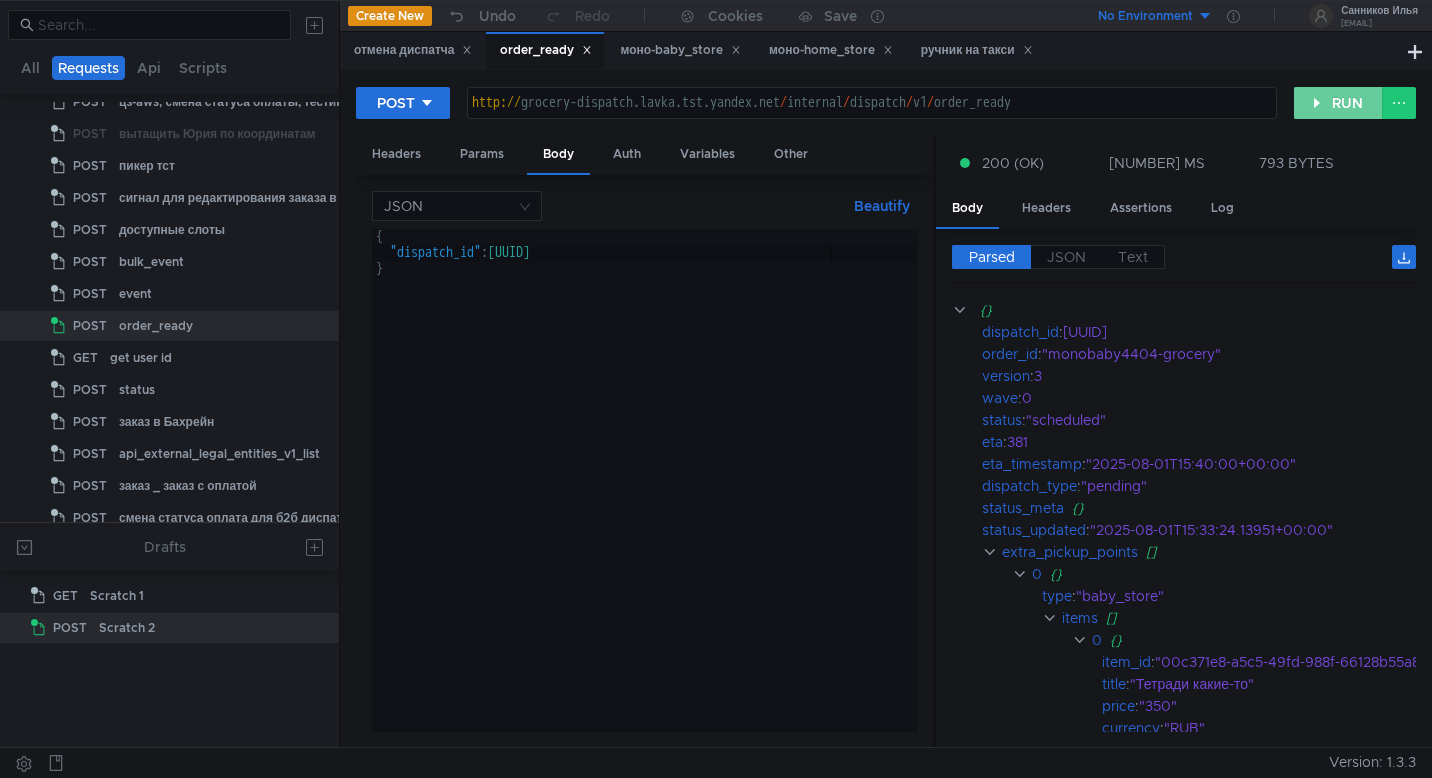 click on "RUN" 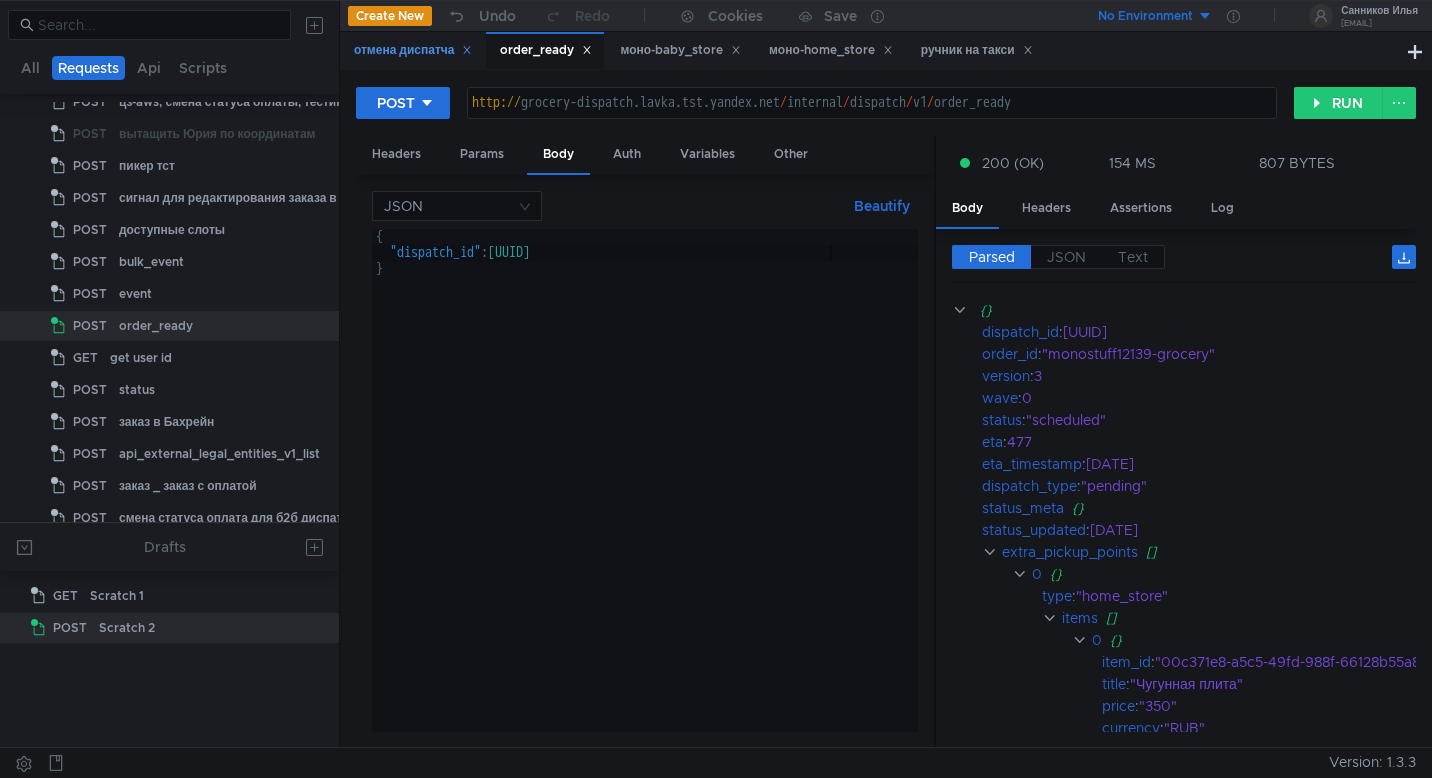 click on "отмена диспатча" at bounding box center [413, 50] 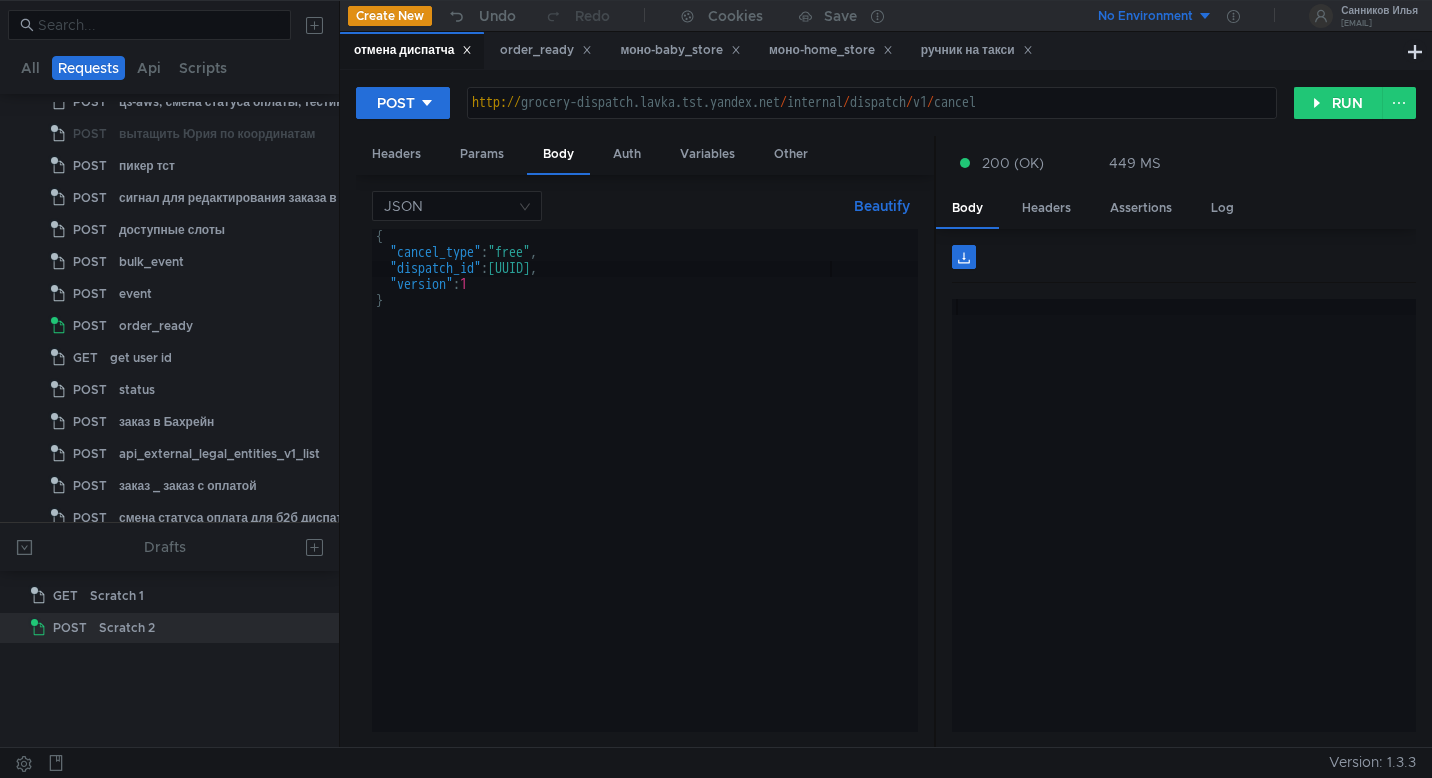 scroll, scrollTop: 947, scrollLeft: 0, axis: vertical 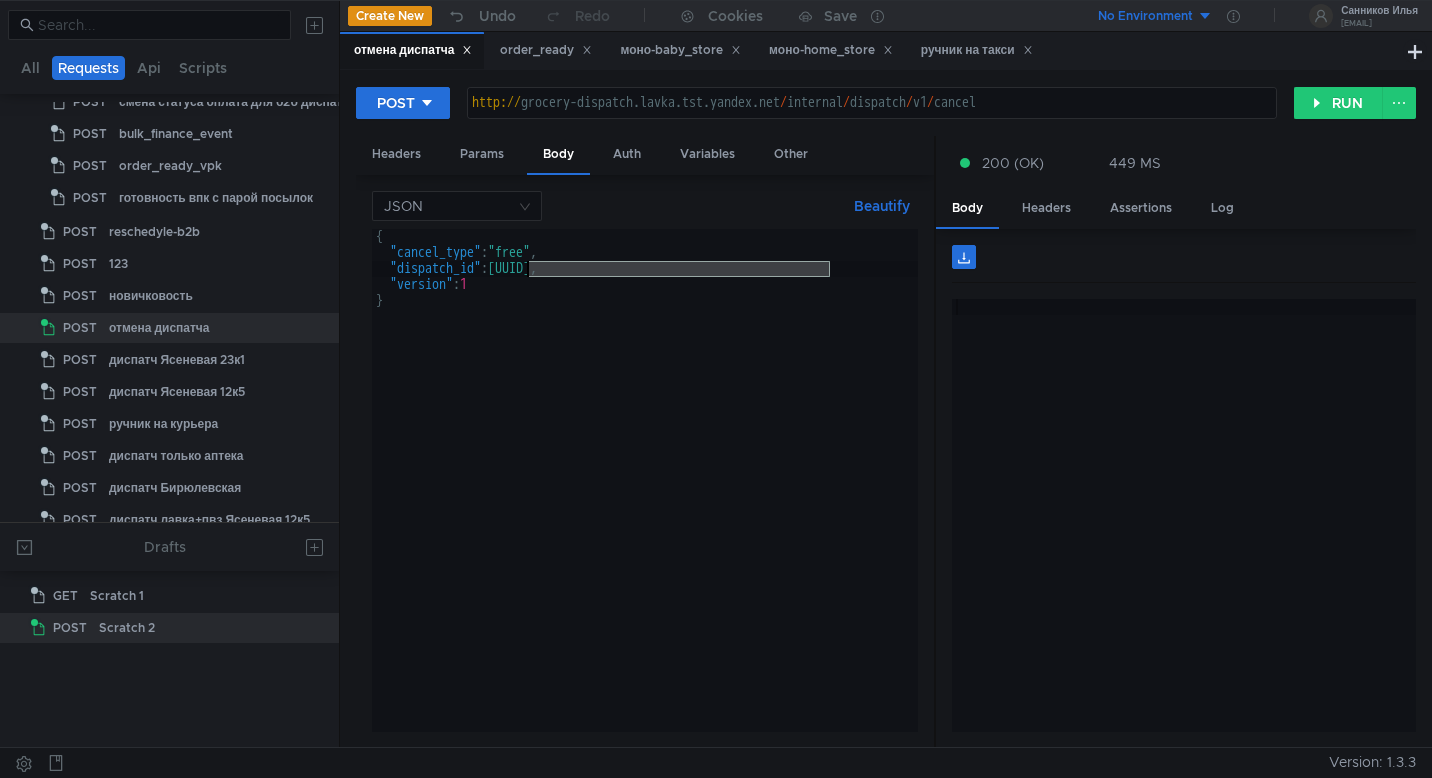drag, startPoint x: 831, startPoint y: 273, endPoint x: 526, endPoint y: 268, distance: 305.041 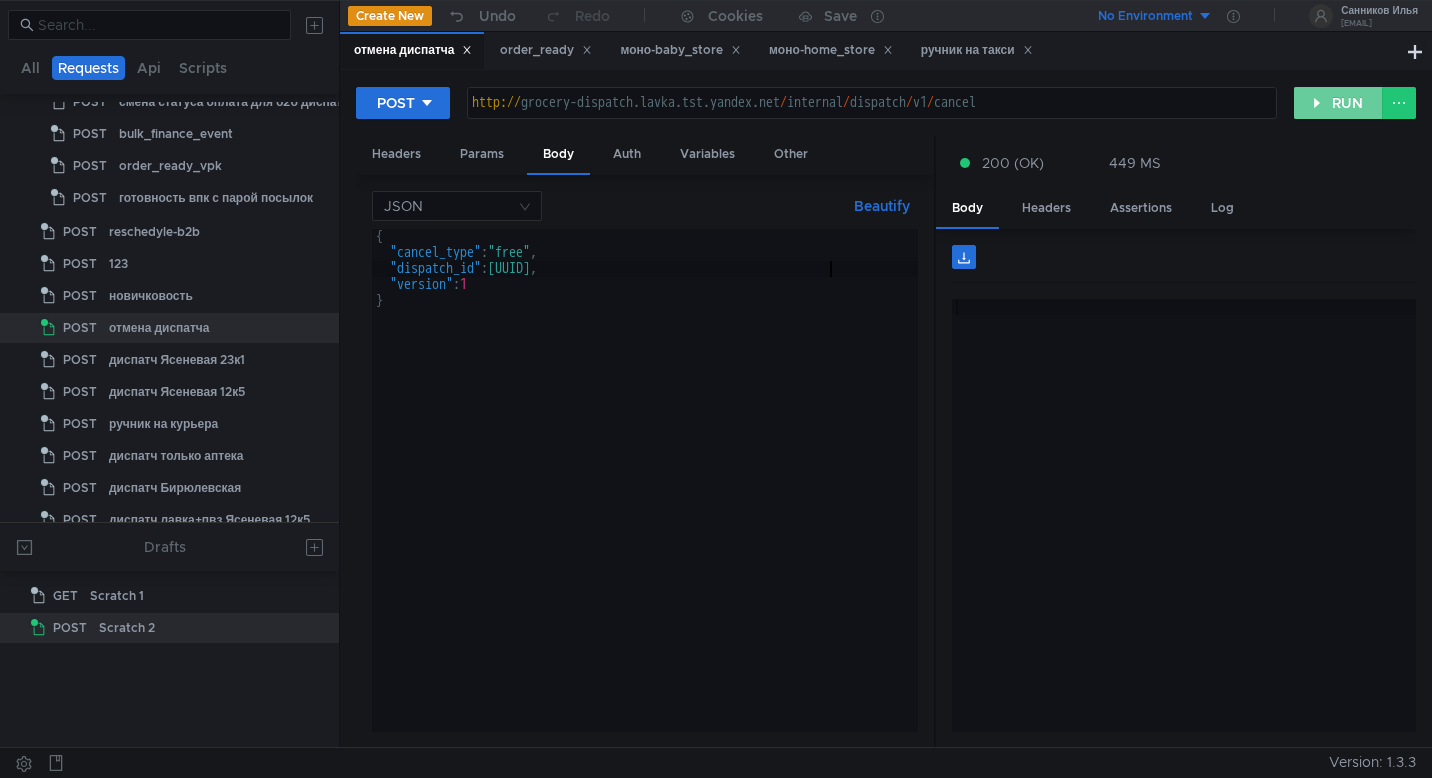 click on "RUN" 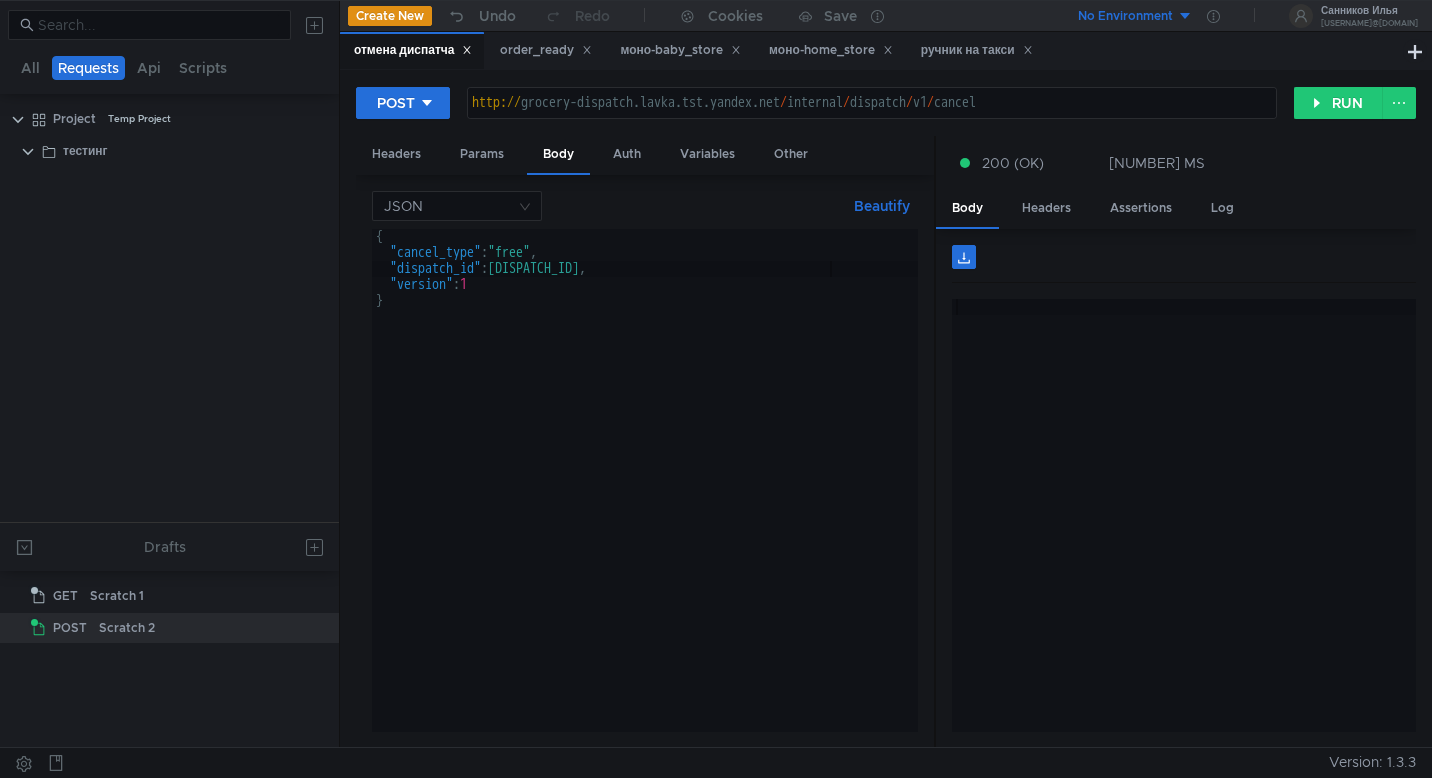 scroll, scrollTop: 0, scrollLeft: 0, axis: both 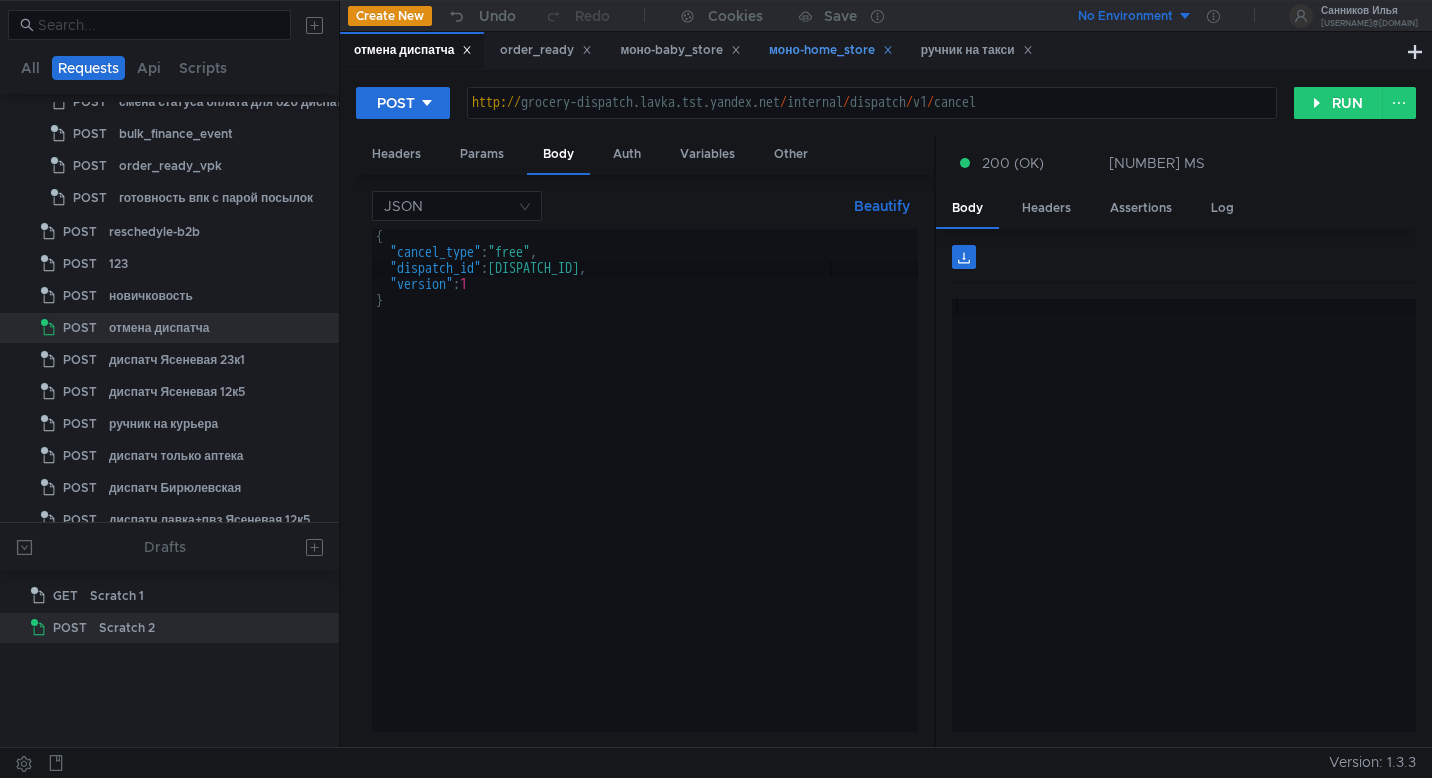 click on "моно-home_store" at bounding box center [831, 50] 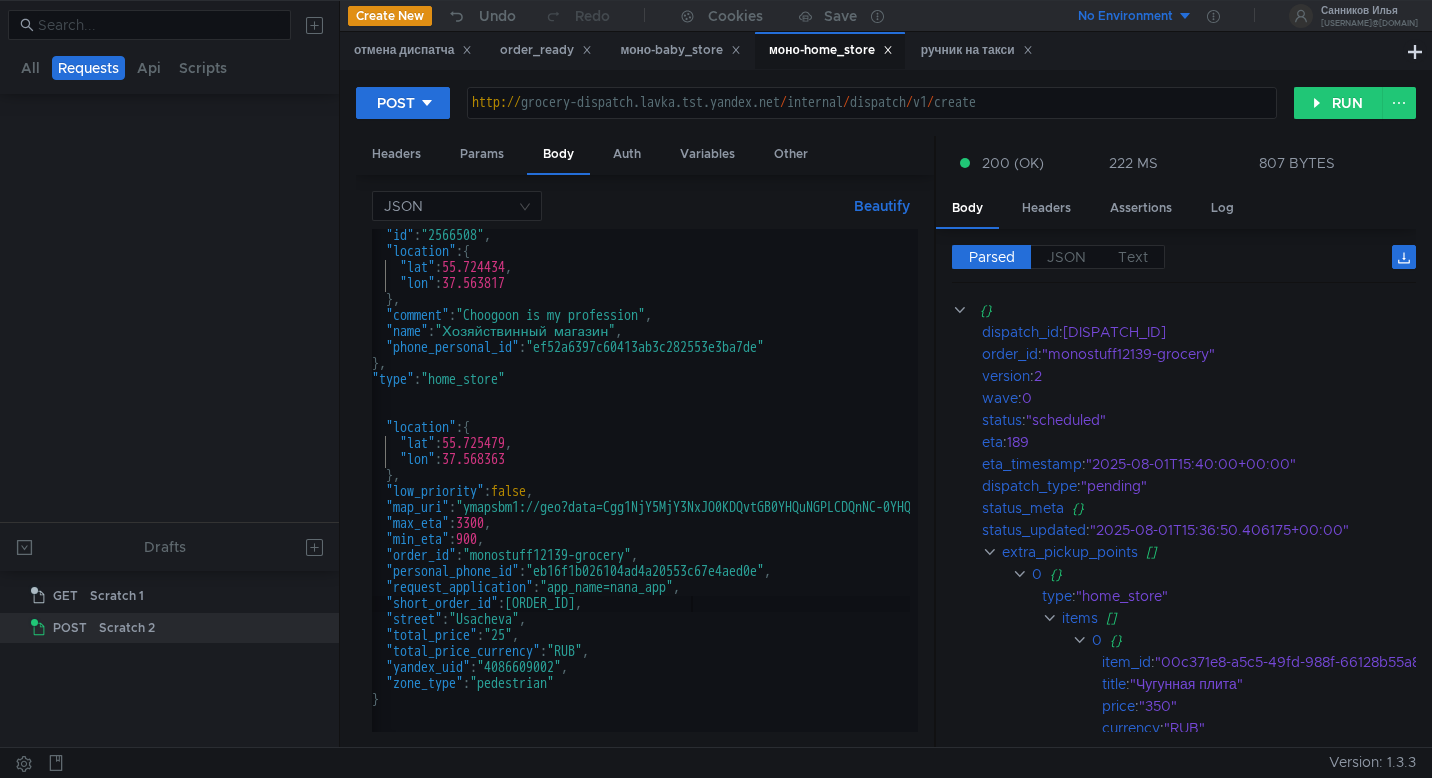 scroll, scrollTop: 1986, scrollLeft: 0, axis: vertical 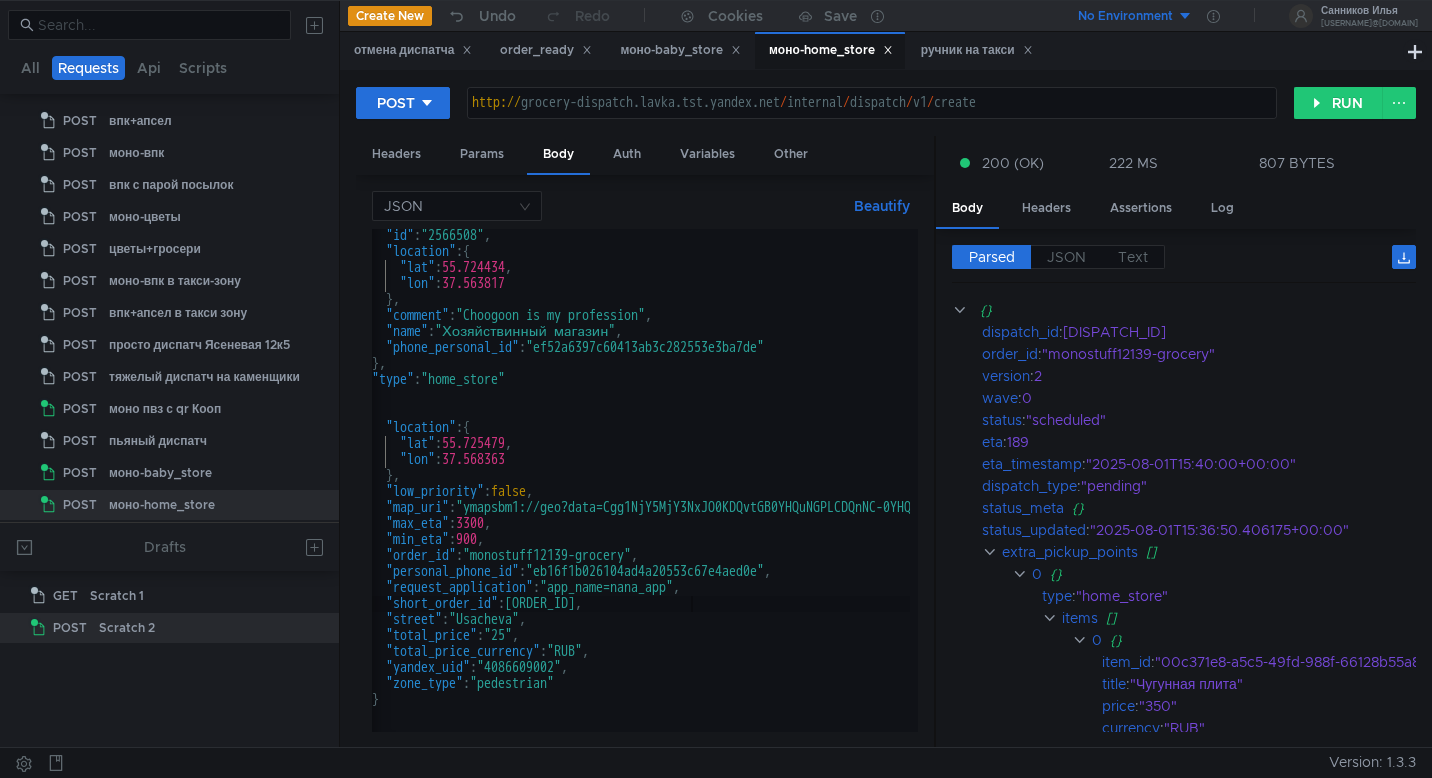 click on ""id" :  "2566508" ,             "location" :  {                "lat" :  55.724434 ,                "lon" :  37.563817             } ,             "comment" :  "Choogoon is my profession" ,             "name" :  "Хозяйствинный магазин" ,             "phone_personal_id" :  "[UUID]"          } ,          "type" :  "home_store"       }    ] ,             "location" :  {                "lat" :  55.725479 ,                "lon" :  37.568363             } ,             "low_priority" :  false ,             "map_uri" :  "ymapsbm1://geo?data=Cgg1NjY5MjY3NxJO0KDQvtGB0YHQuNGPLCDQnNC-0YHQutCy0LAsINGD0LvQuNGG0LAg0KPRgdCw0YfRkdCy0LAsIDE50LozLCDQv9C-0LTRitC10LfQtCAxIgoNWkYWQhWK515CMJD1kLAG" ,             "max_eta" :  3300 ,             "min_eta" :  900 ,             "order_id" :  "monostuff12139-grocery" ,             "personal_phone_id" :  "[UUID]" ,             "request_application" :  "app_name=nana_app" ,             "short_order_id" :" at bounding box center (1111, 491) 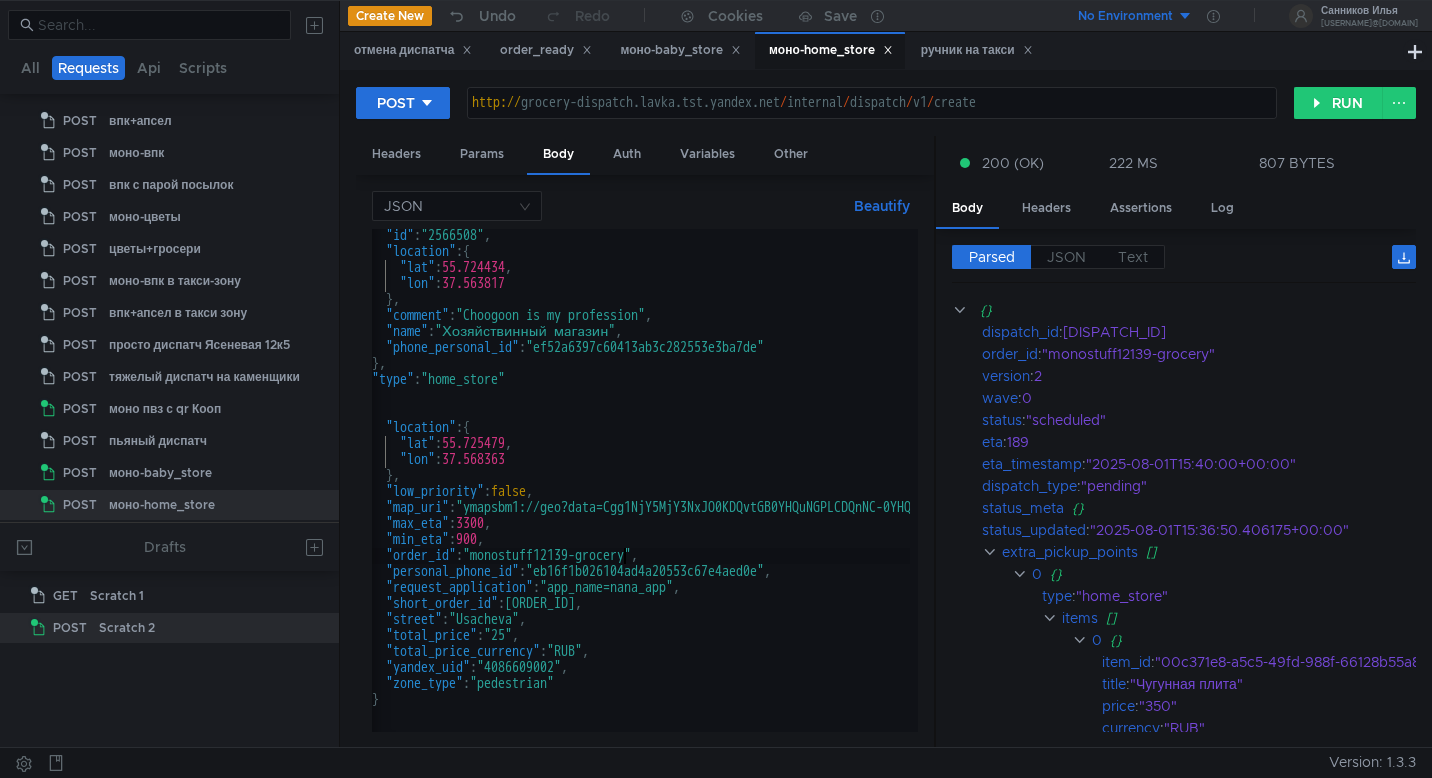 scroll, scrollTop: 353, scrollLeft: 0, axis: vertical 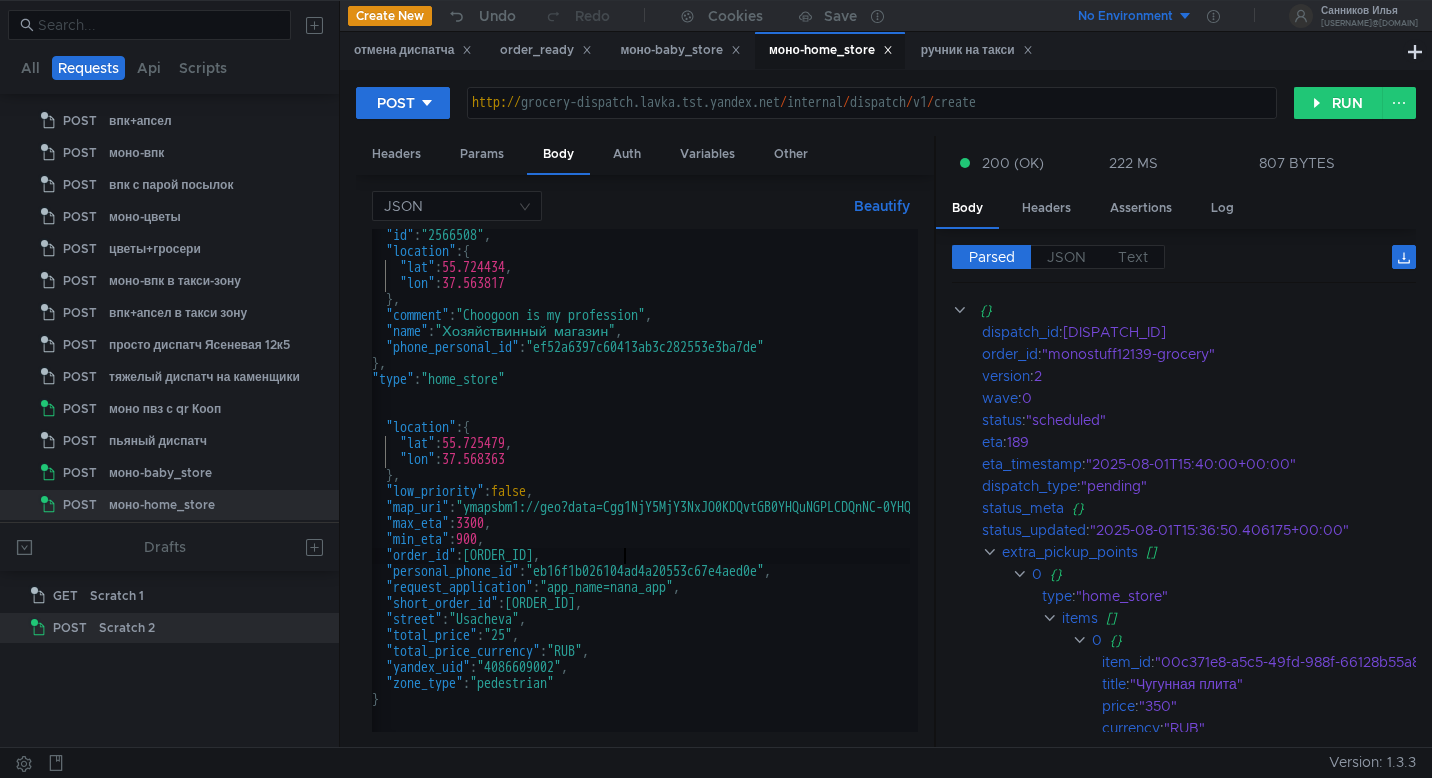 click on ""id" :  "2566508" ,             "location" :  {                "lat" :  55.724434 ,                "lon" :  37.563817             } ,             "comment" :  "Choogoon is my profession" ,             "name" :  "Хозяйствинный магазин" ,             "phone_personal_id" :  "ef52a6397c60413ab3c282553e3ba7de"          } ,          "type" :  "home_store"       }    ] ,             "location" :  {                "lat" :  55.725479 ,                "lon" :  37.568363             } ,             "low_priority" :  false ,             "map_uri" :  "ymapsbm1://geo?data=Cgg1NjY5MjY3NxJO0KDQvtGB0YHQuNGPLCDQnNC-0YHQutCy0LAsINGD0LvQuNGG0LAg0KPRgdCw0YfRkdCy0LAsIDE50LozLCDQv9C-0LTRitC10LfQtCAxIgoNWkYWQhWK515CMJD1kLAG" ,             "max_eta" :  3300 ,             "min_eta" :  900 ,             "order_id" :  "monostuff12140-grocery" ,             "personal_phone_id" :  "eb16f1b026104ad4a20553c67e4aed0e" ,             "request_application" :  "app_name=nana_app" ,             "short_order_id" :" at bounding box center [1111, 491] 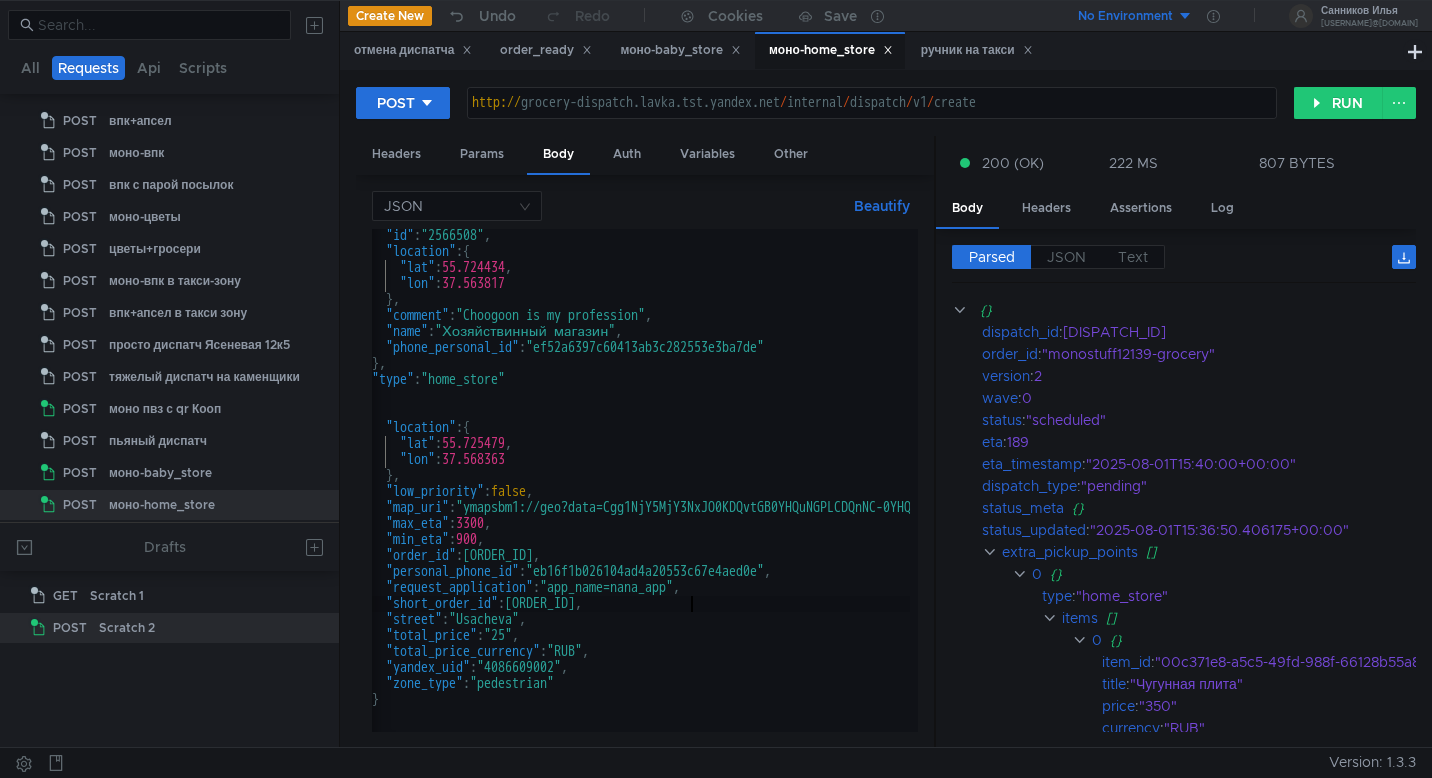 scroll, scrollTop: 0, scrollLeft: 26, axis: horizontal 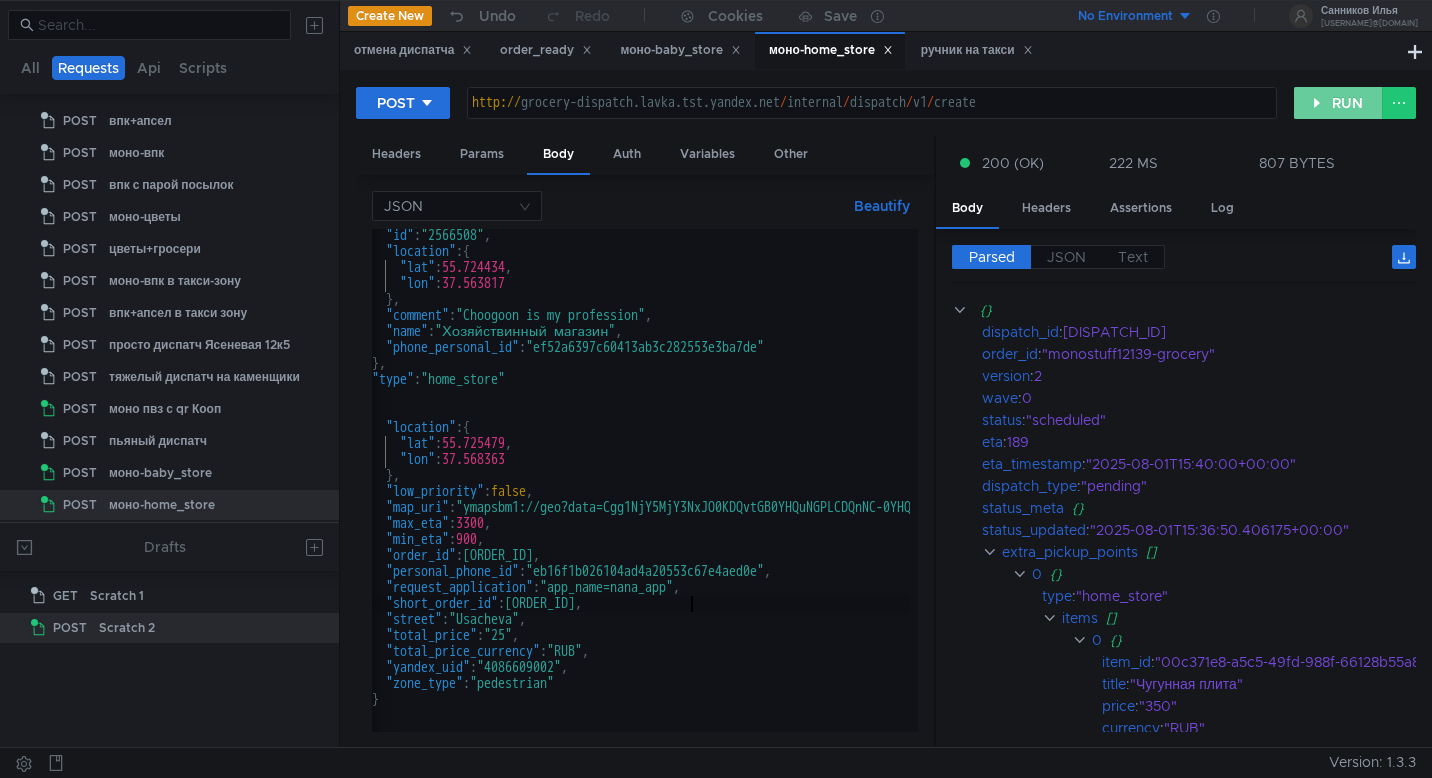 type on ""short_order_id": "250801-992-12140"," 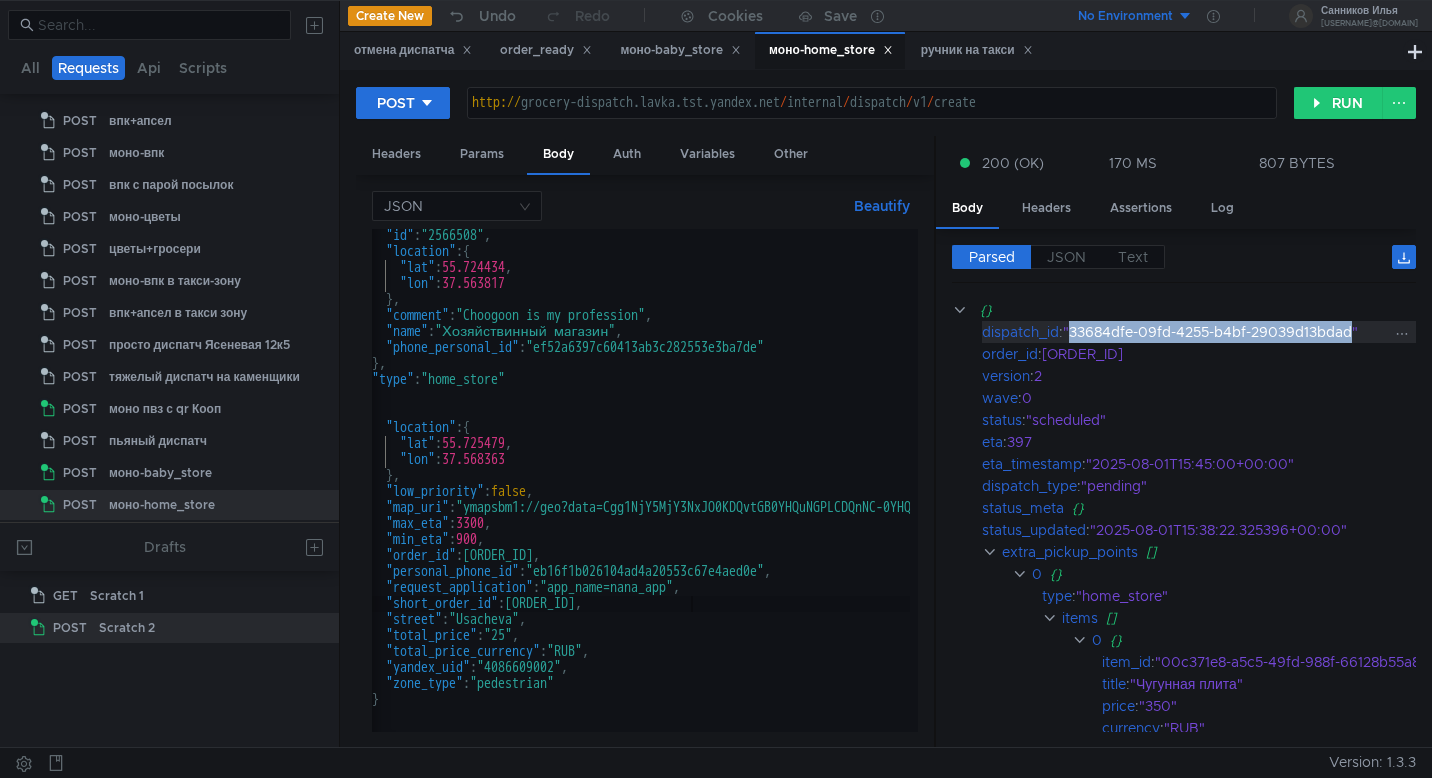 drag, startPoint x: 1358, startPoint y: 332, endPoint x: 1076, endPoint y: 332, distance: 282 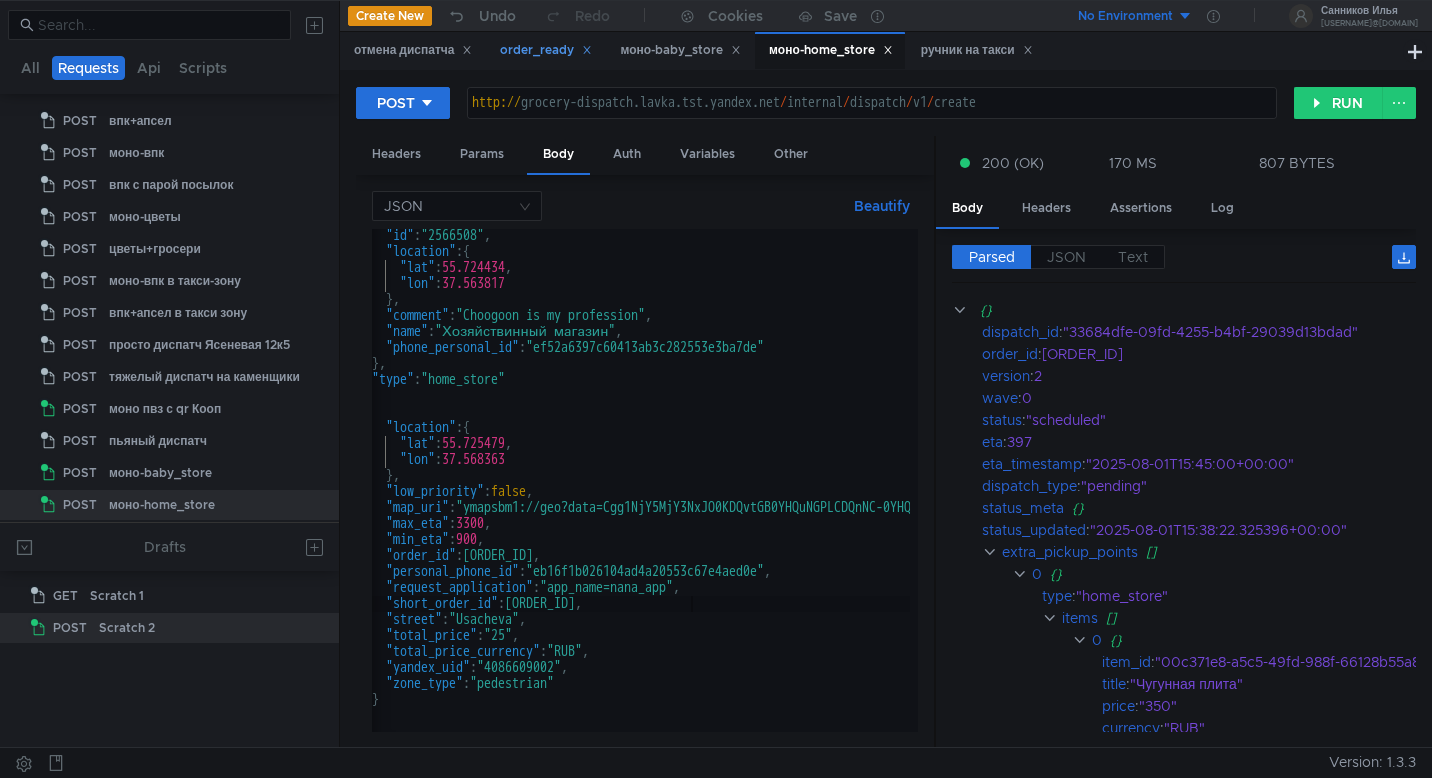 click on "order_ready" at bounding box center (546, 50) 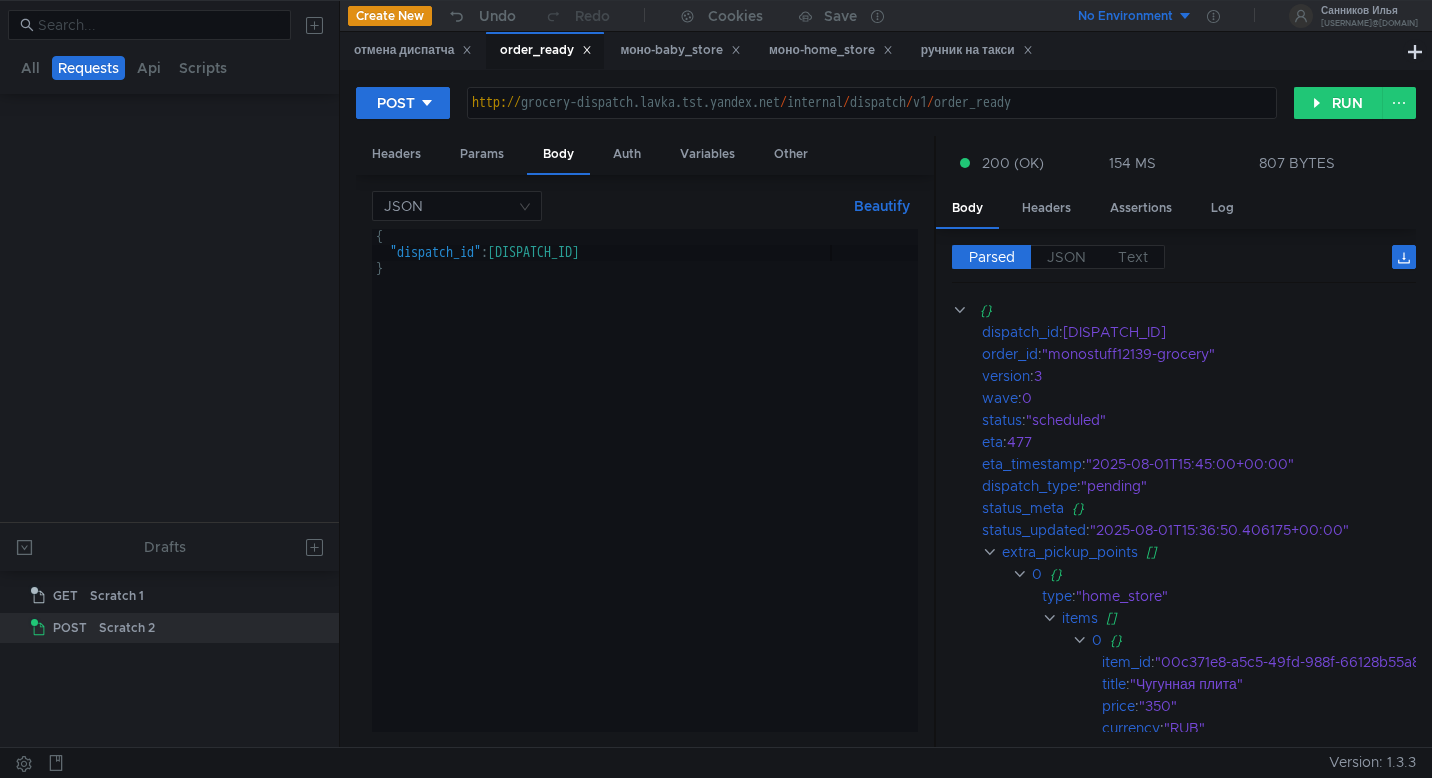 scroll, scrollTop: 531, scrollLeft: 0, axis: vertical 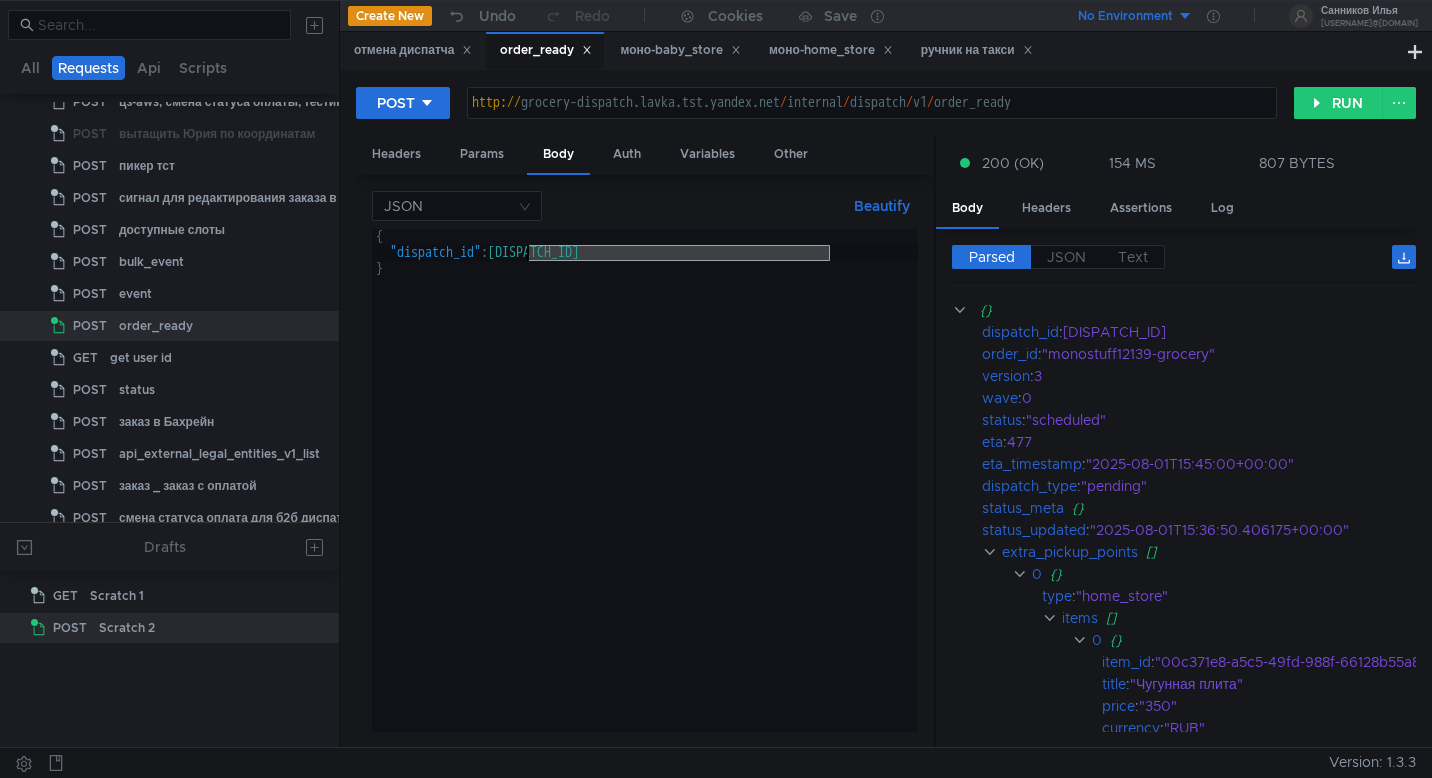 drag, startPoint x: 830, startPoint y: 254, endPoint x: 527, endPoint y: 261, distance: 303.08084 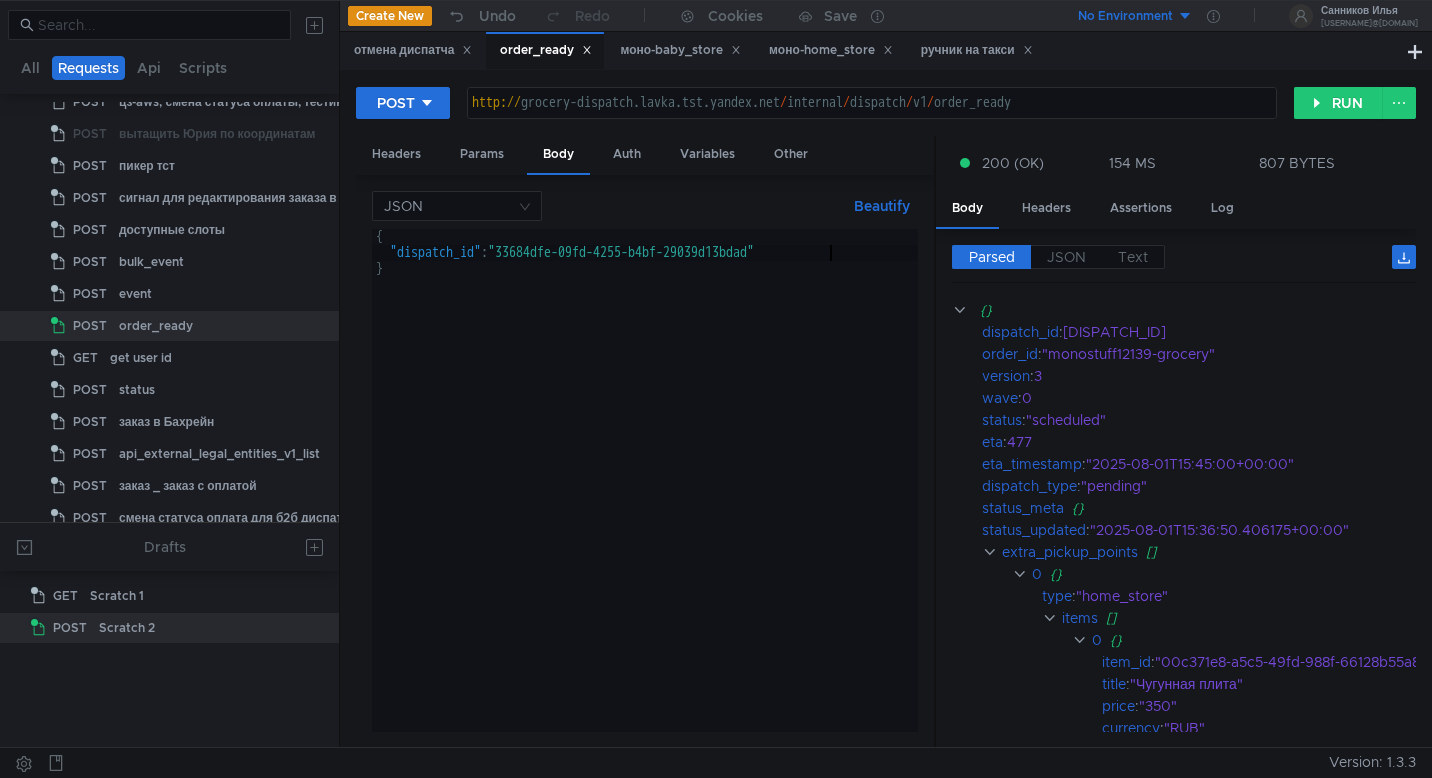 type on ""dispatch_id": "33684dfe-09fd-4255-b4bf-29039d13bdad"" 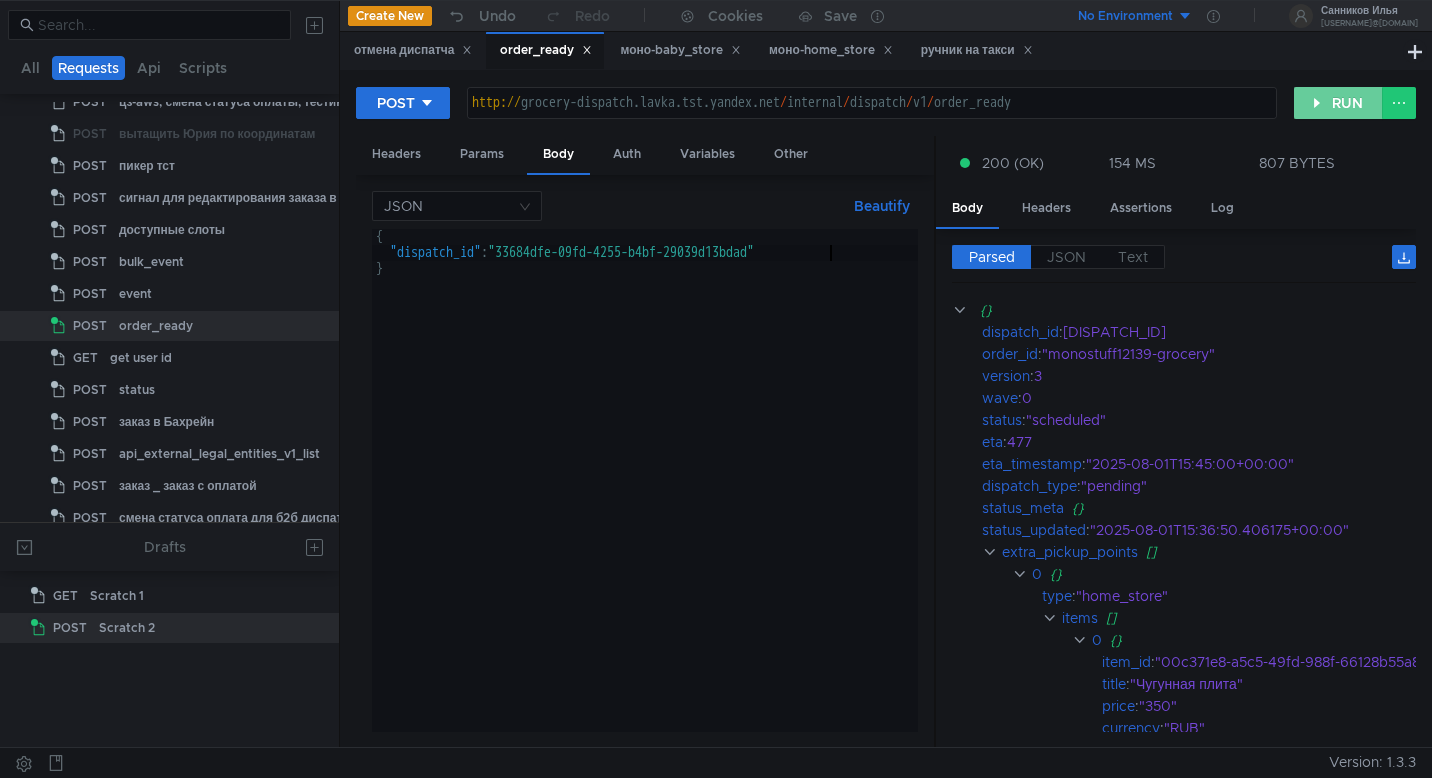 click on "RUN" 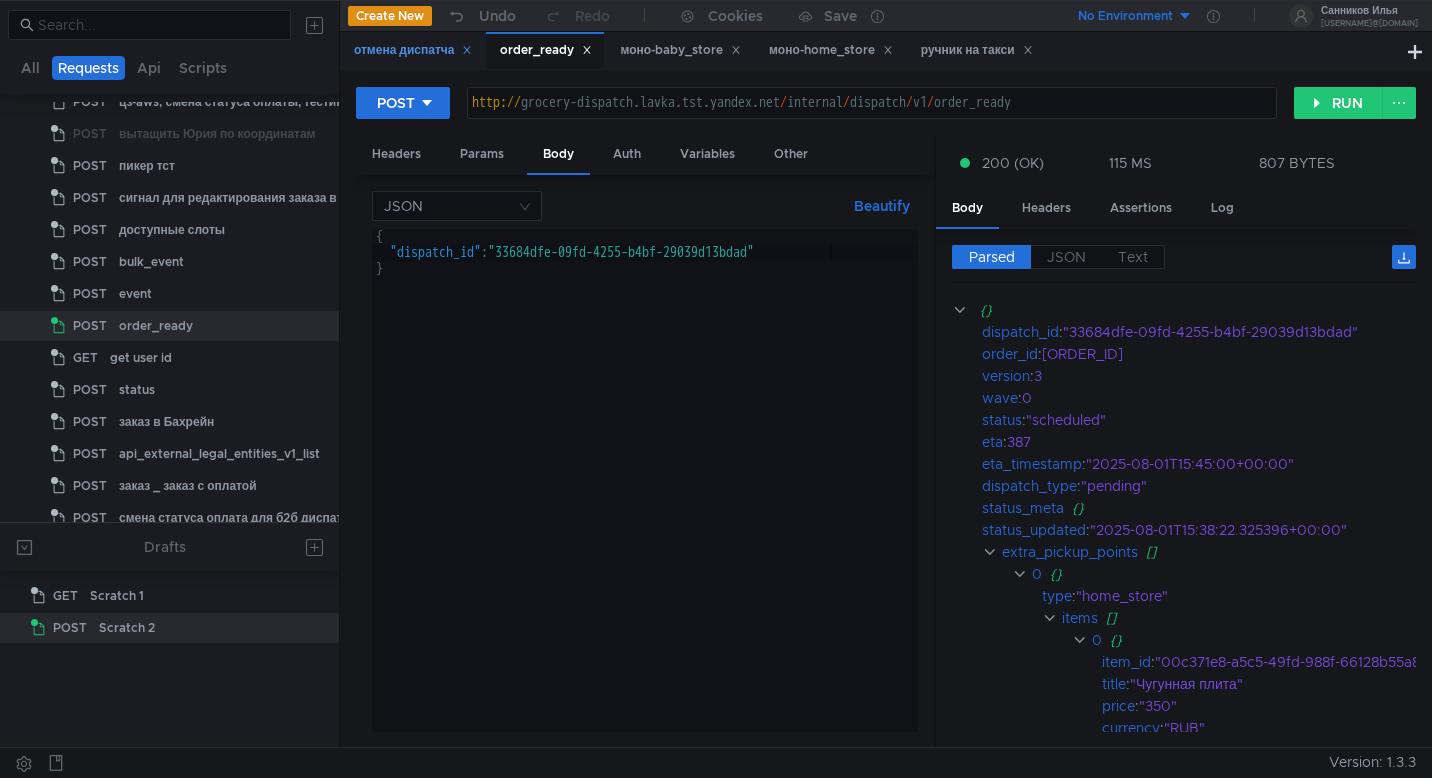 click on "отмена диспатча" at bounding box center (413, 50) 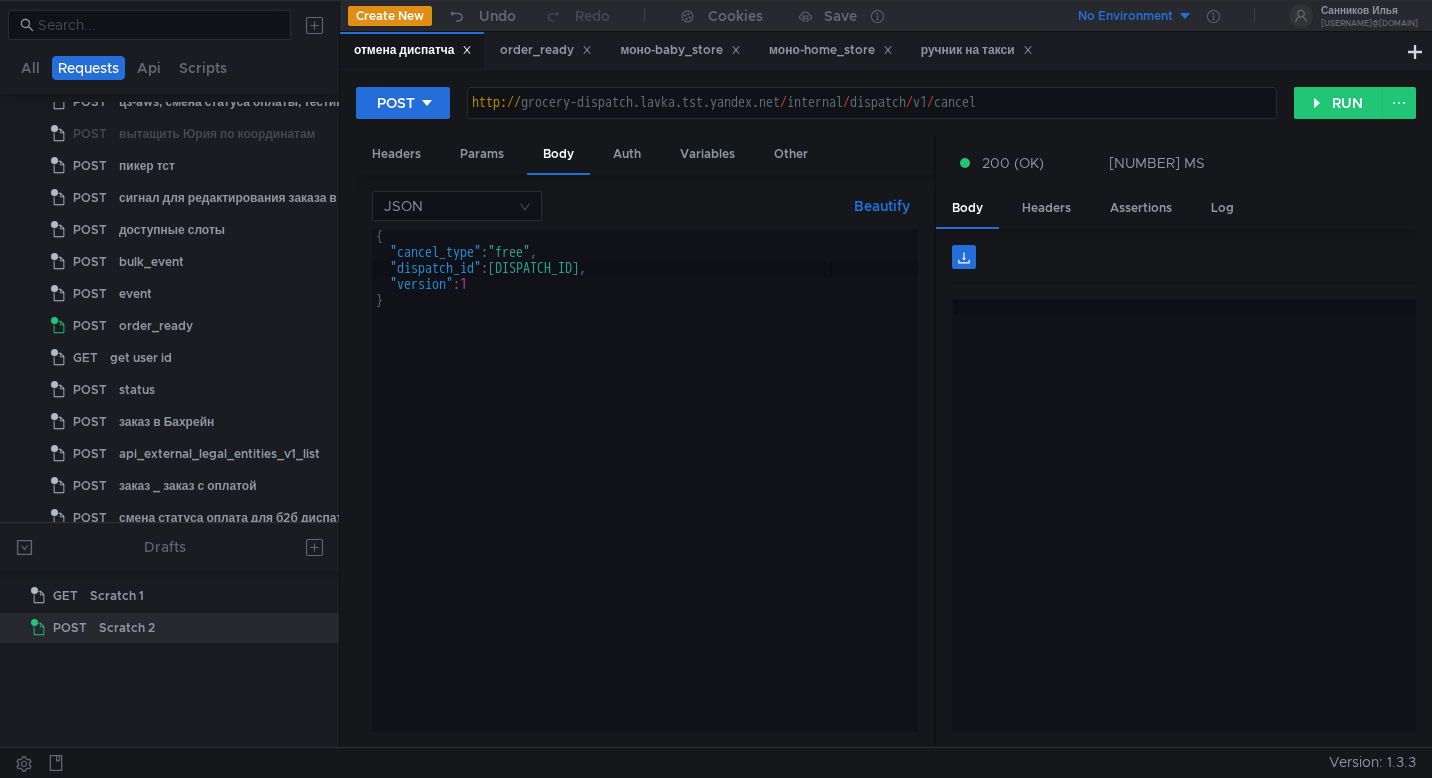 scroll, scrollTop: 947, scrollLeft: 0, axis: vertical 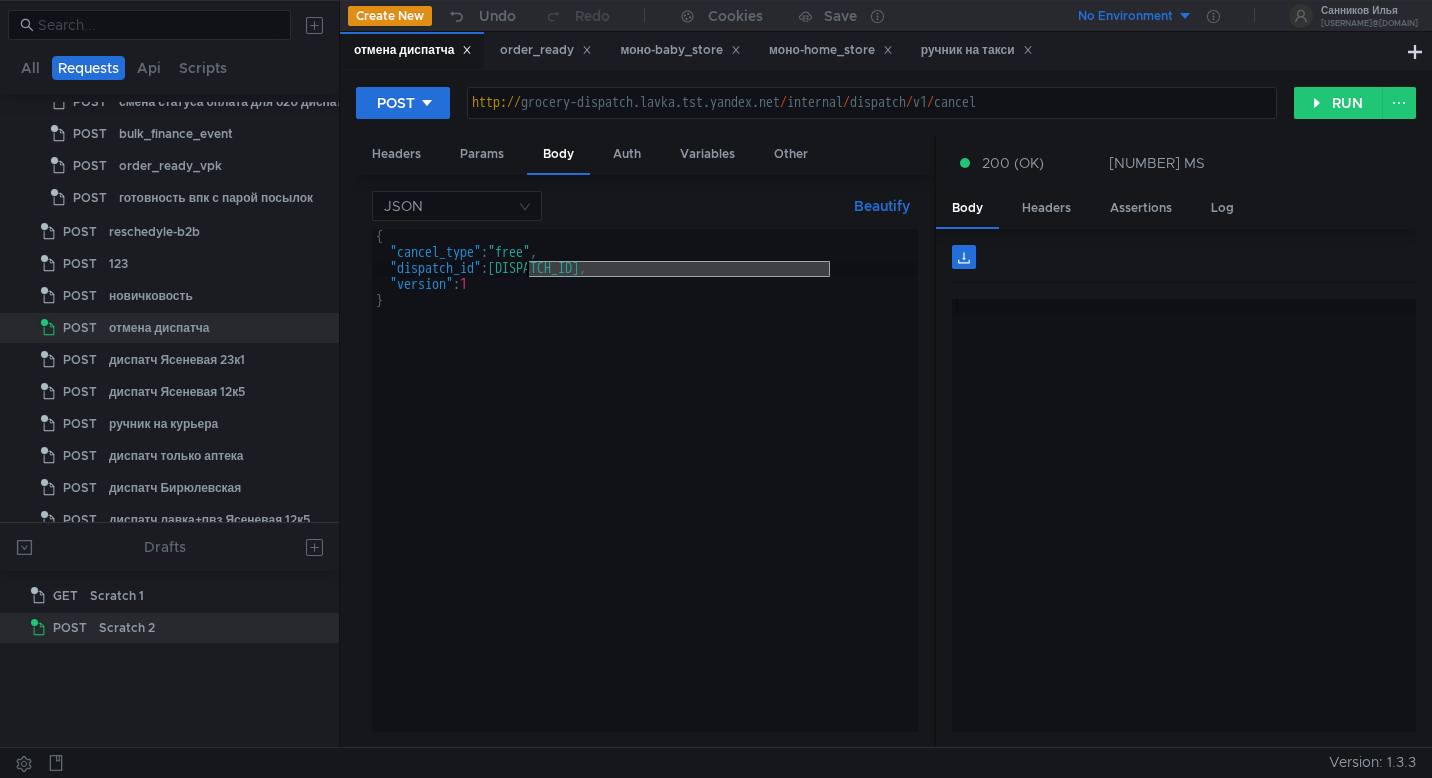 drag, startPoint x: 831, startPoint y: 272, endPoint x: 526, endPoint y: 268, distance: 305.0262 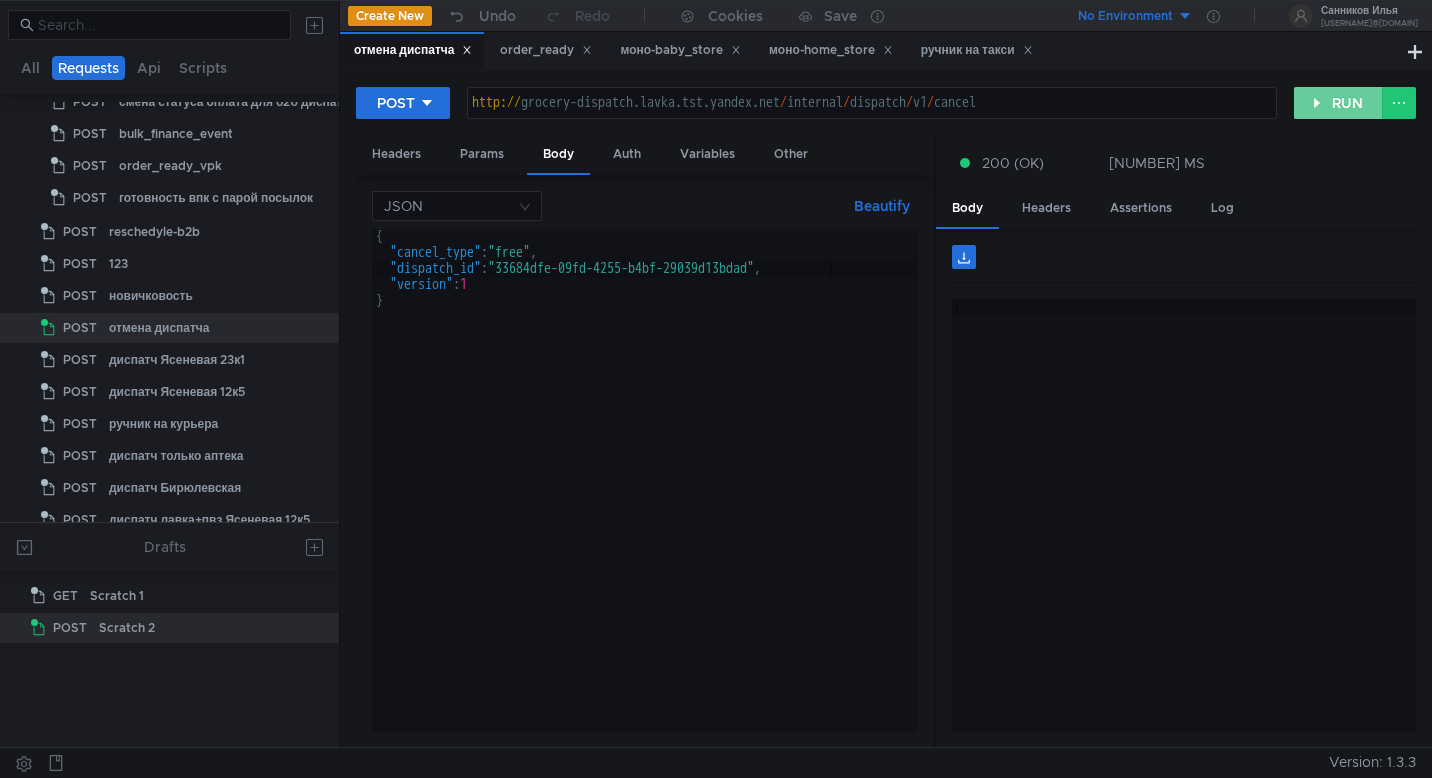 click on "RUN" 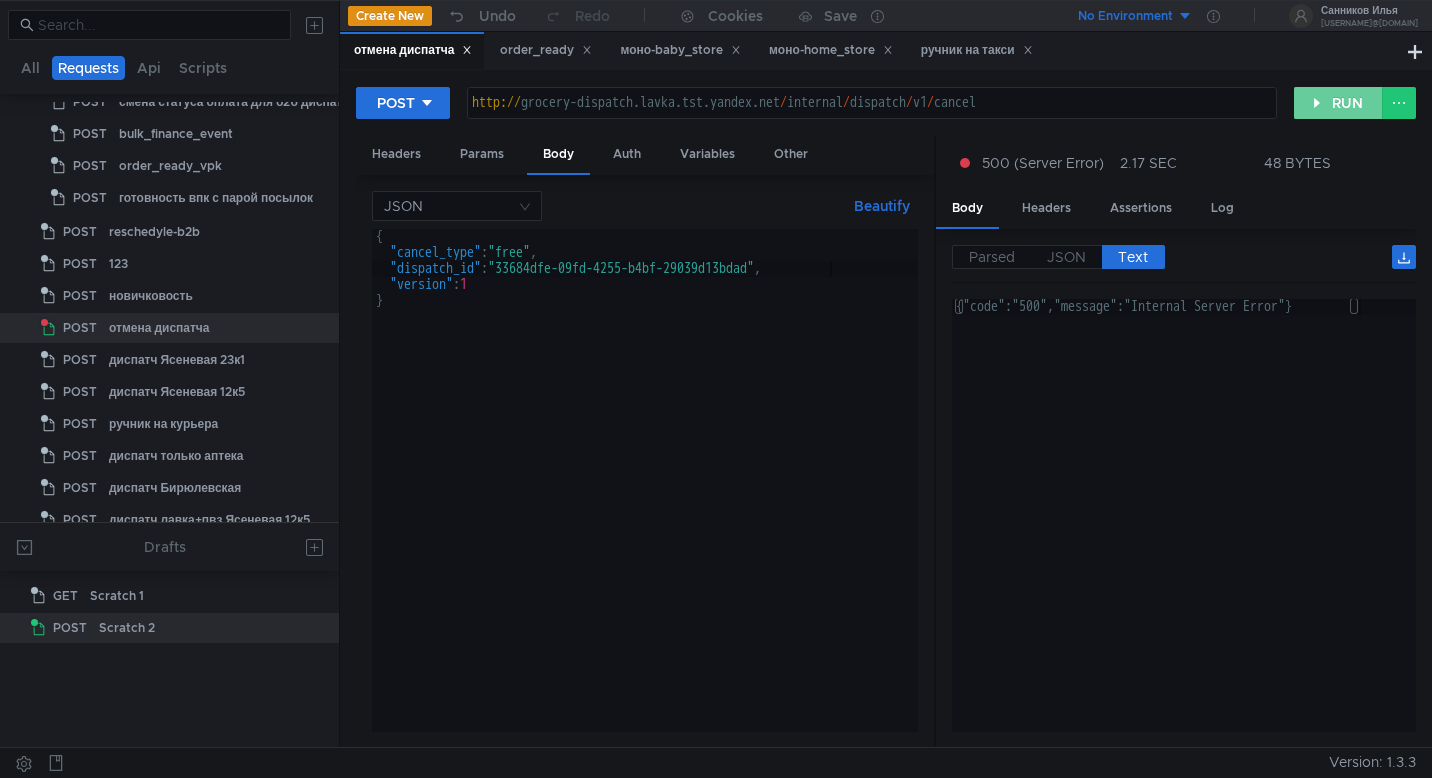 click on "RUN" 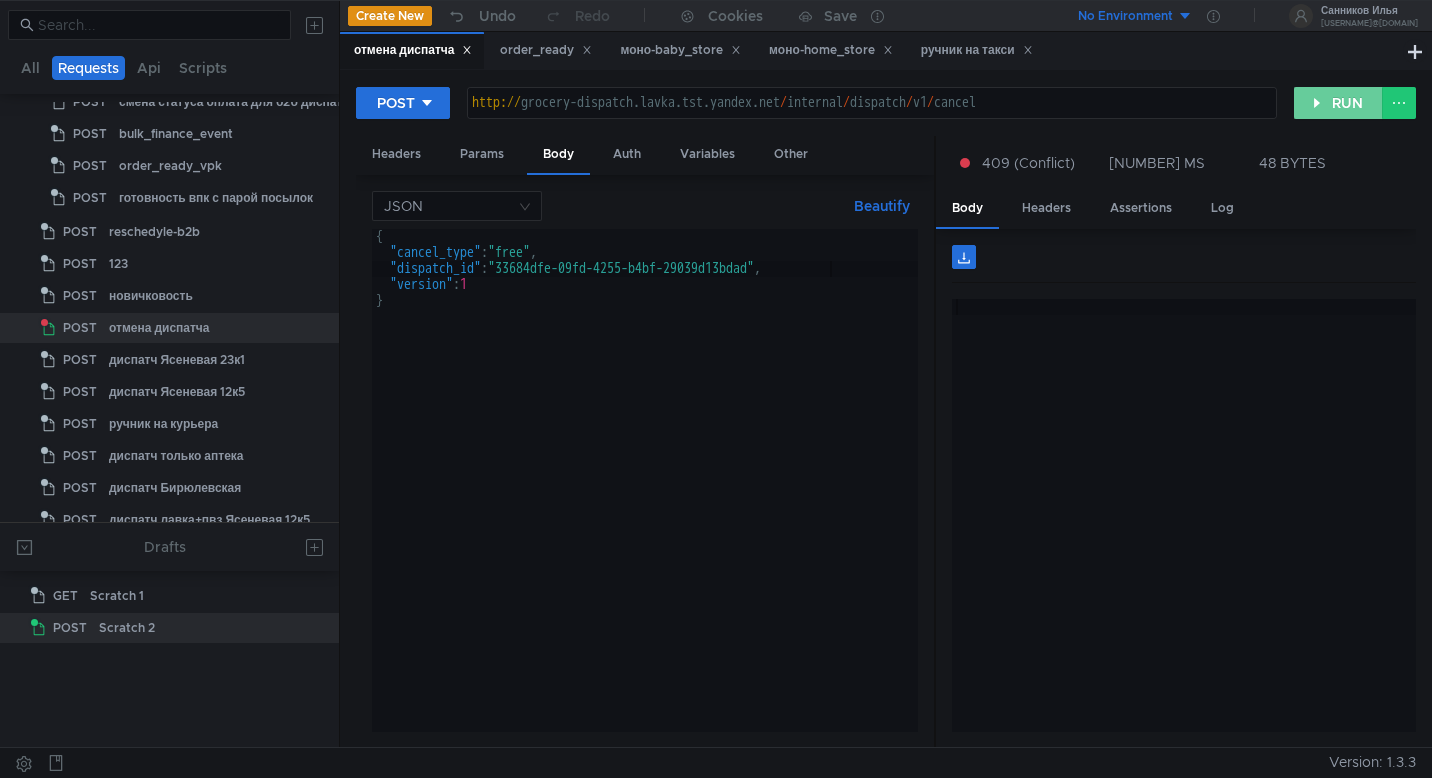 click on "RUN" 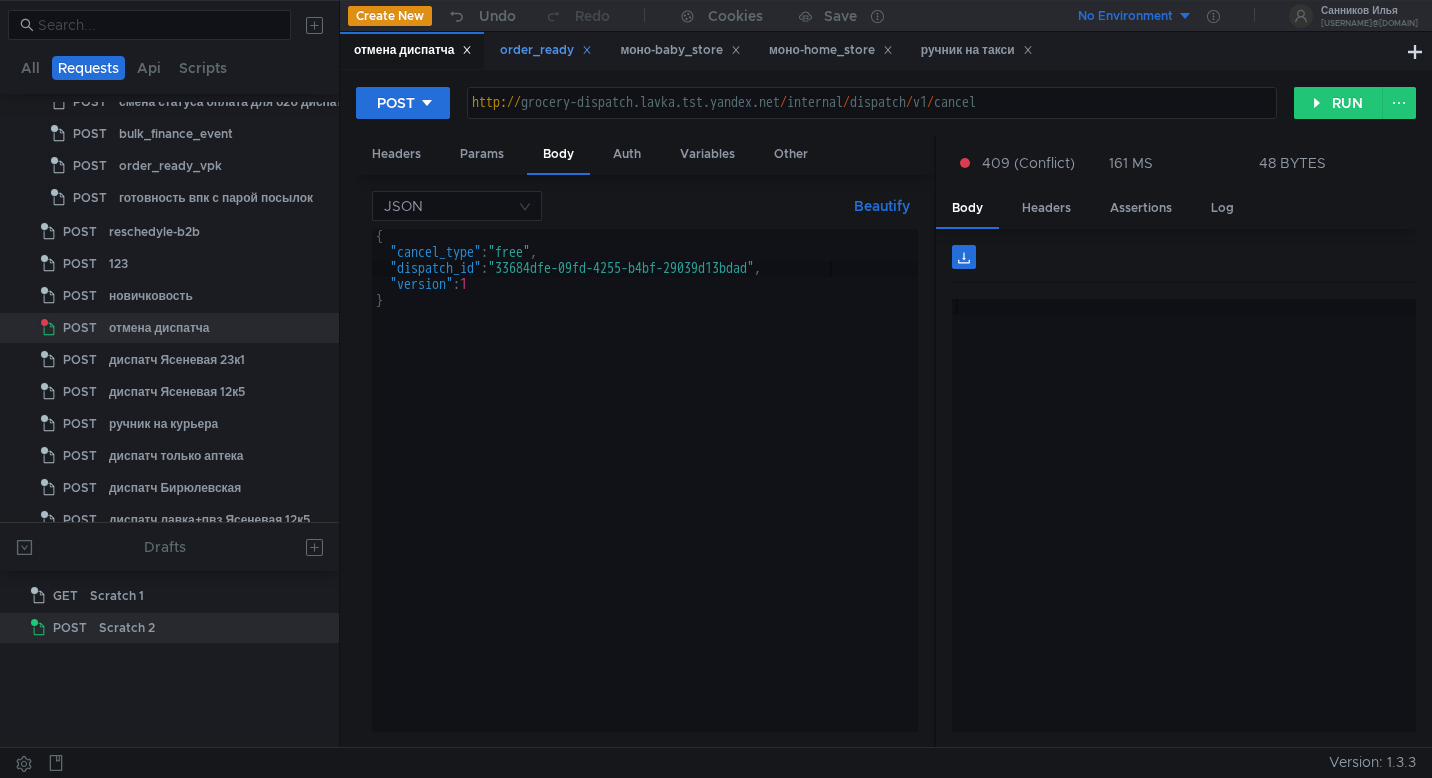 click on "order_ready" at bounding box center [546, 50] 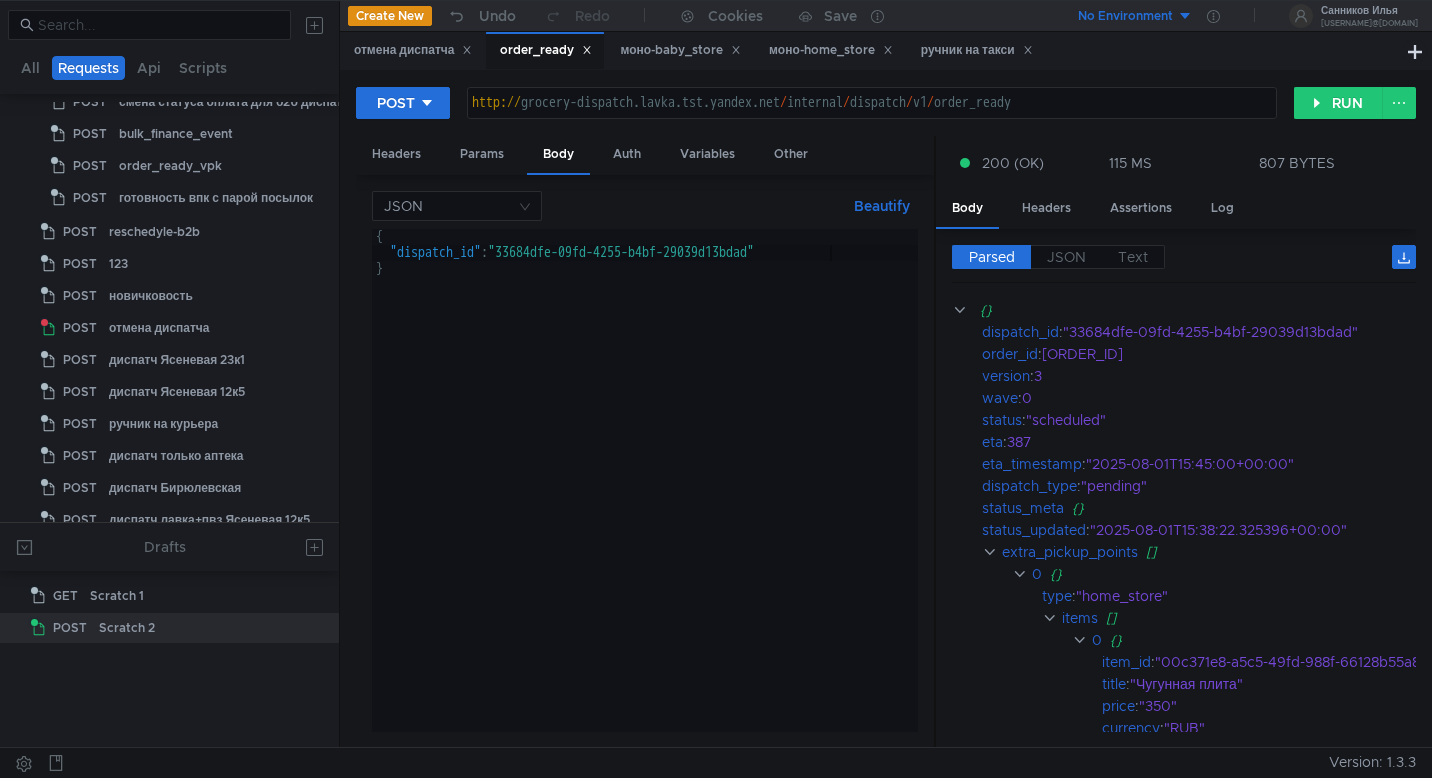 scroll, scrollTop: 531, scrollLeft: 0, axis: vertical 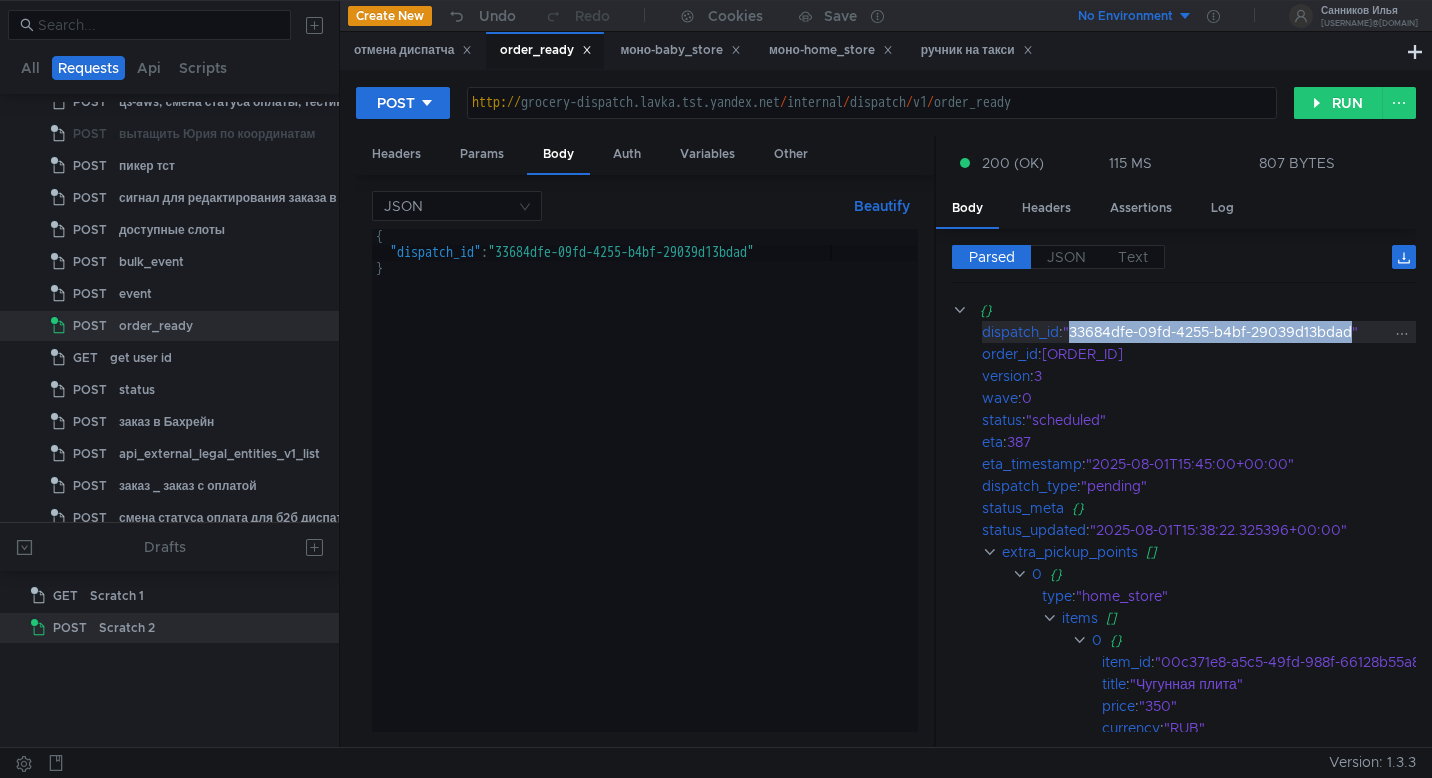 drag, startPoint x: 1357, startPoint y: 333, endPoint x: 1074, endPoint y: 328, distance: 283.04416 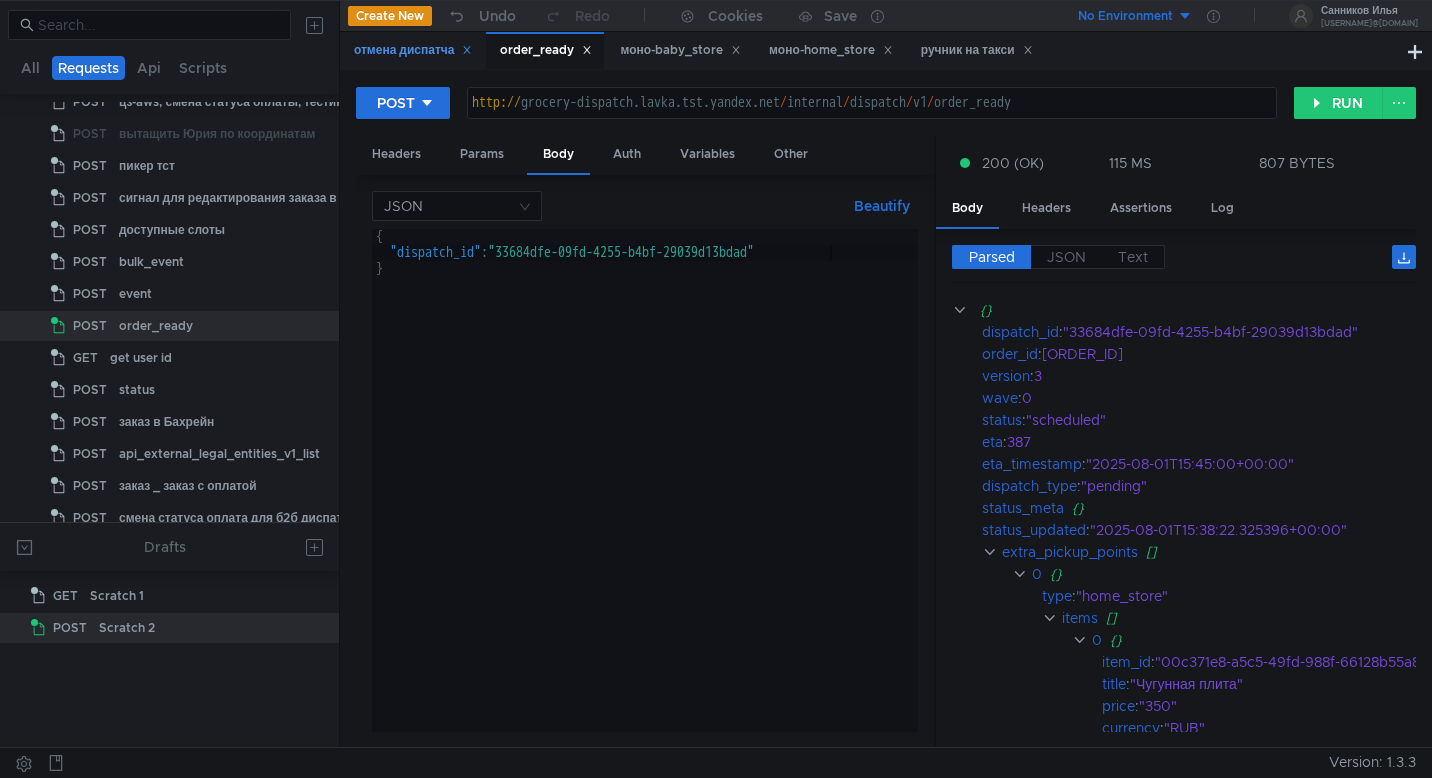 click on "отмена диспатча" at bounding box center (413, 50) 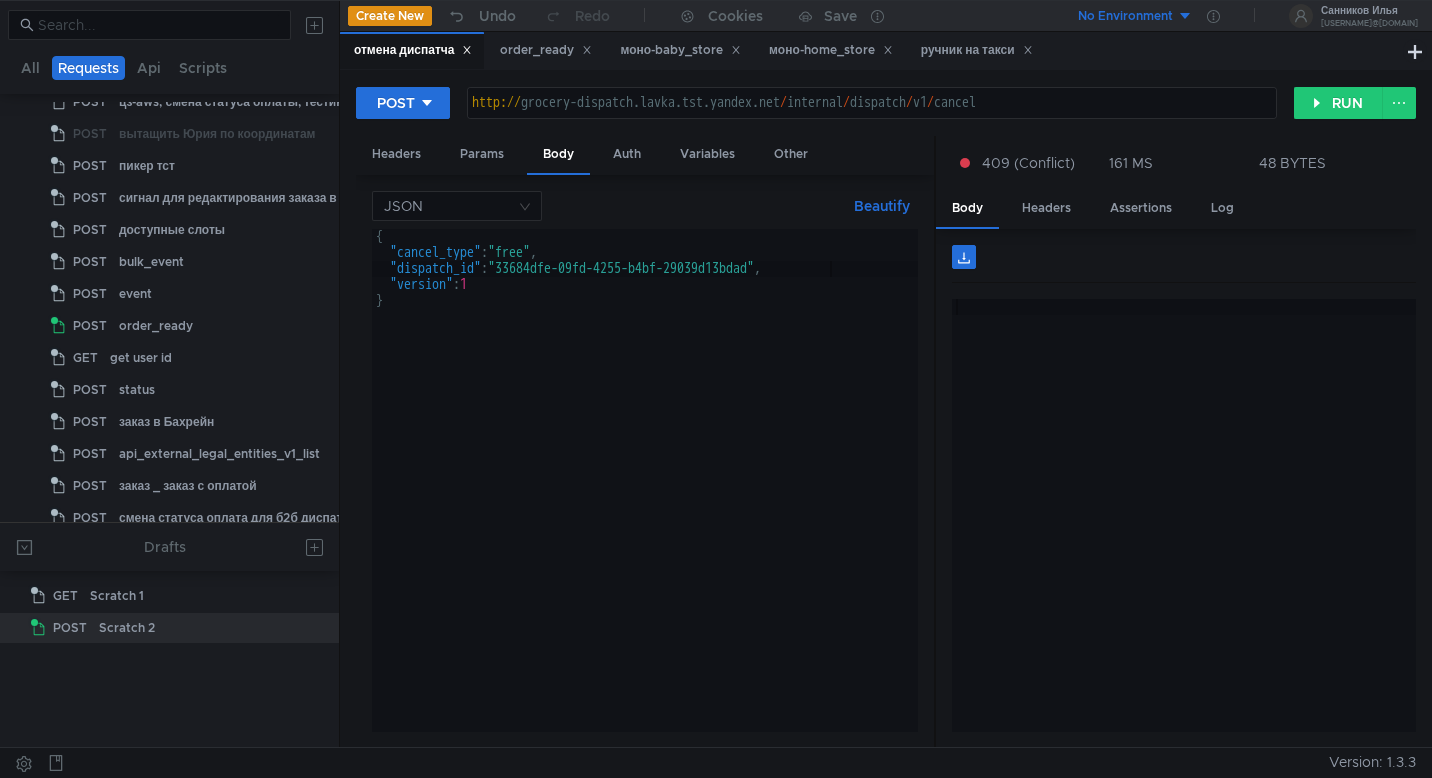 scroll, scrollTop: 947, scrollLeft: 0, axis: vertical 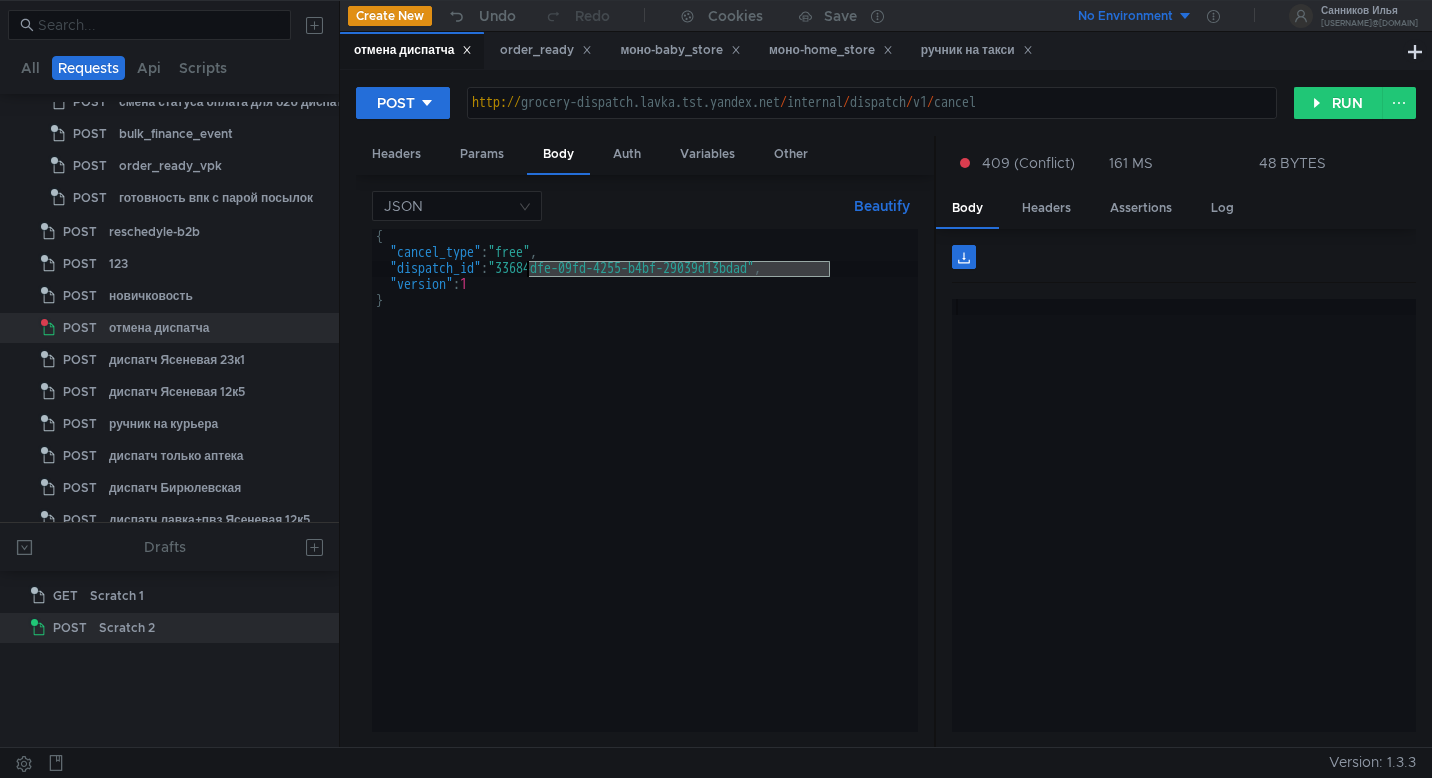 drag, startPoint x: 828, startPoint y: 272, endPoint x: 529, endPoint y: 268, distance: 299.02676 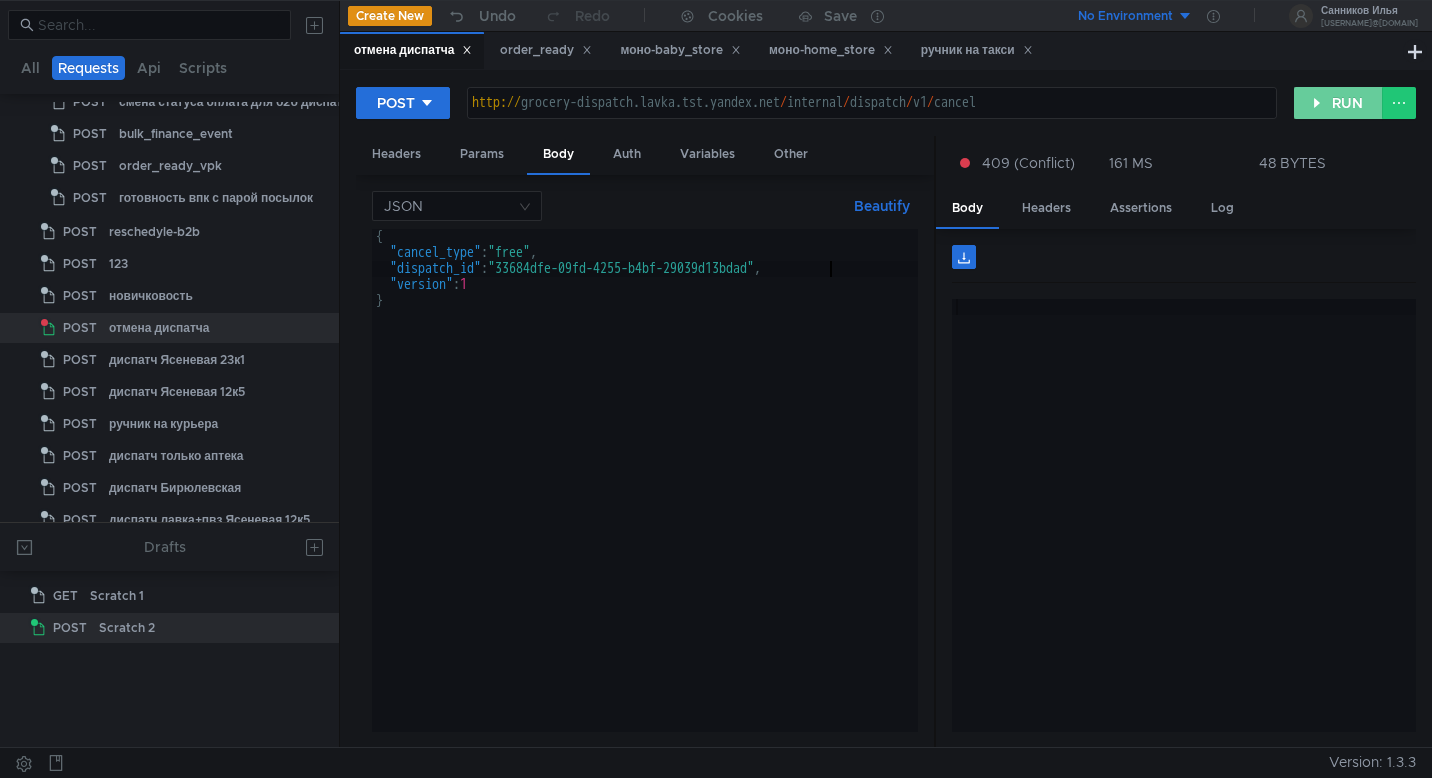 click on "RUN" 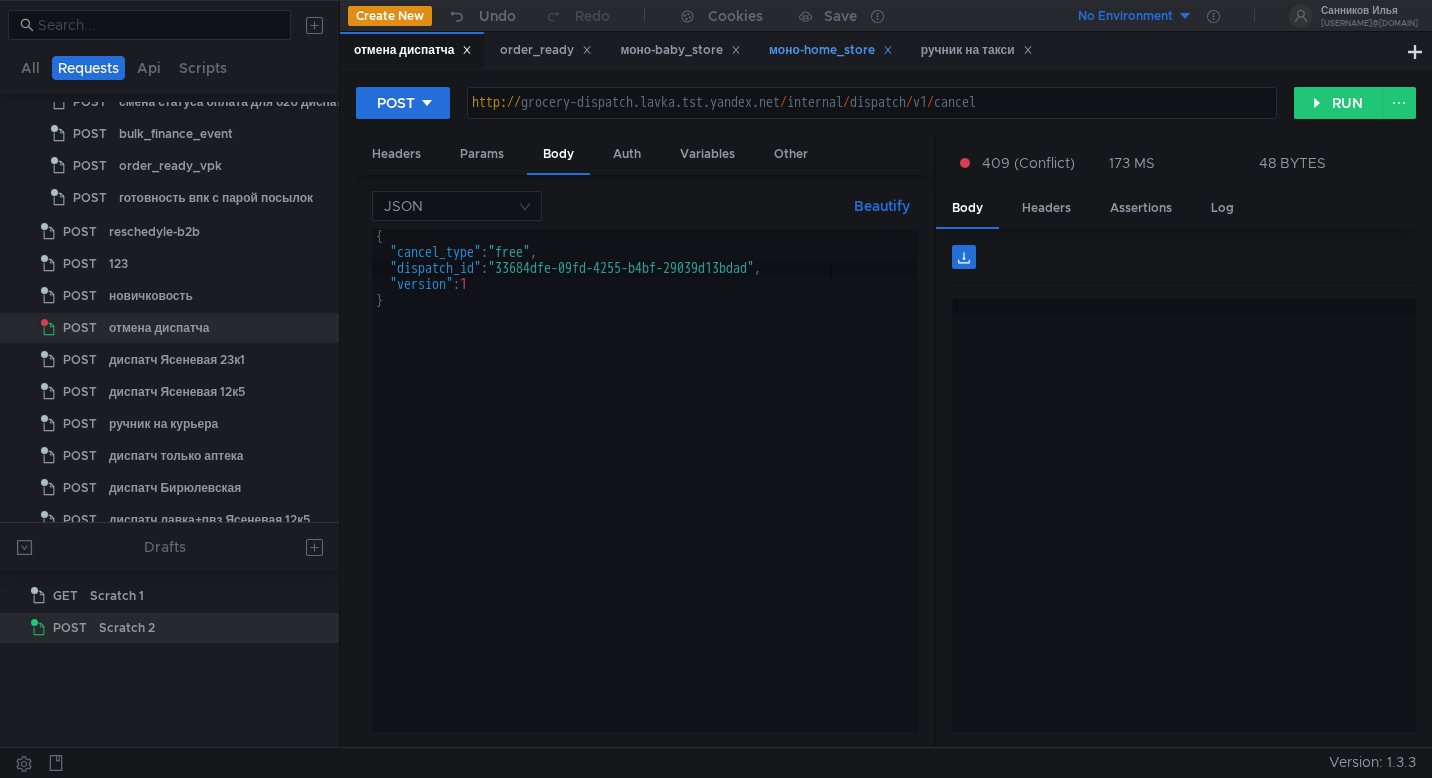 click on "моно-home_store" at bounding box center (830, 50) 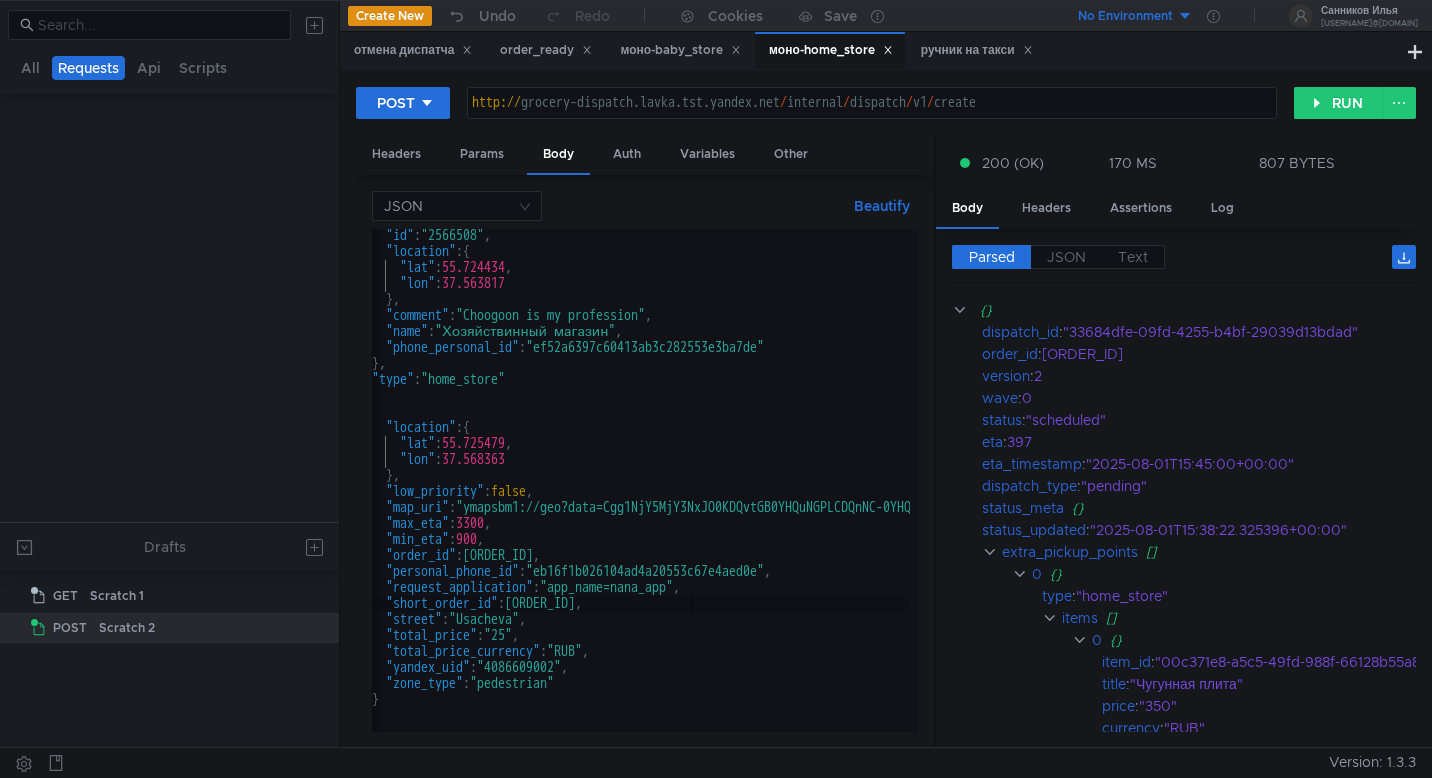 scroll, scrollTop: 1986, scrollLeft: 0, axis: vertical 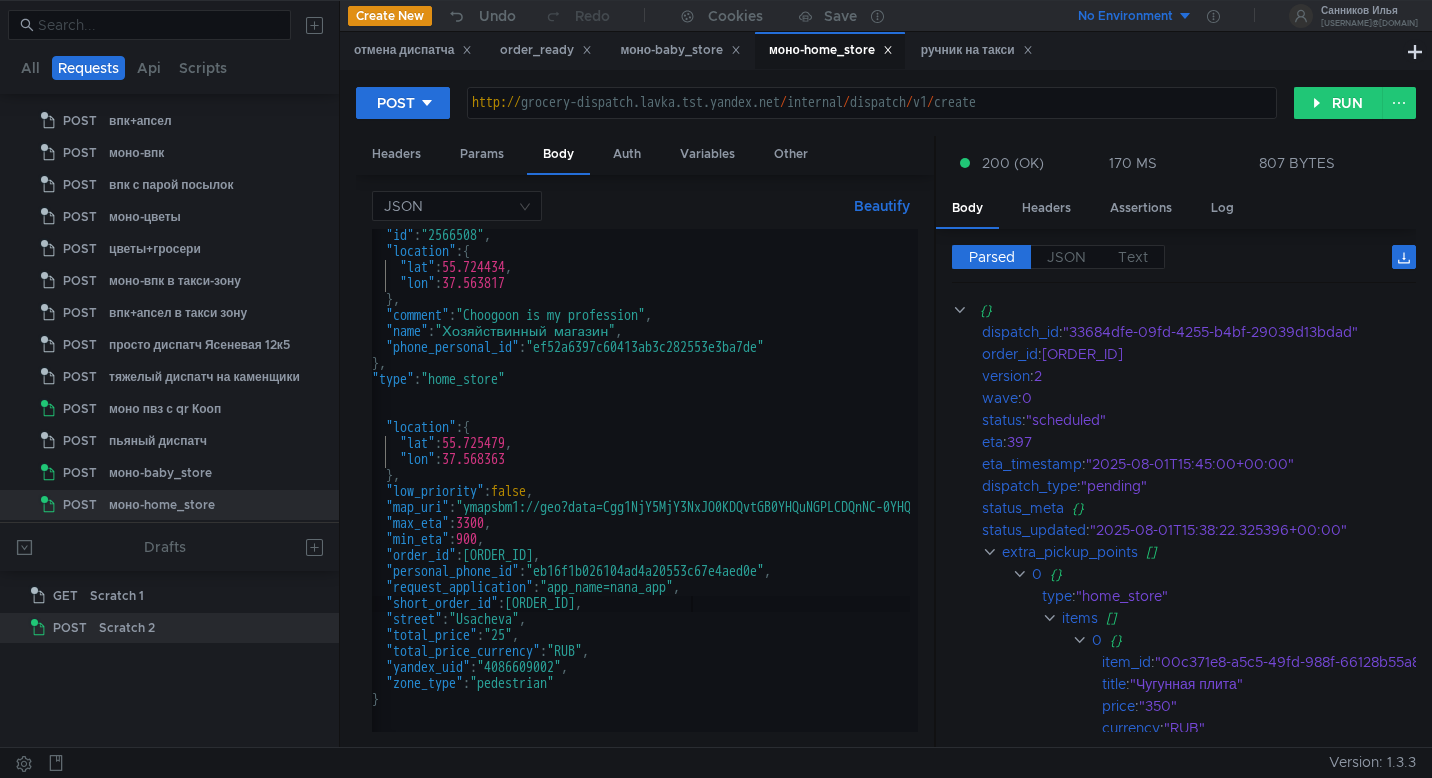 type on ""type": "home_store"" 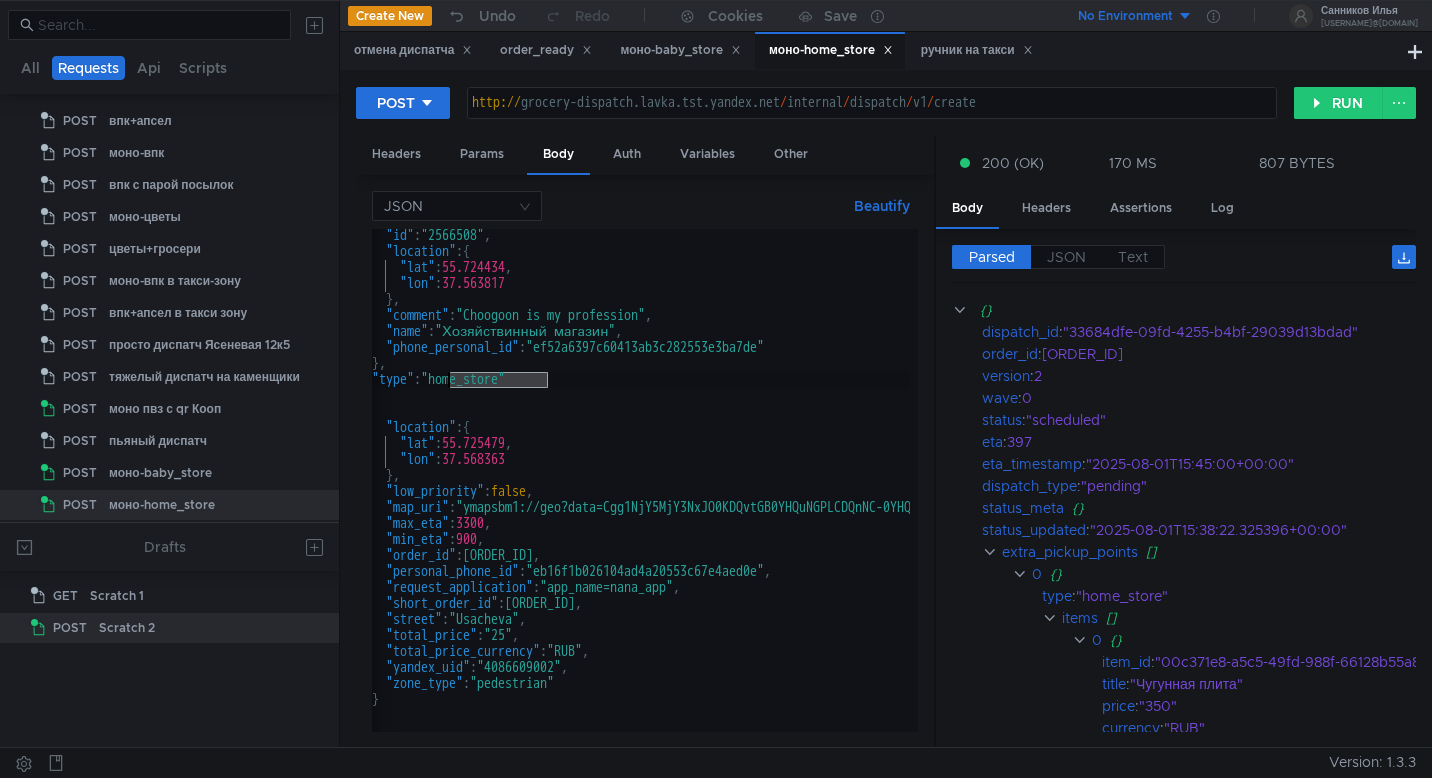 drag, startPoint x: 545, startPoint y: 381, endPoint x: 448, endPoint y: 384, distance: 97.04638 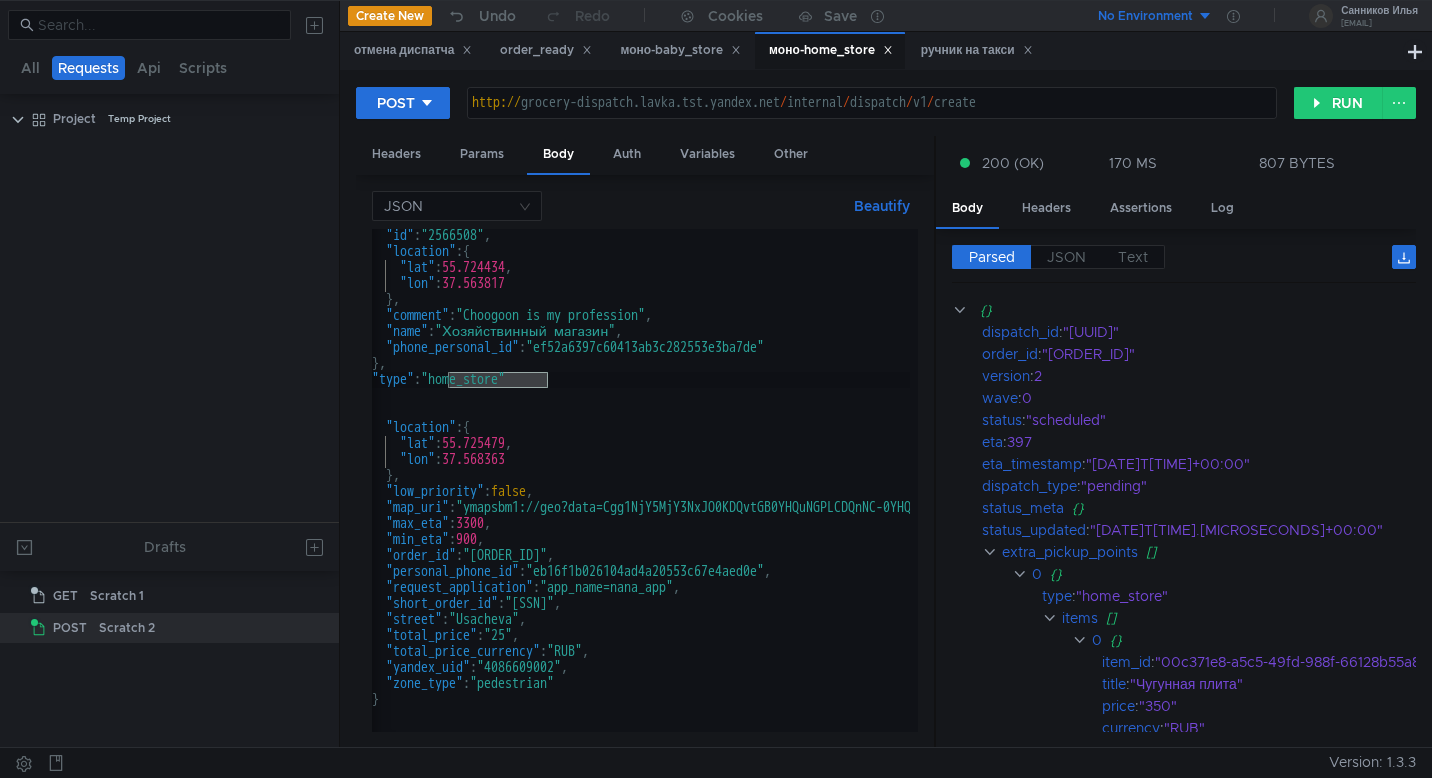 scroll, scrollTop: 0, scrollLeft: 0, axis: both 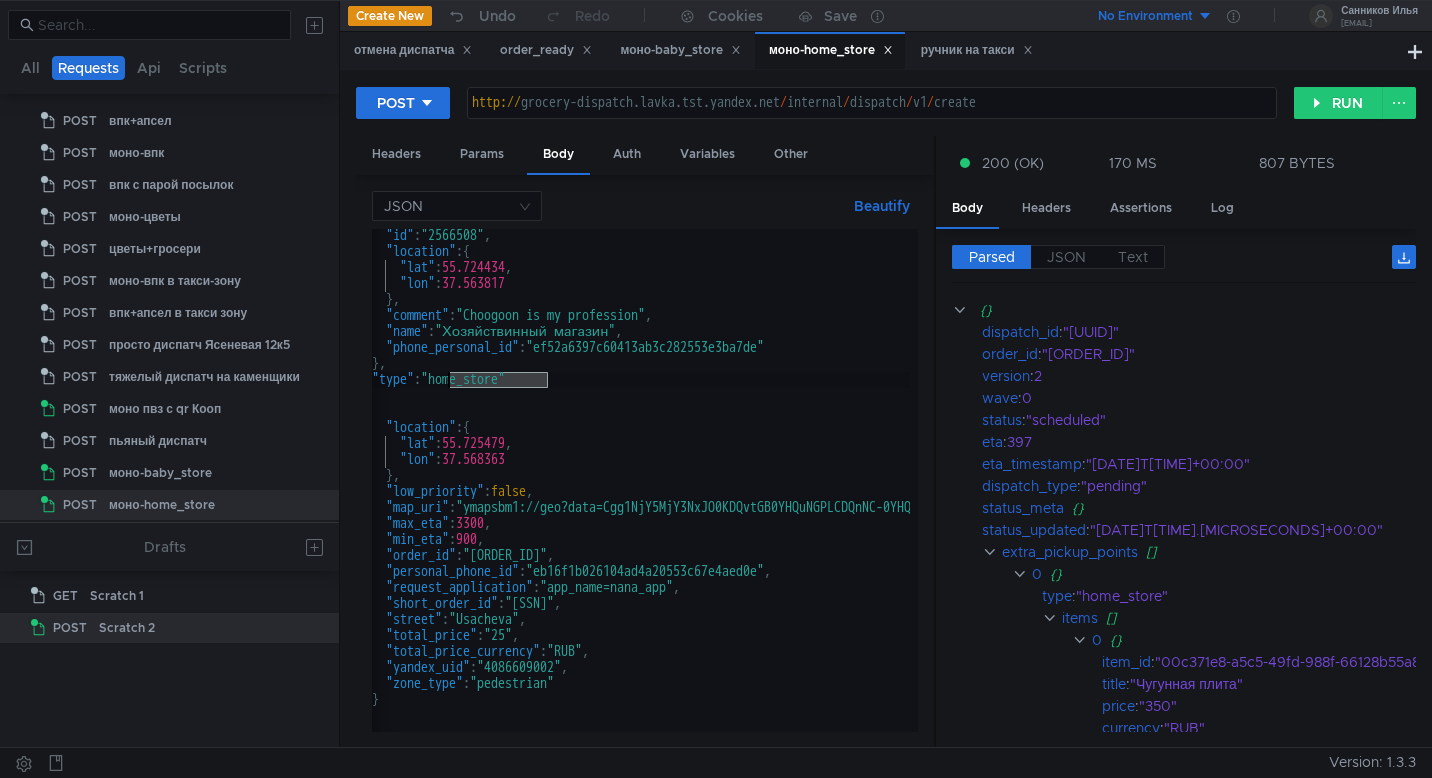 click on ""id" :  "[NUMBER]" ,             "location" :  {                "lat" :  [LATITUDE] ,                "lon" :  [LONGITUDE]             } ,             "comment" :  "[COMMENT]" ,             "name" :  "[NAME]" ,             "phone_personal_id" :  "[UUID]"          } ,          "type" :  "home_store"       }    ] ,             "location" :  {                "lat" :  [LATITUDE] ,                "lon" :  [LONGITUDE]             } ,             "low_priority" :  false ,             "map_uri" :  "ymapsbm1://geo?data=Cgg1NjY5MjY3NxJO0KDQvtGB0YHQuNGPLCDQnNC-0YHQutCy0LAsINGD0LvQuNGG0LAg0KPRgdCw0YfRkdCy0LAsIDE50LozLCDQv9C-0LTRitC10LfQtCAxIgoNWkYWQhWK515CMJD1kLAG" ,             "max_eta" :  3300 ,             "min_eta" :  900 ,             "order_id" :  "[ORDER_ID]" ,             "personal_phone_id" :  "[UUID]" ,             "request_application" :  "app_name=nana_app" ,             "short_order_id" :" at bounding box center (1111, 491) 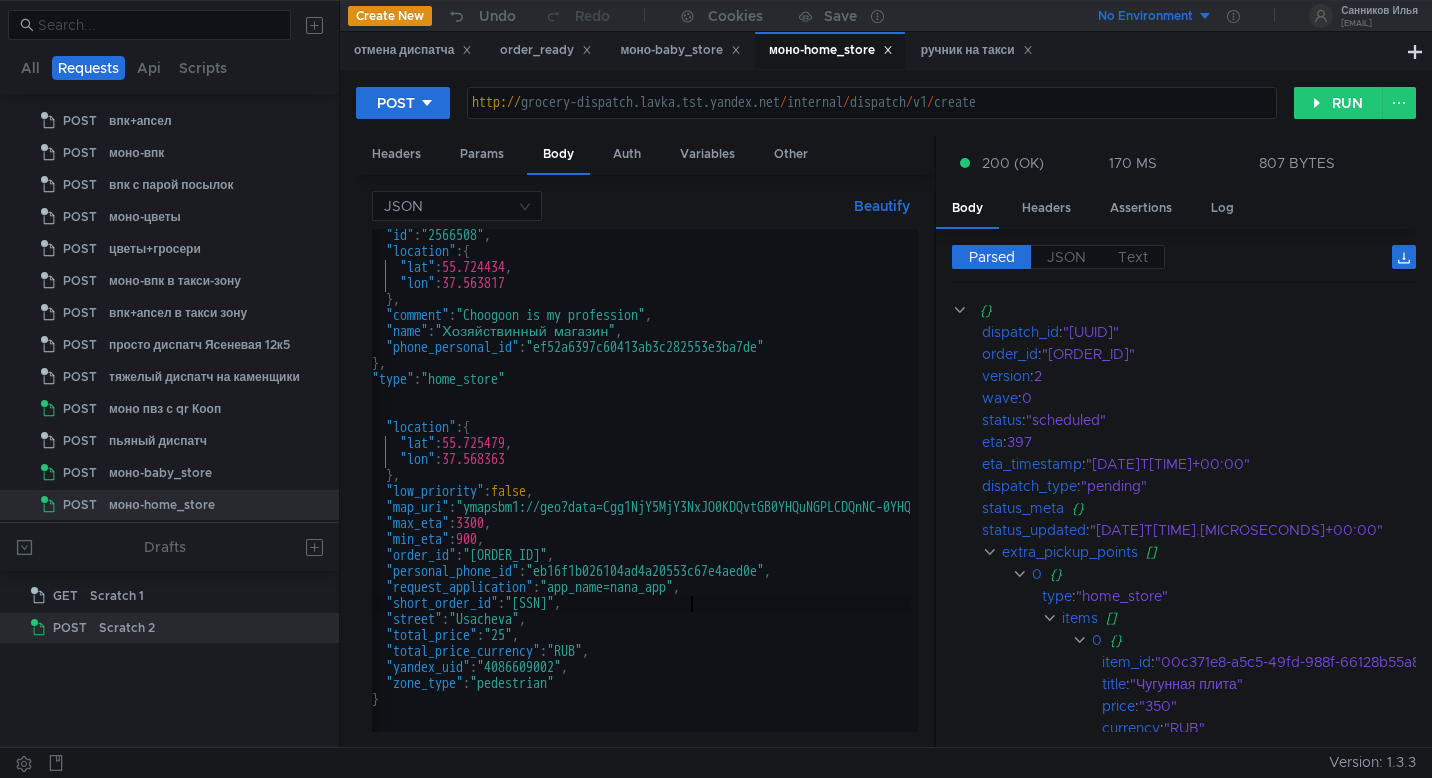 scroll, scrollTop: 353, scrollLeft: 0, axis: vertical 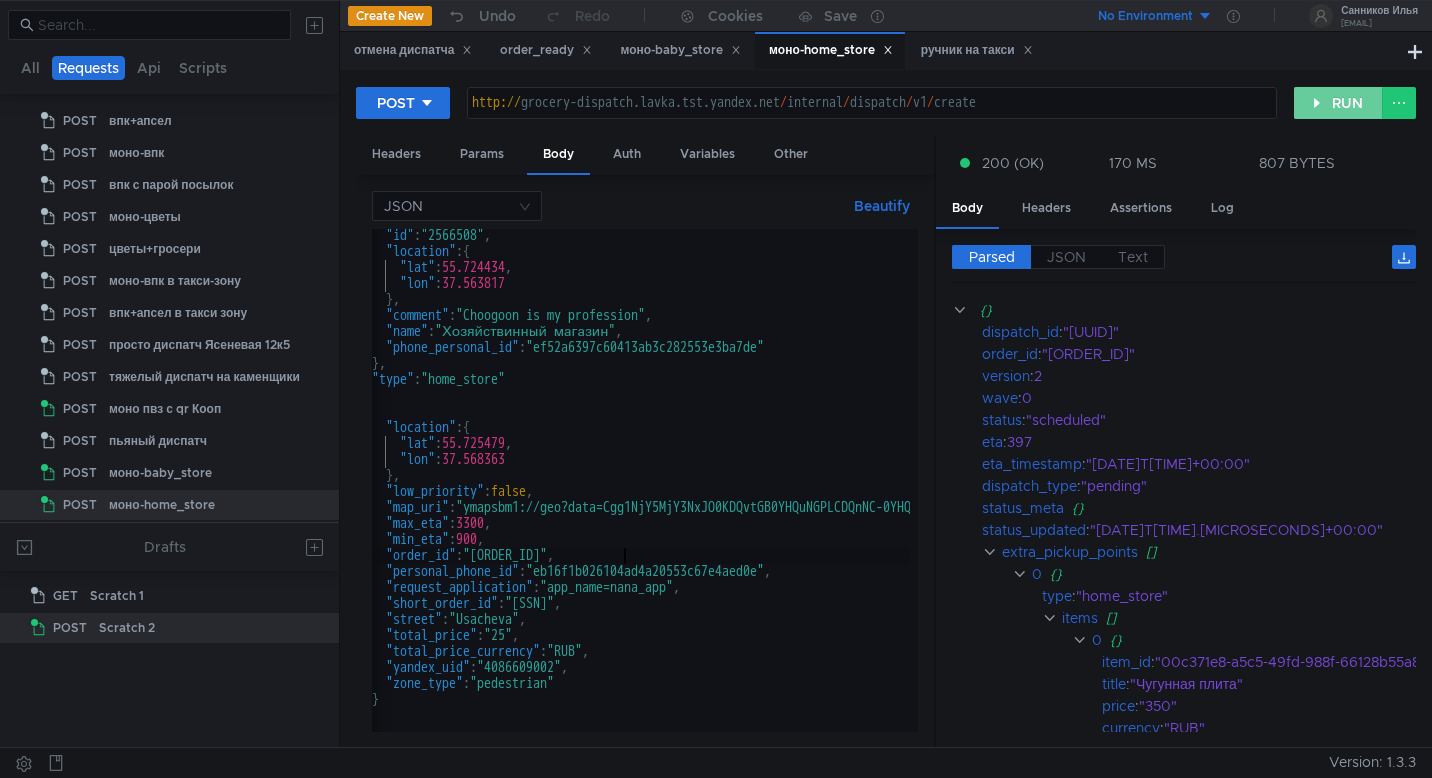 type on ""order_id": "monostuff12141-grocery"," 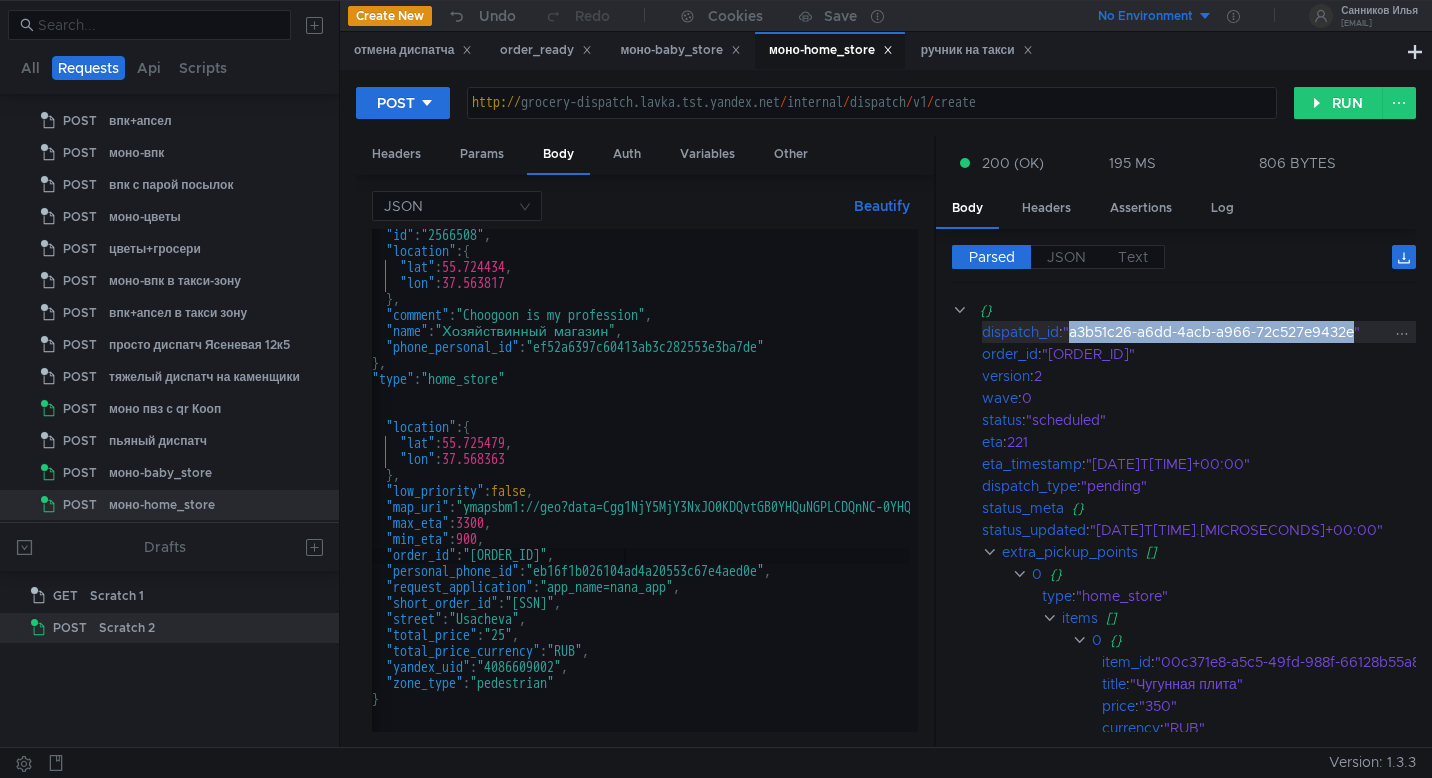 drag, startPoint x: 1359, startPoint y: 336, endPoint x: 1070, endPoint y: 337, distance: 289.00174 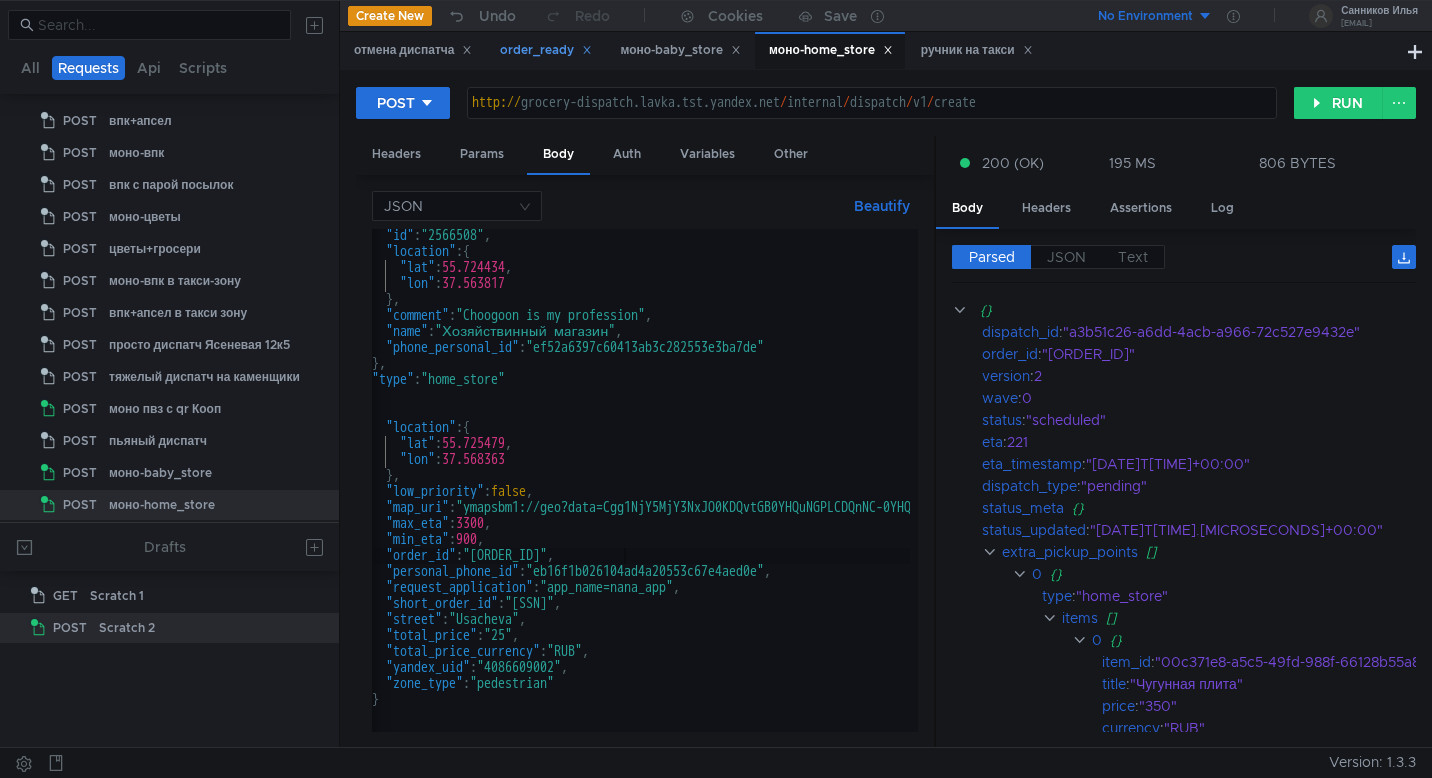 click on "order_ready" at bounding box center [546, 50] 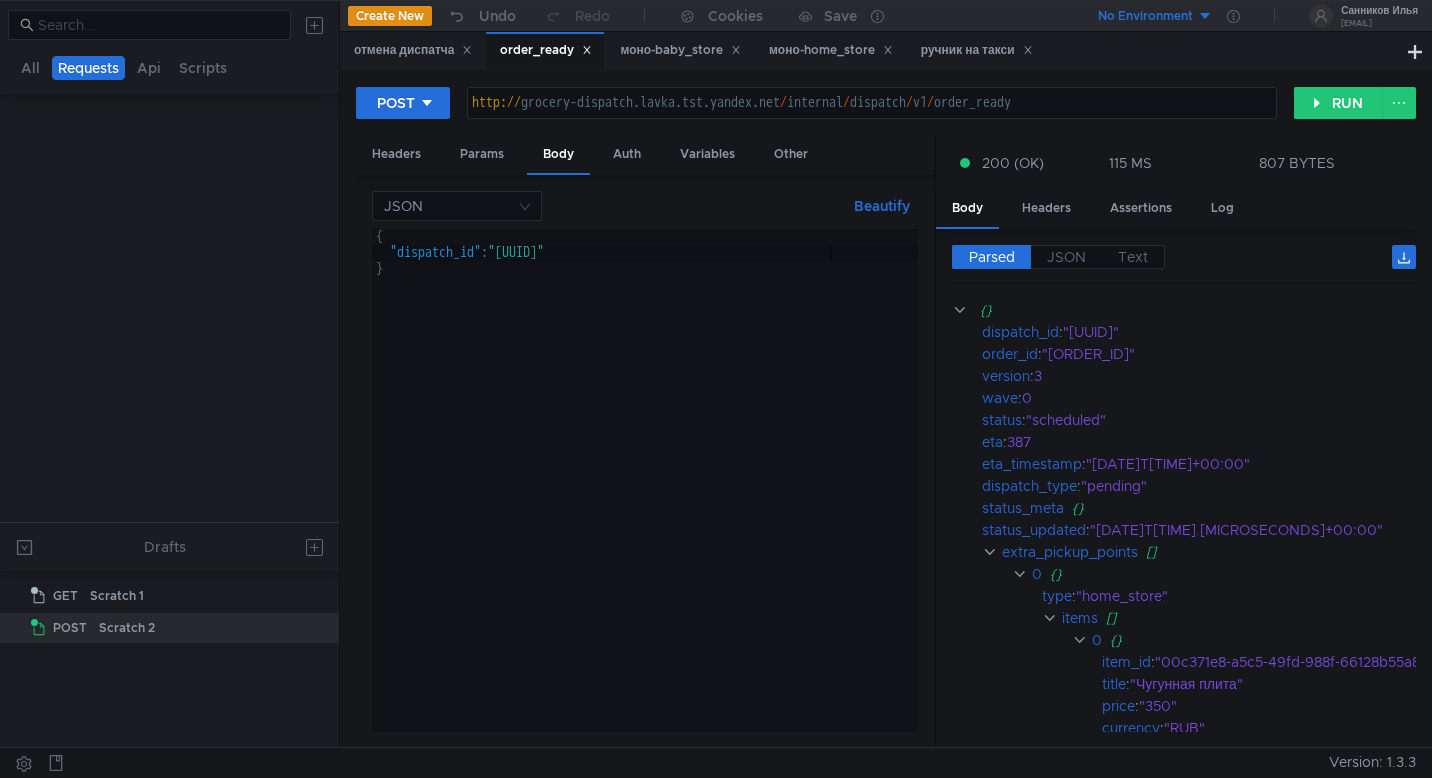 scroll, scrollTop: 531, scrollLeft: 0, axis: vertical 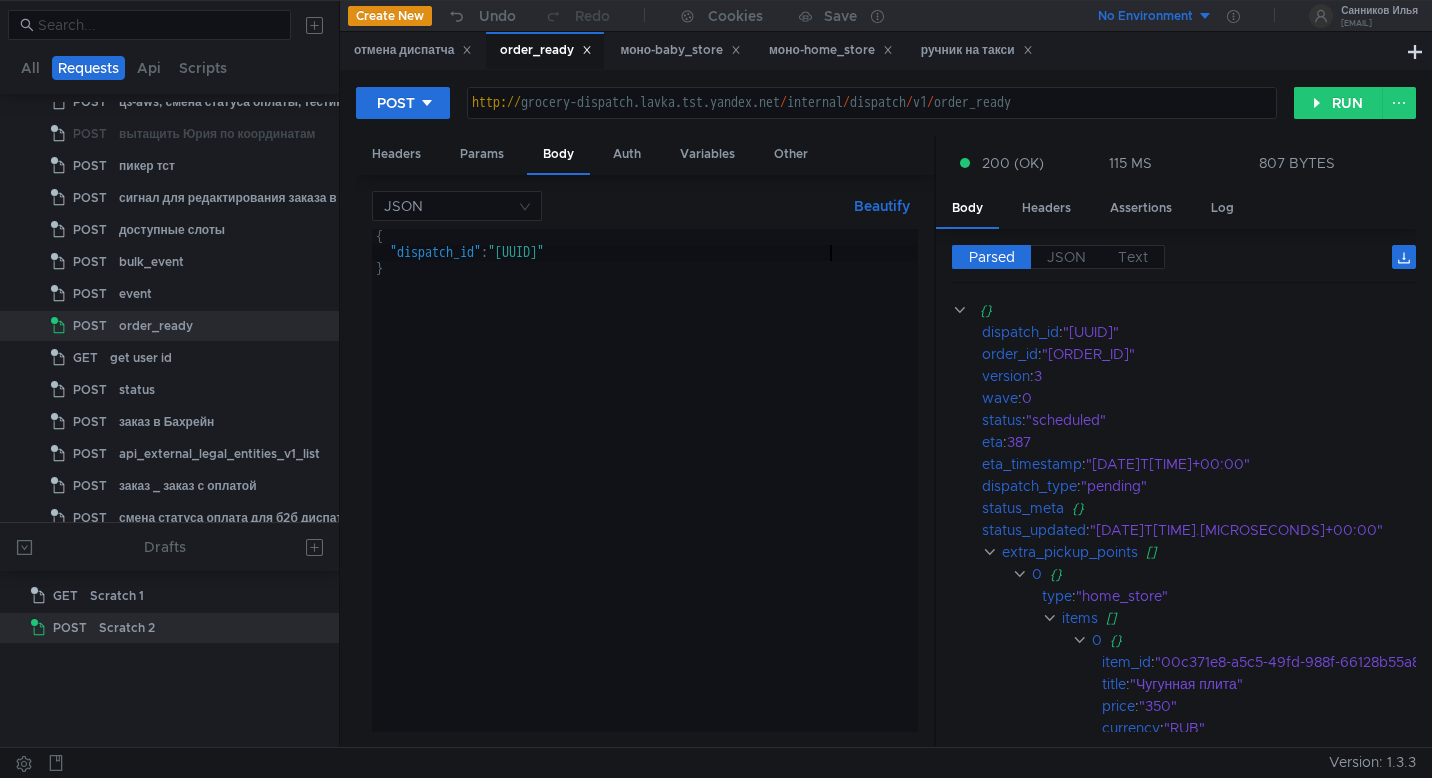 click on "{    "dispatch_id" :  "33684dfe-09fd-4255-b4bf-29039d13bdad" }" at bounding box center [645, 496] 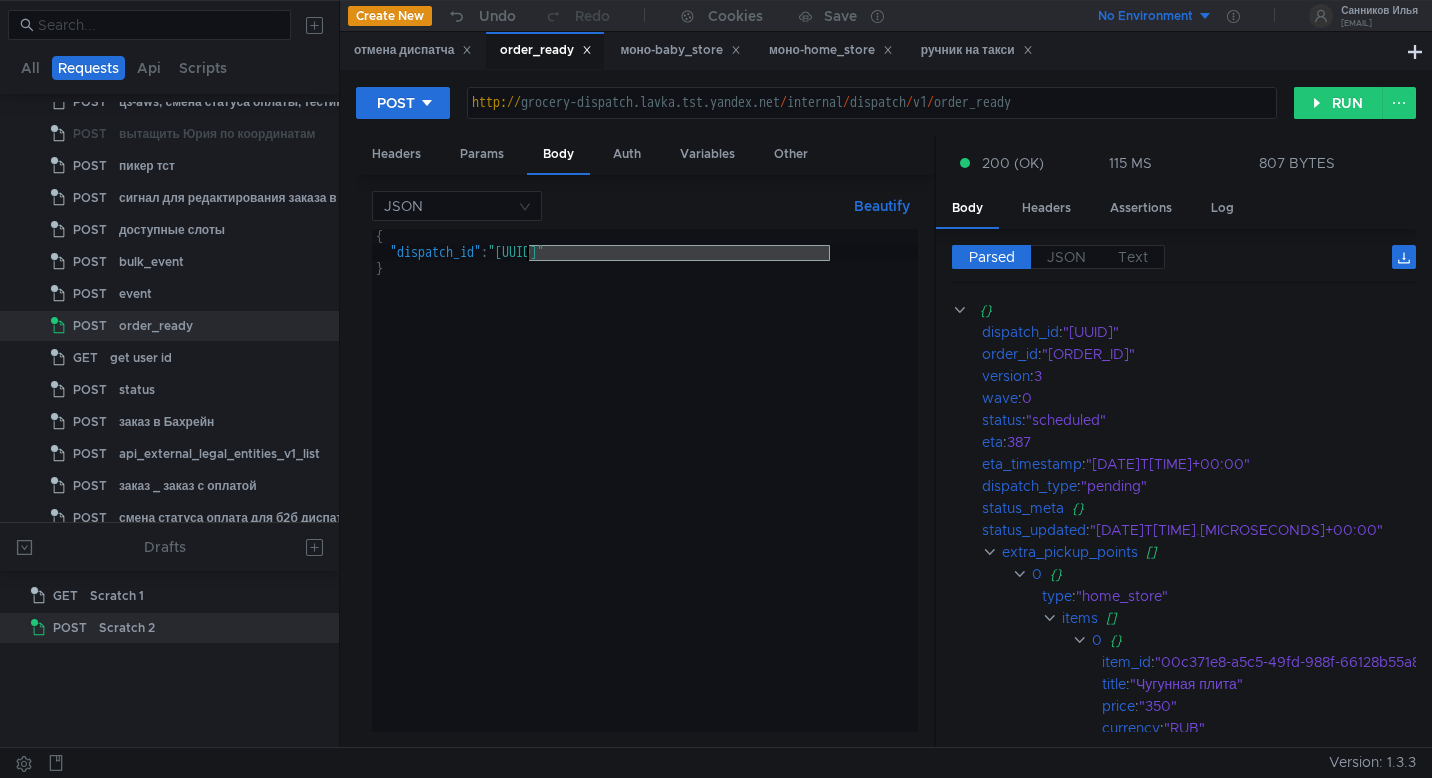 drag, startPoint x: 827, startPoint y: 256, endPoint x: 526, endPoint y: 254, distance: 301.00665 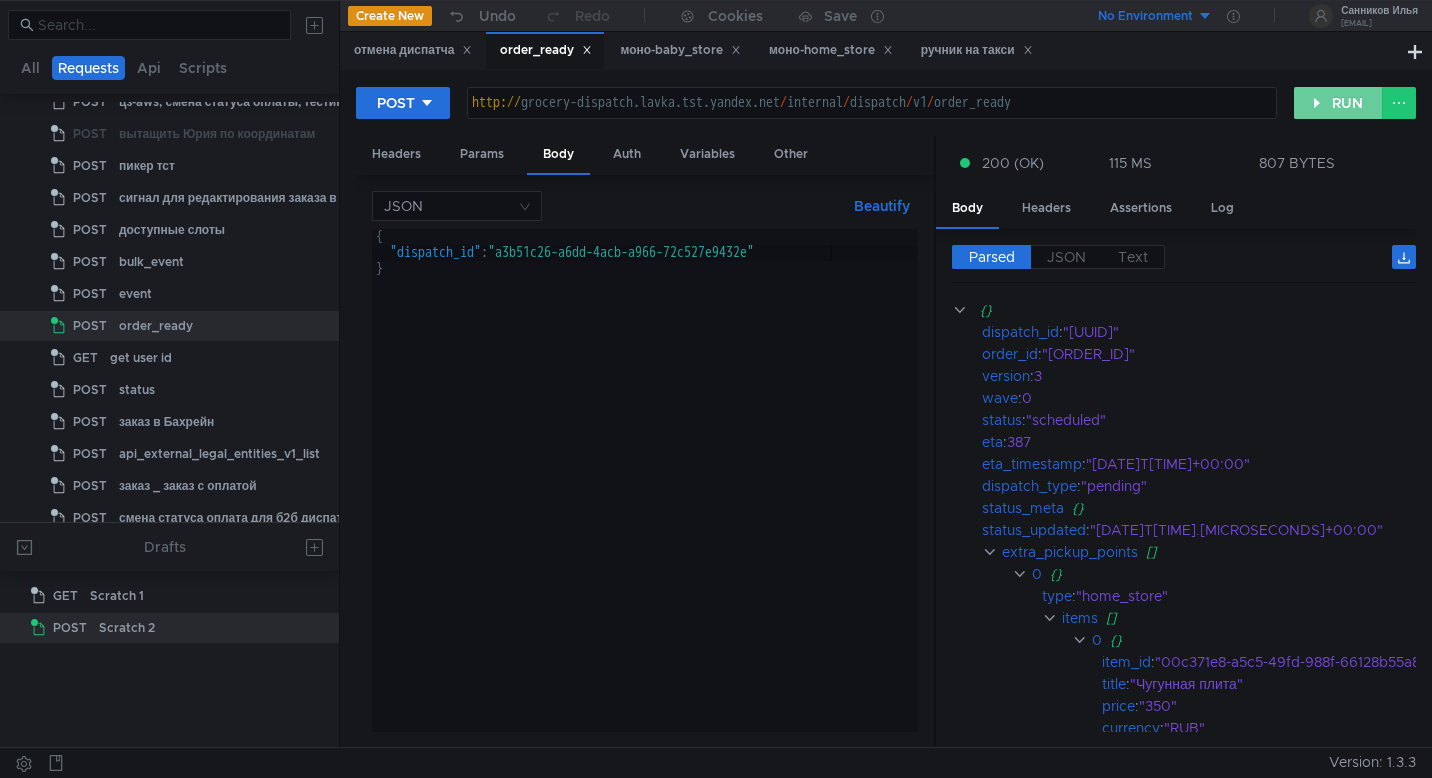 click on "RUN" 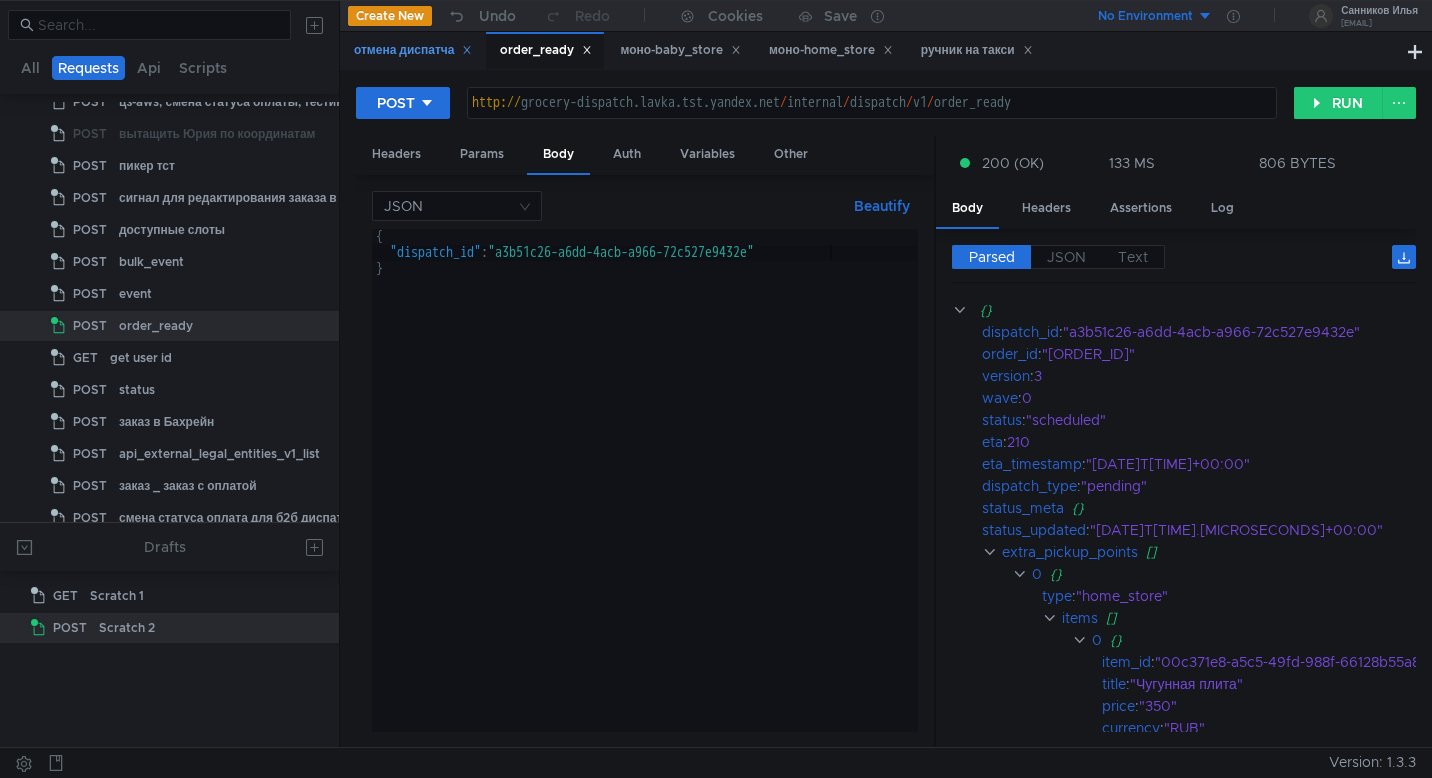 click on "отмена диспатча" at bounding box center (413, 50) 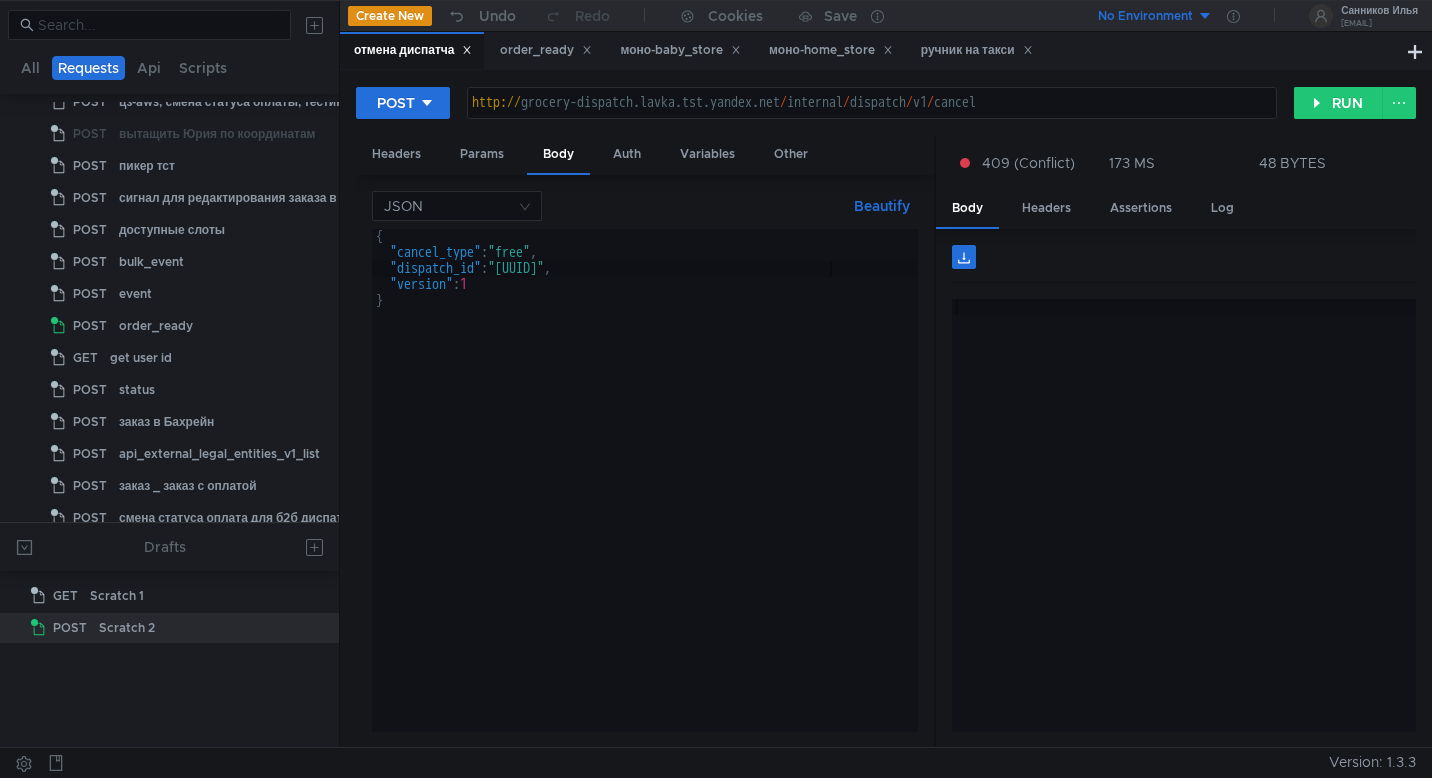 scroll, scrollTop: 947, scrollLeft: 0, axis: vertical 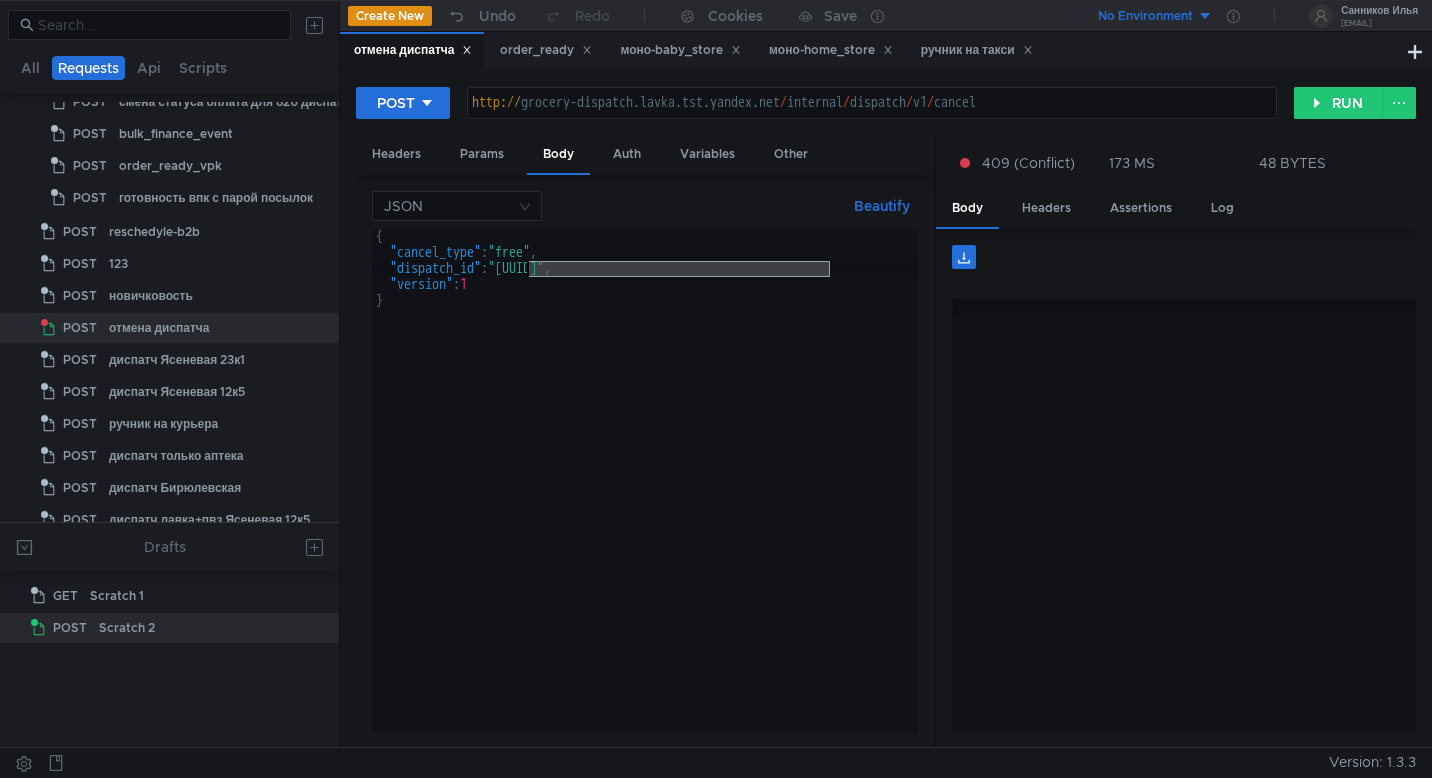 drag, startPoint x: 831, startPoint y: 273, endPoint x: 527, endPoint y: 271, distance: 304.0066 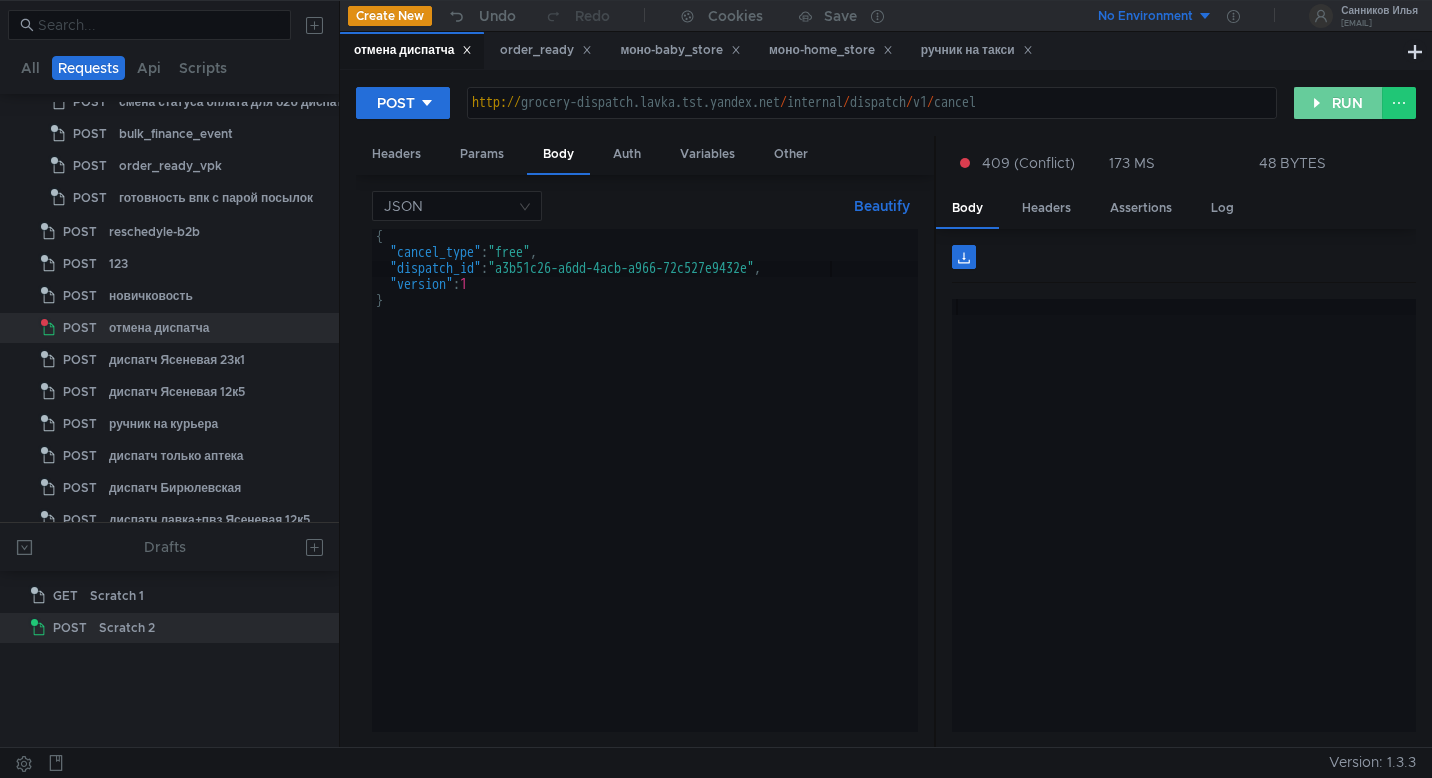 click on "RUN" 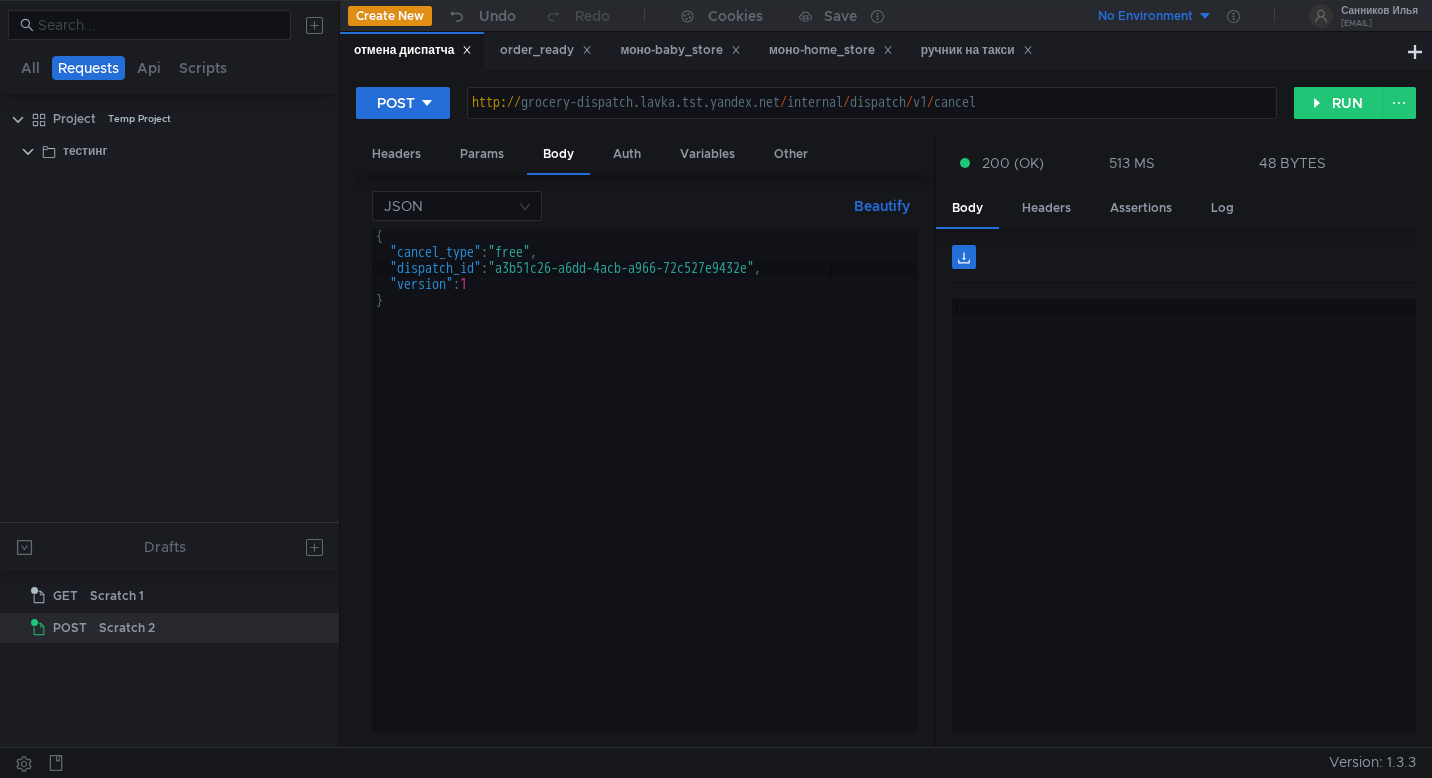 scroll, scrollTop: 0, scrollLeft: 0, axis: both 